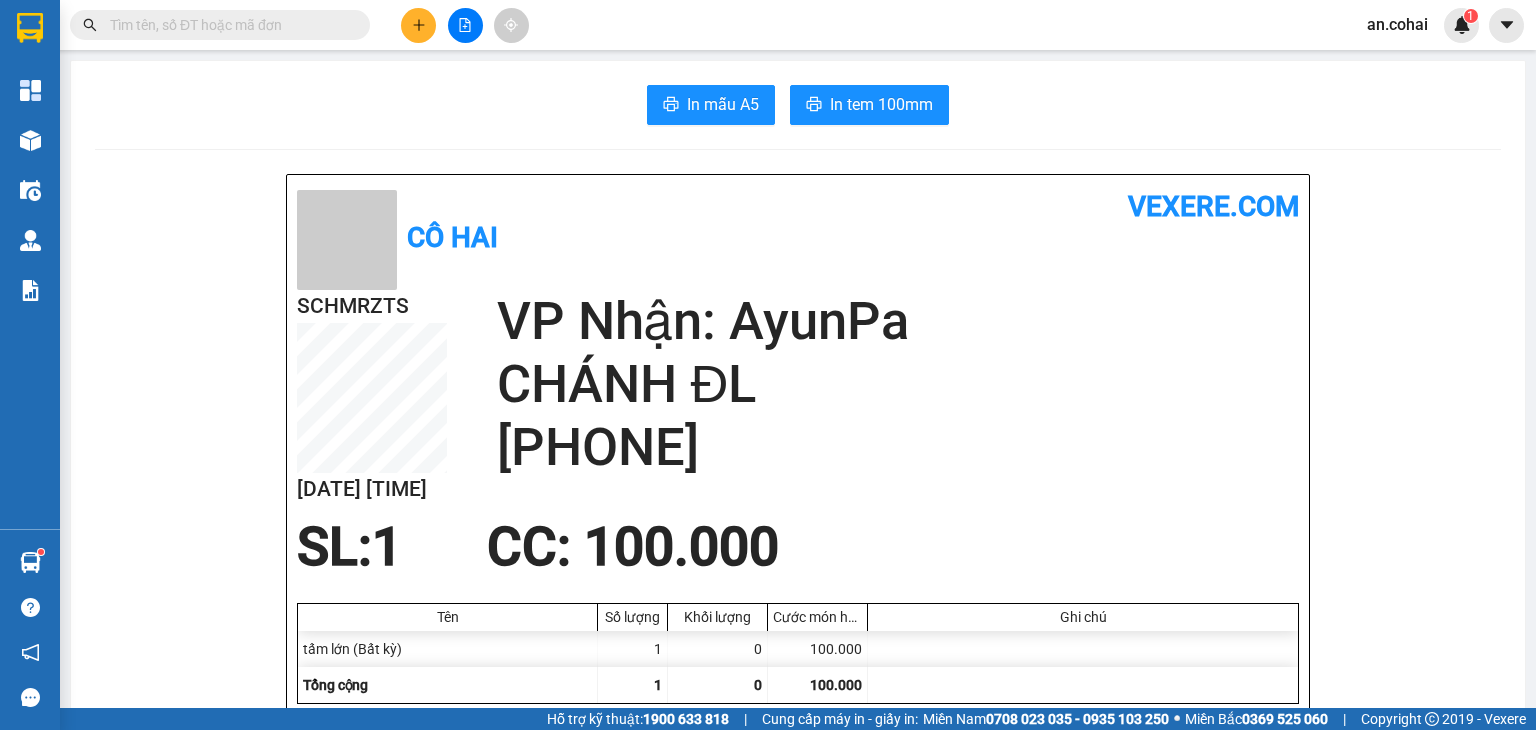scroll, scrollTop: 0, scrollLeft: 0, axis: both 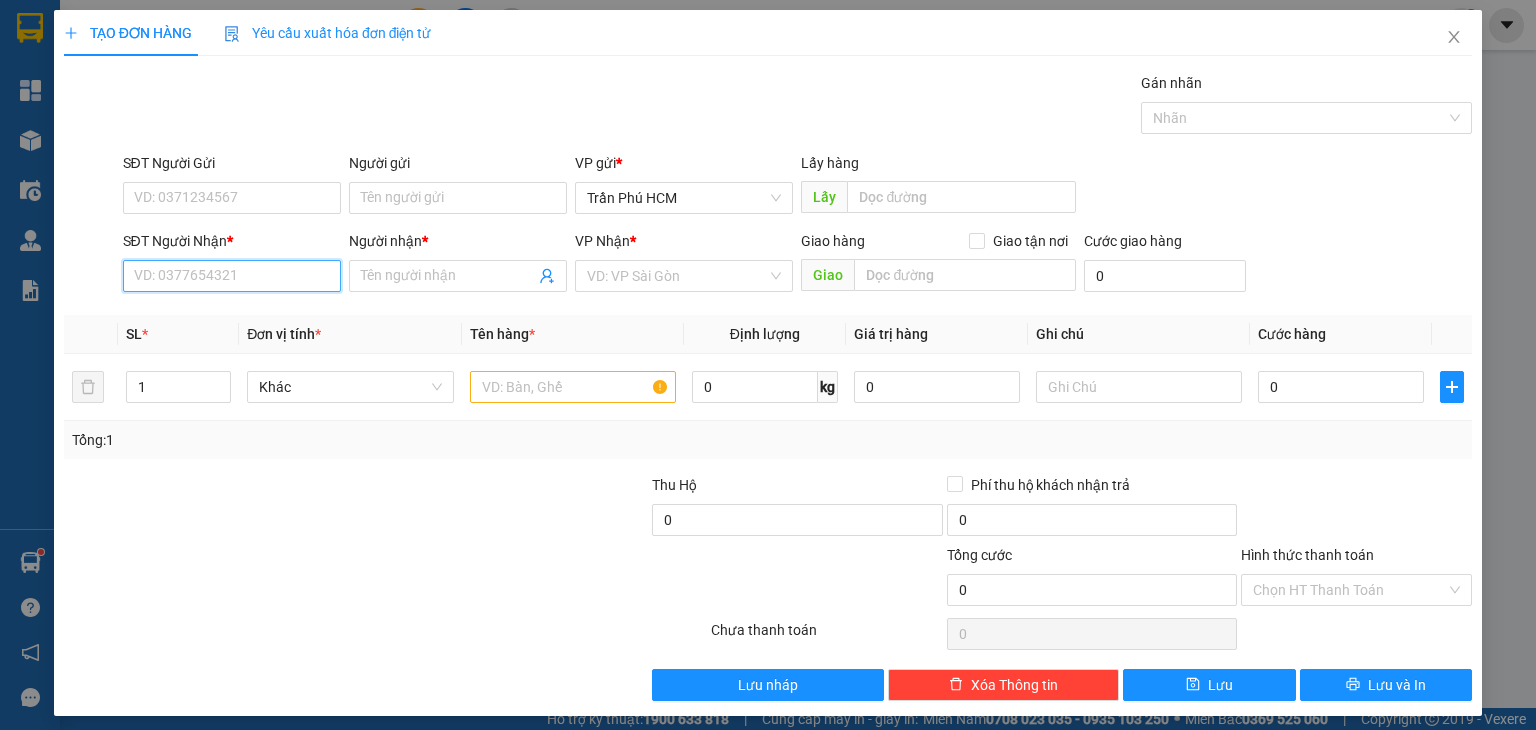 click on "SĐT Người Nhận  *" at bounding box center [232, 276] 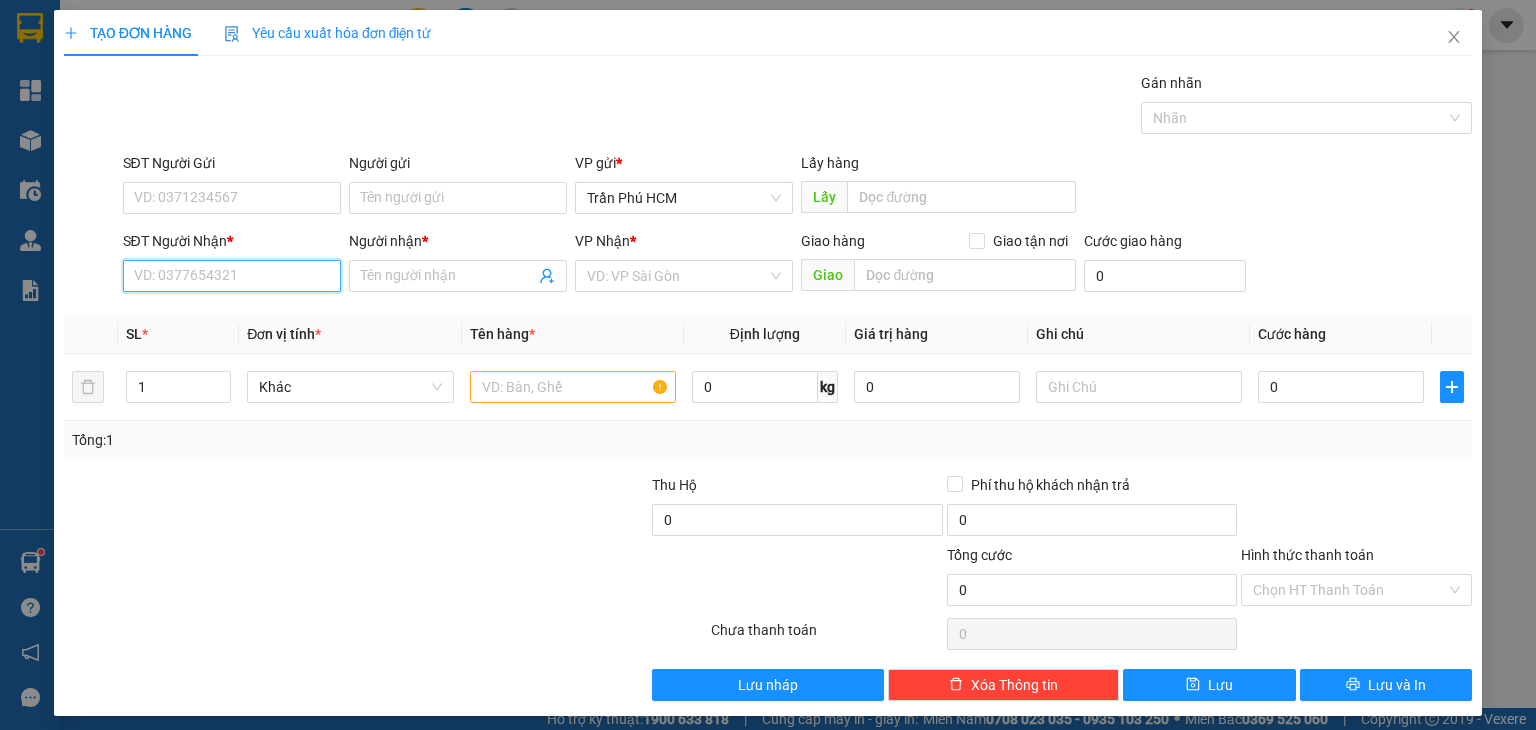 click on "SĐT Người Nhận  *" at bounding box center [232, 276] 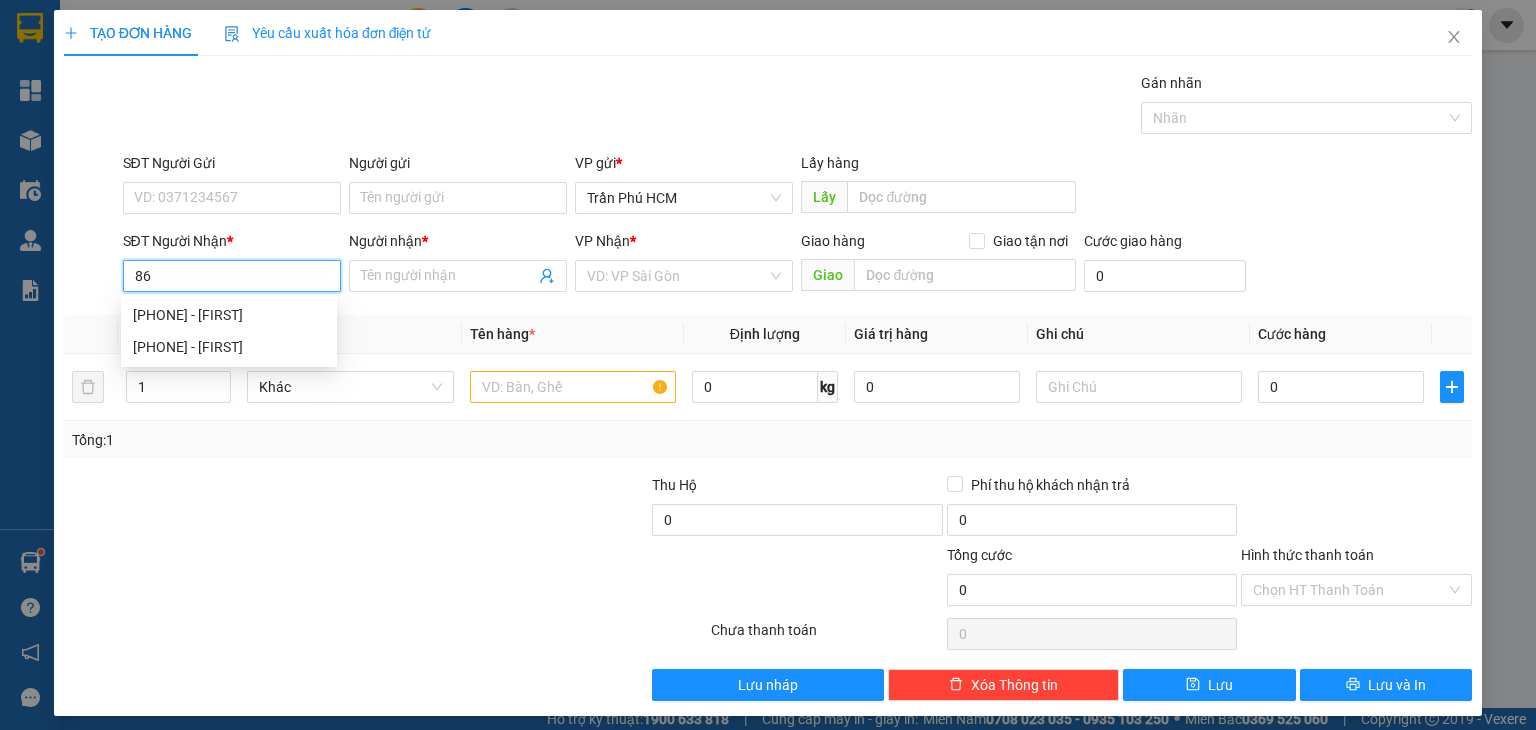 type on "8" 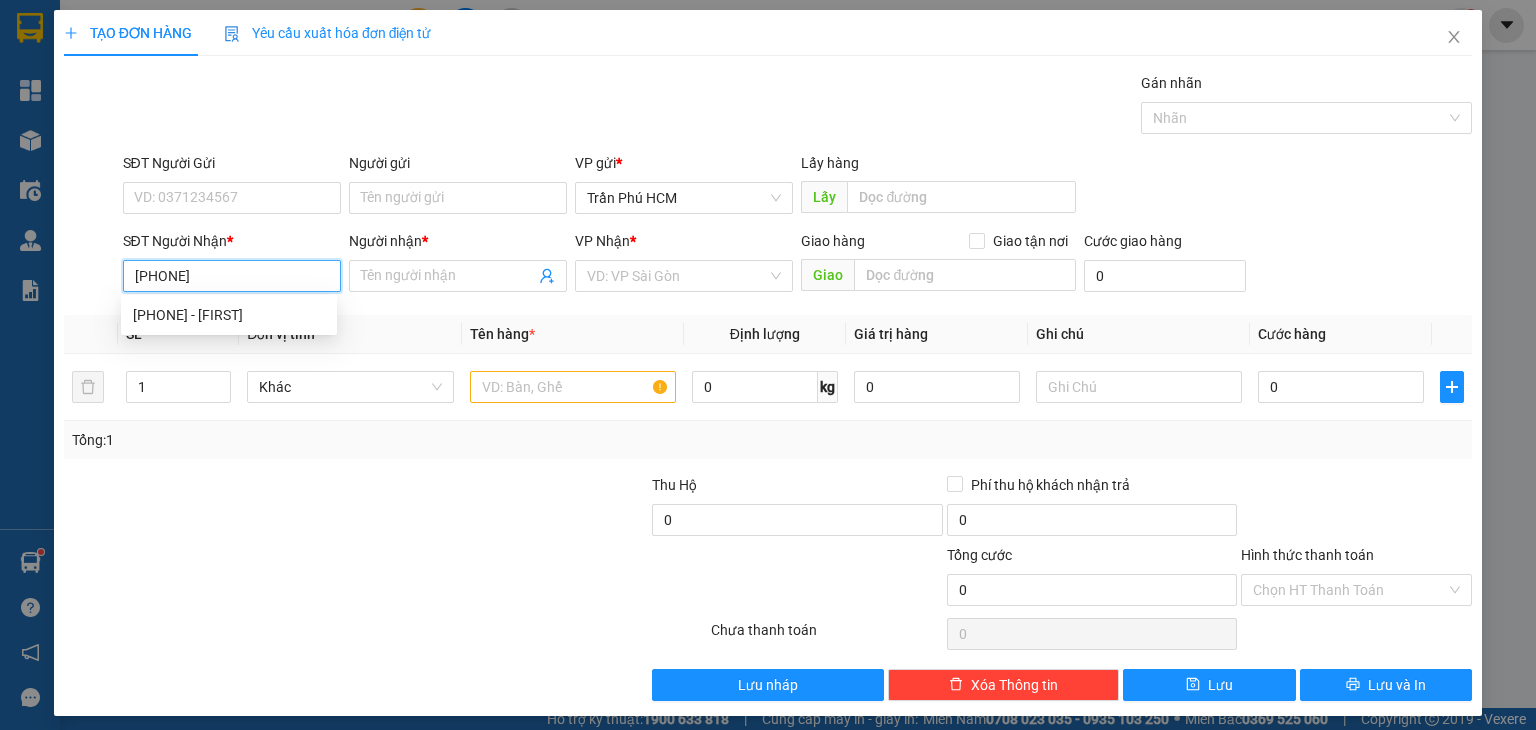 type on "[NUMBER]" 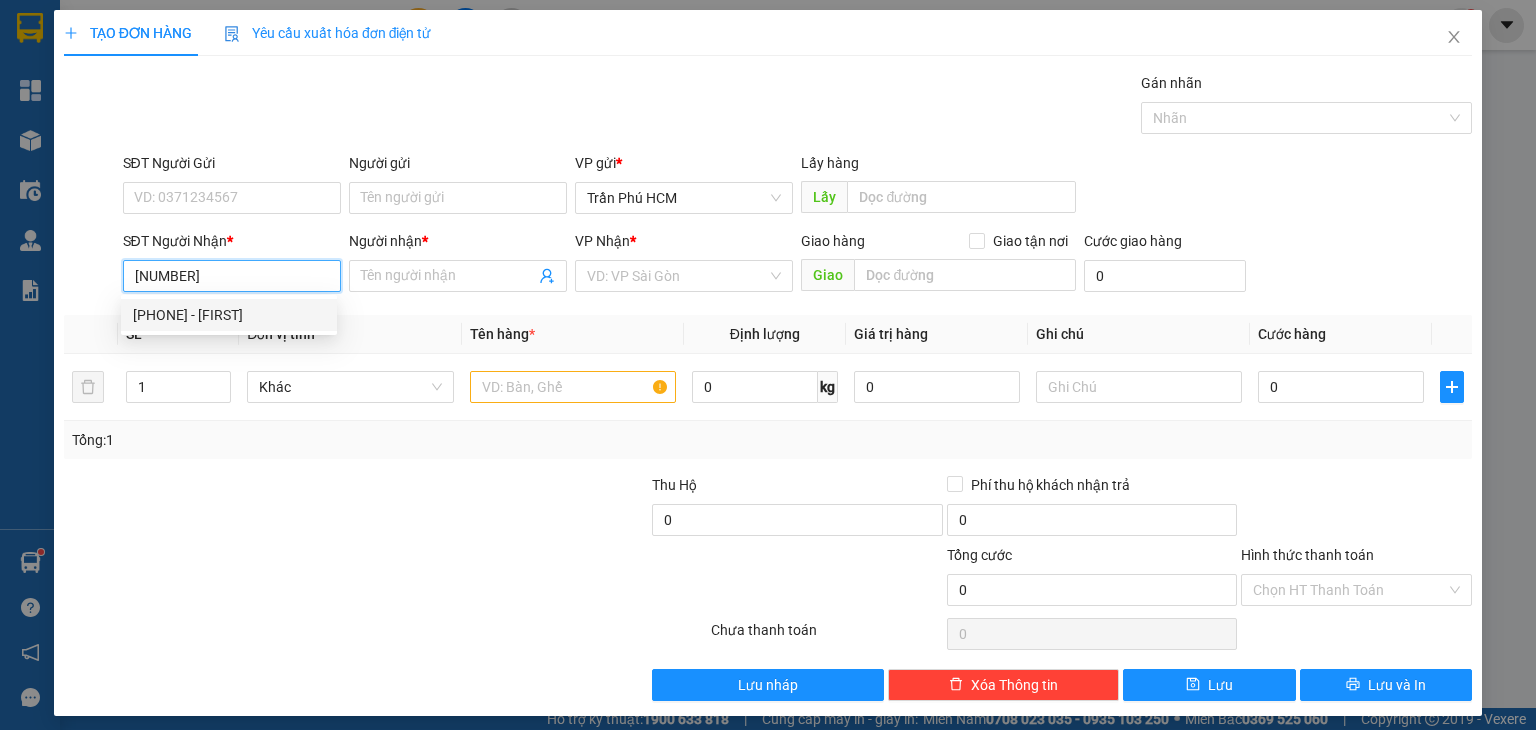 click on "[PHONE] - [FIRST]" at bounding box center [229, 315] 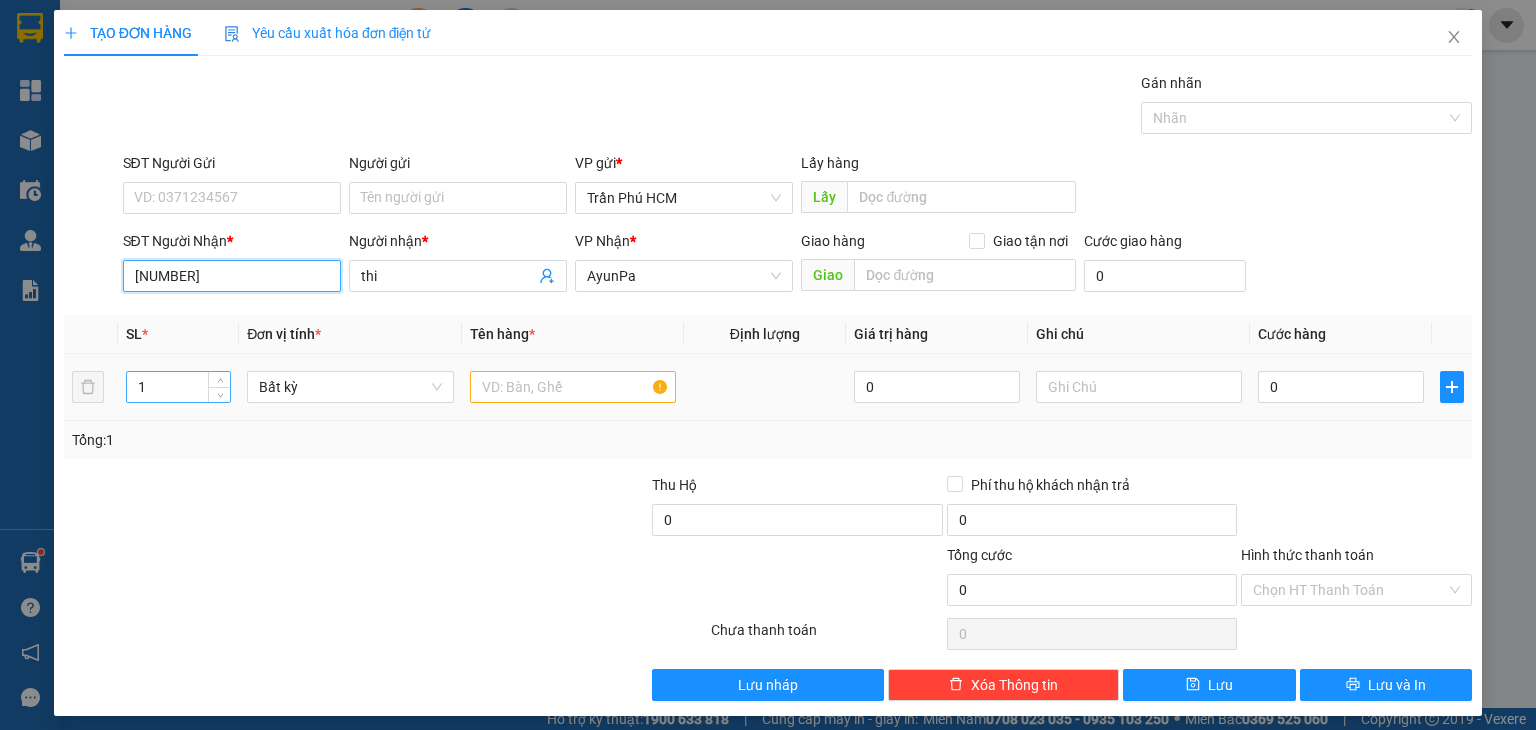 type on "[NUMBER]" 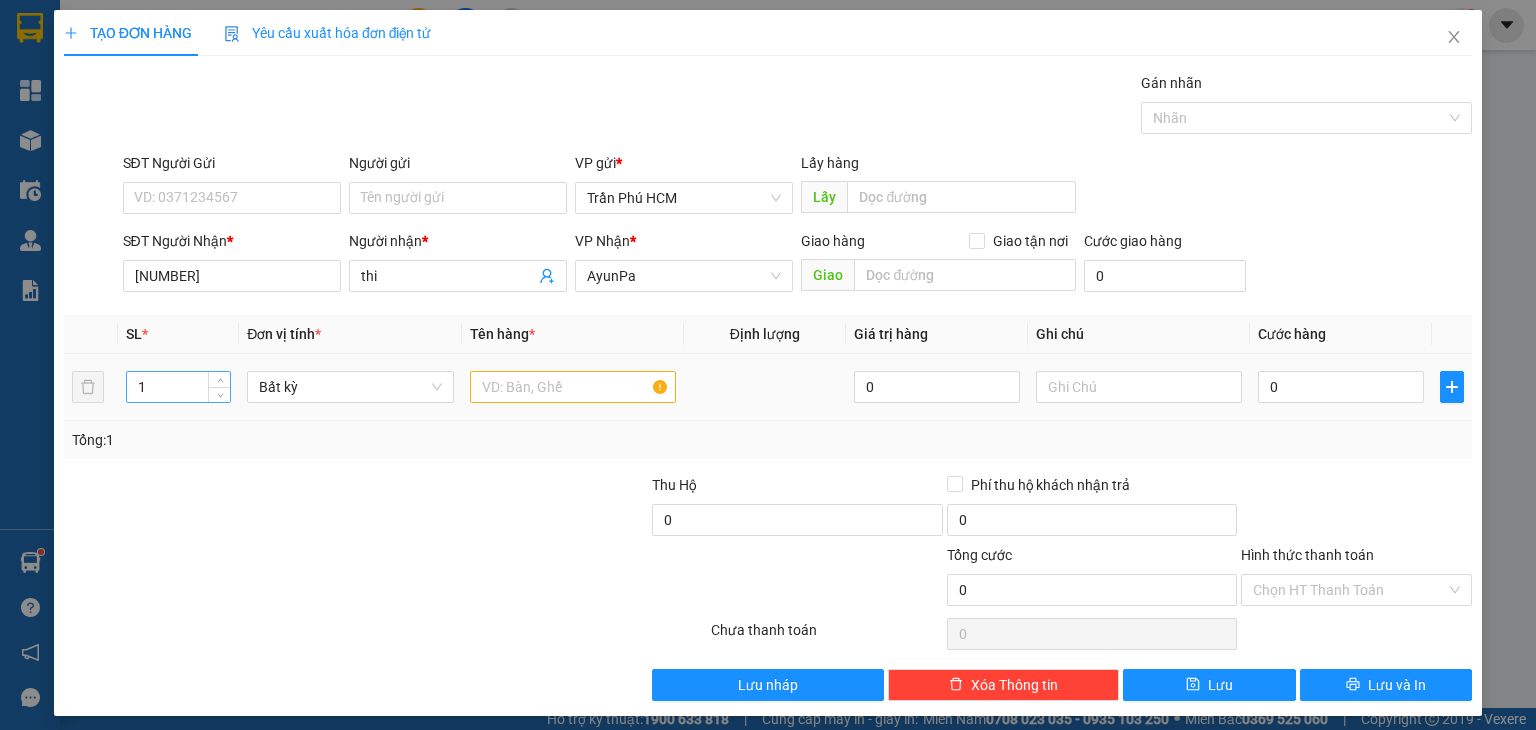 click on "1" at bounding box center [178, 387] 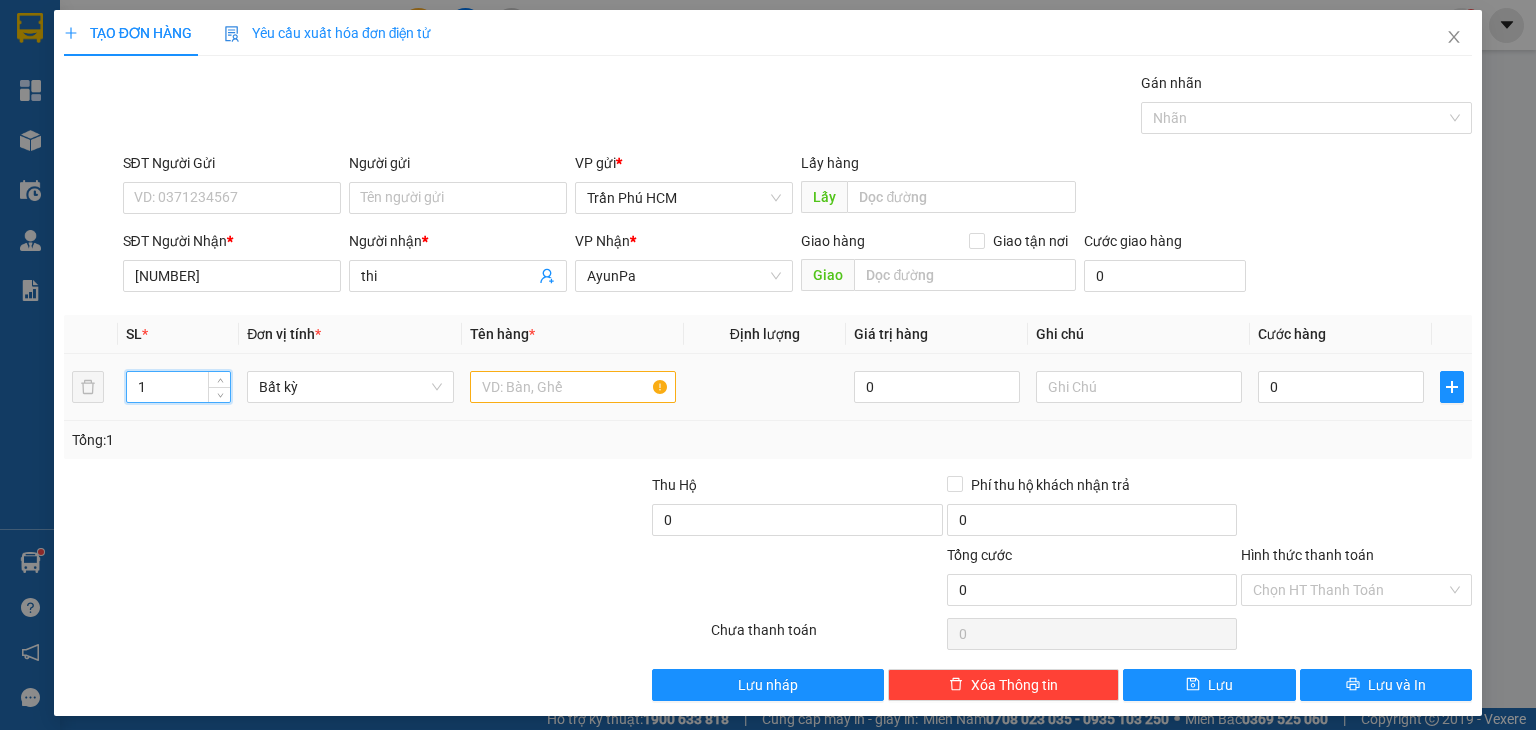click on "1" at bounding box center (178, 387) 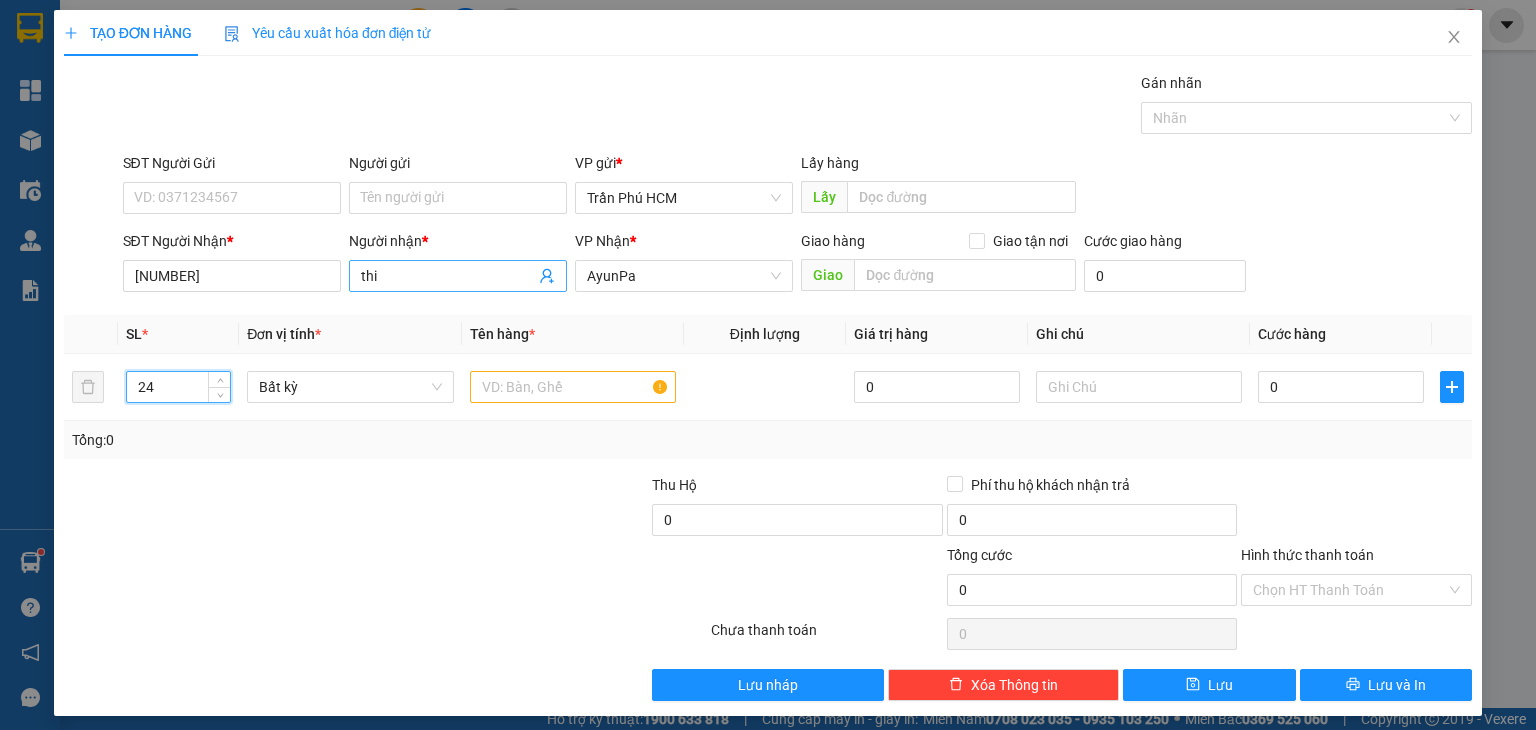type on "24" 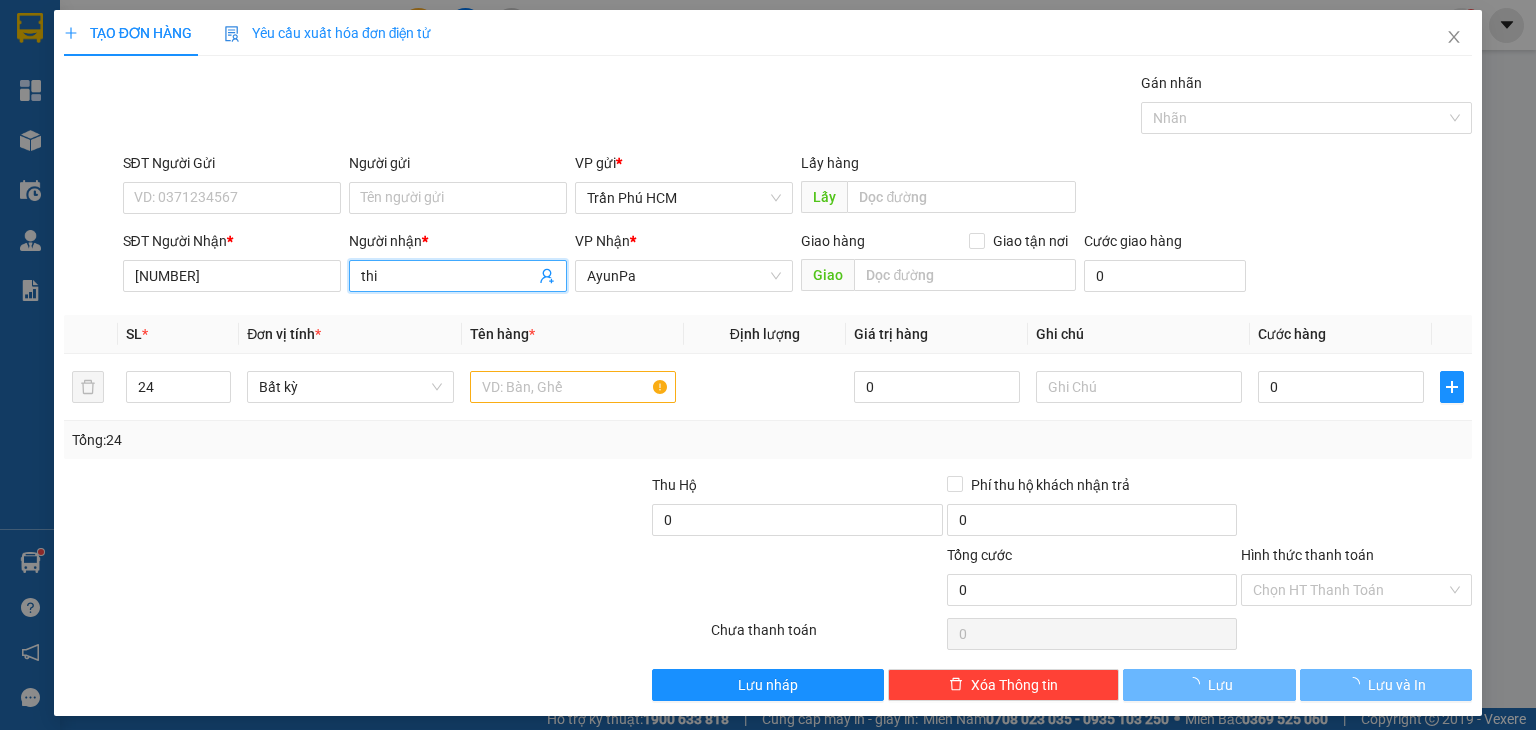 click on "thi" at bounding box center (448, 276) 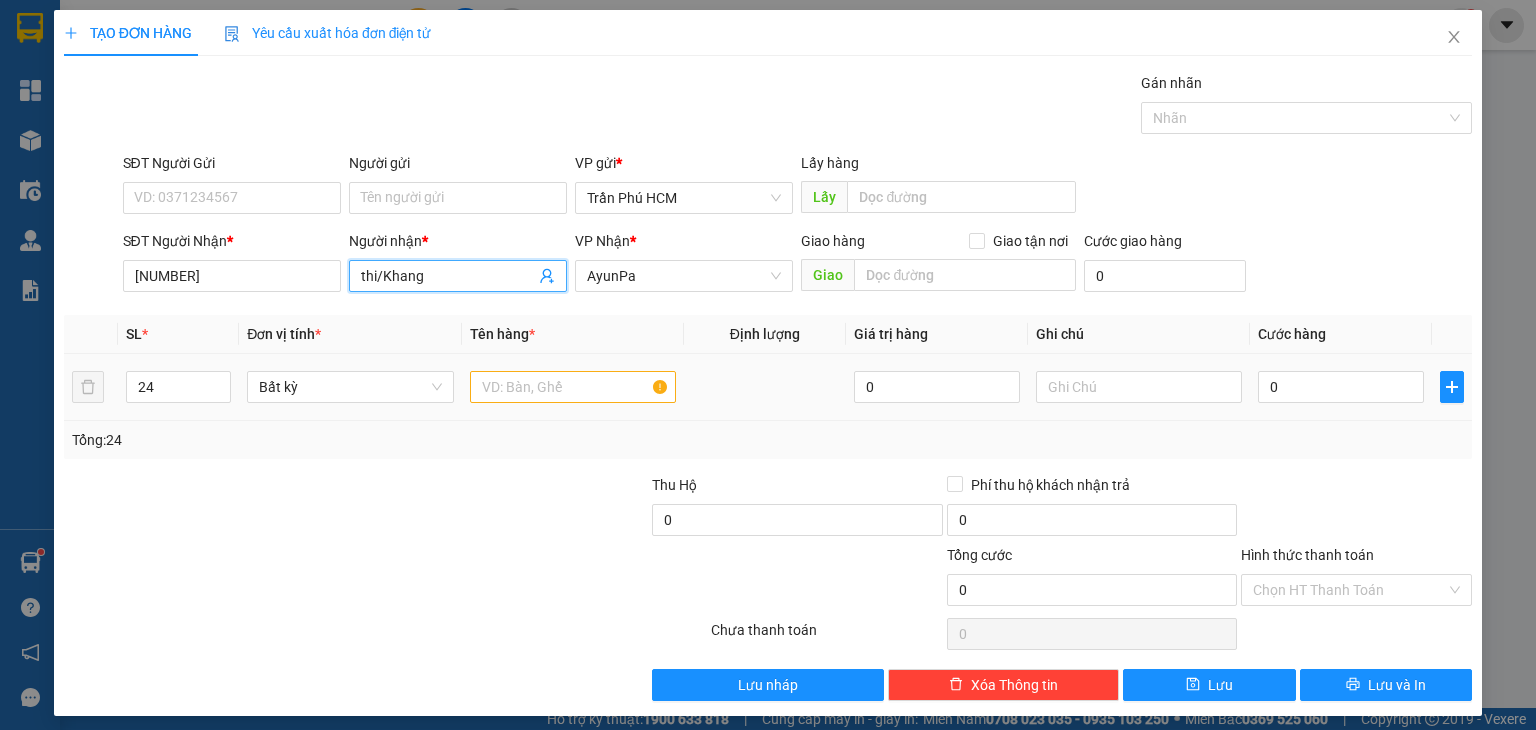 type on "thi/Khang" 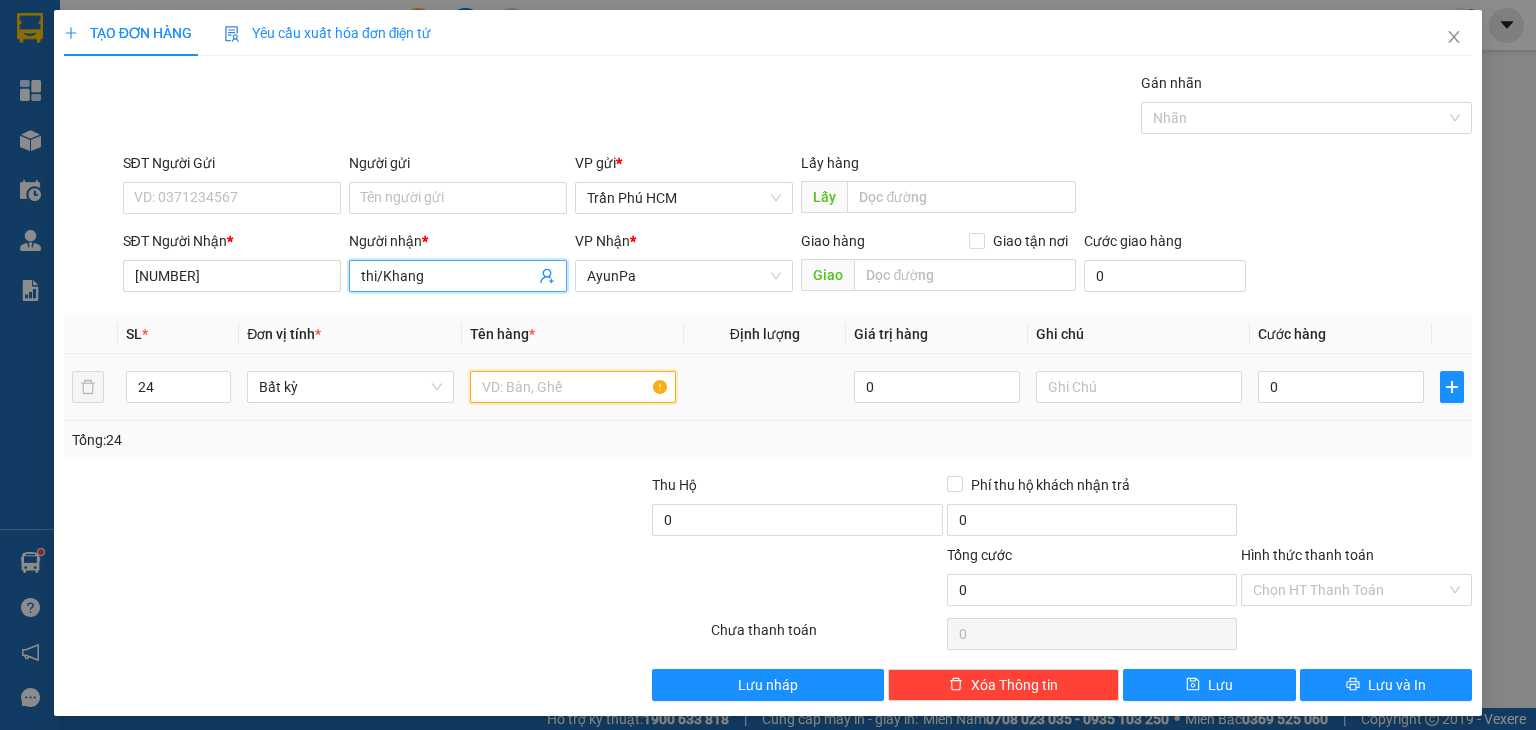 click at bounding box center [573, 387] 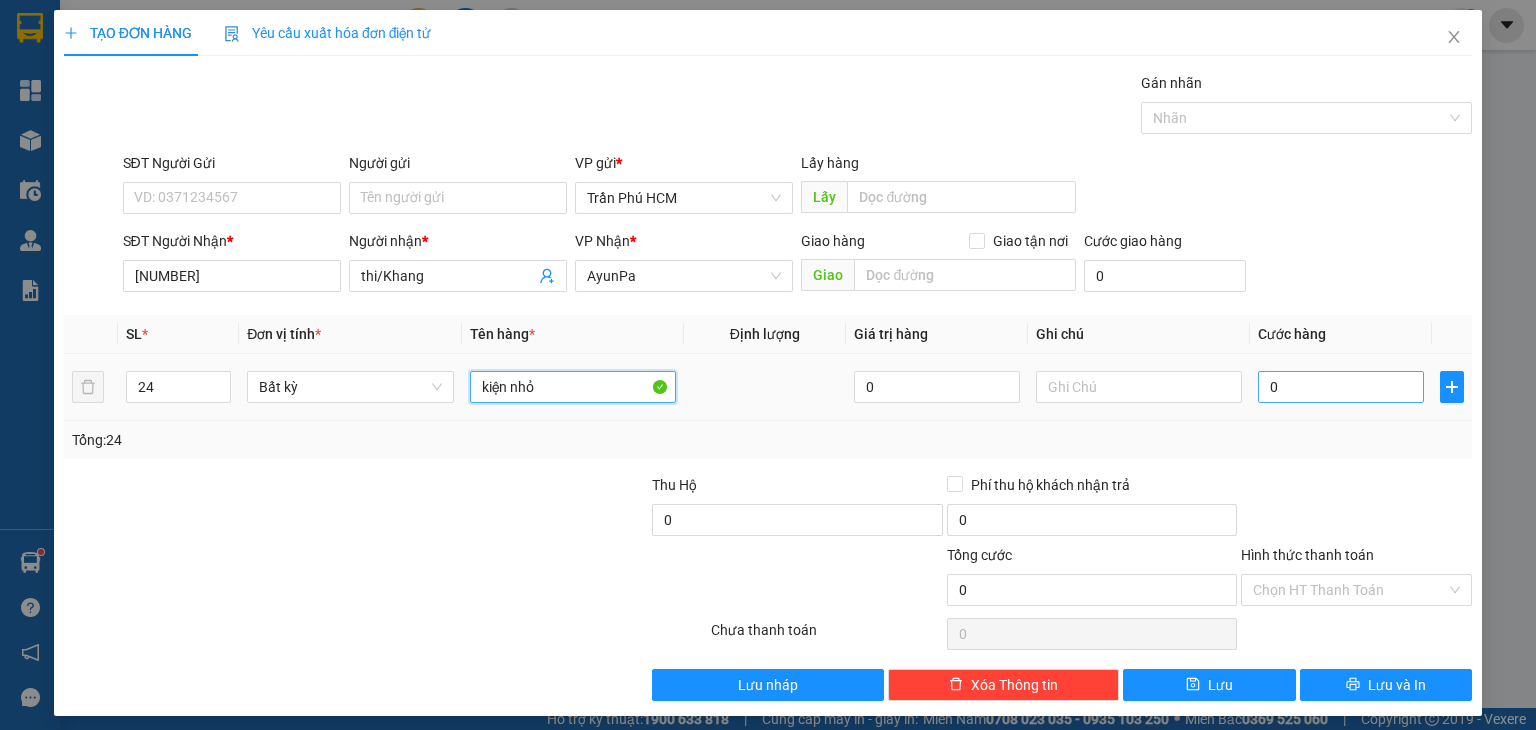 type on "kiện nhỏ" 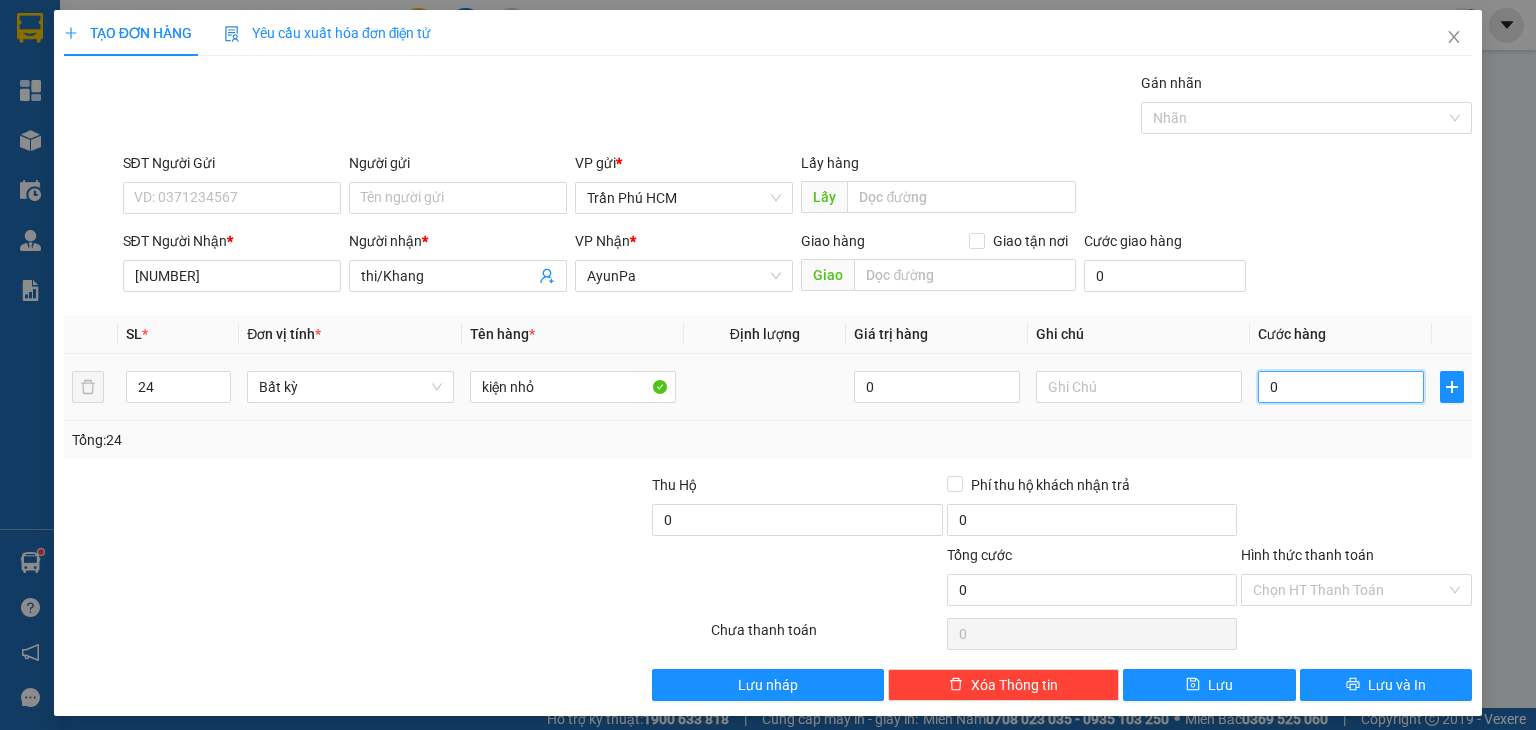 click on "0" at bounding box center (1341, 387) 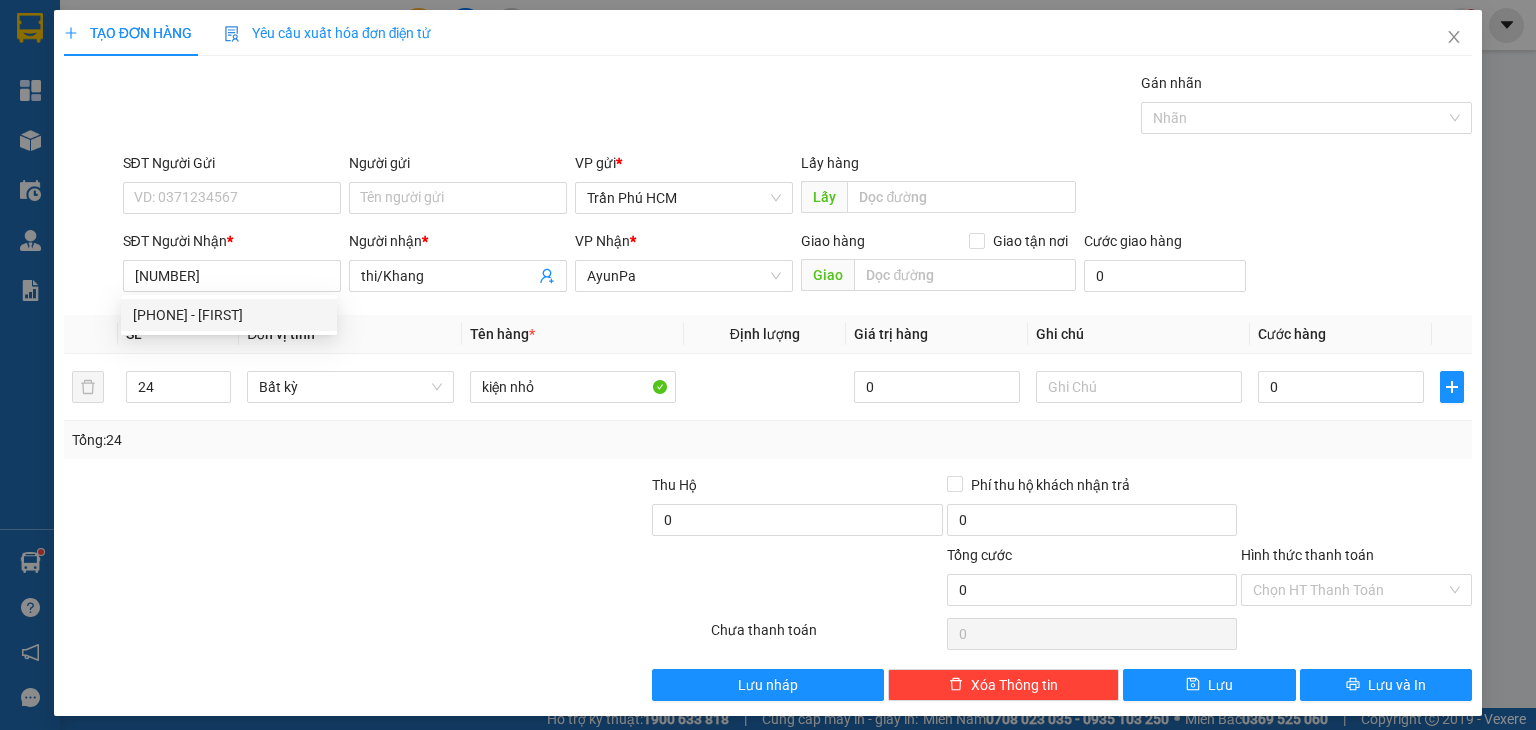 drag, startPoint x: 180, startPoint y: 282, endPoint x: 891, endPoint y: 77, distance: 739.9635 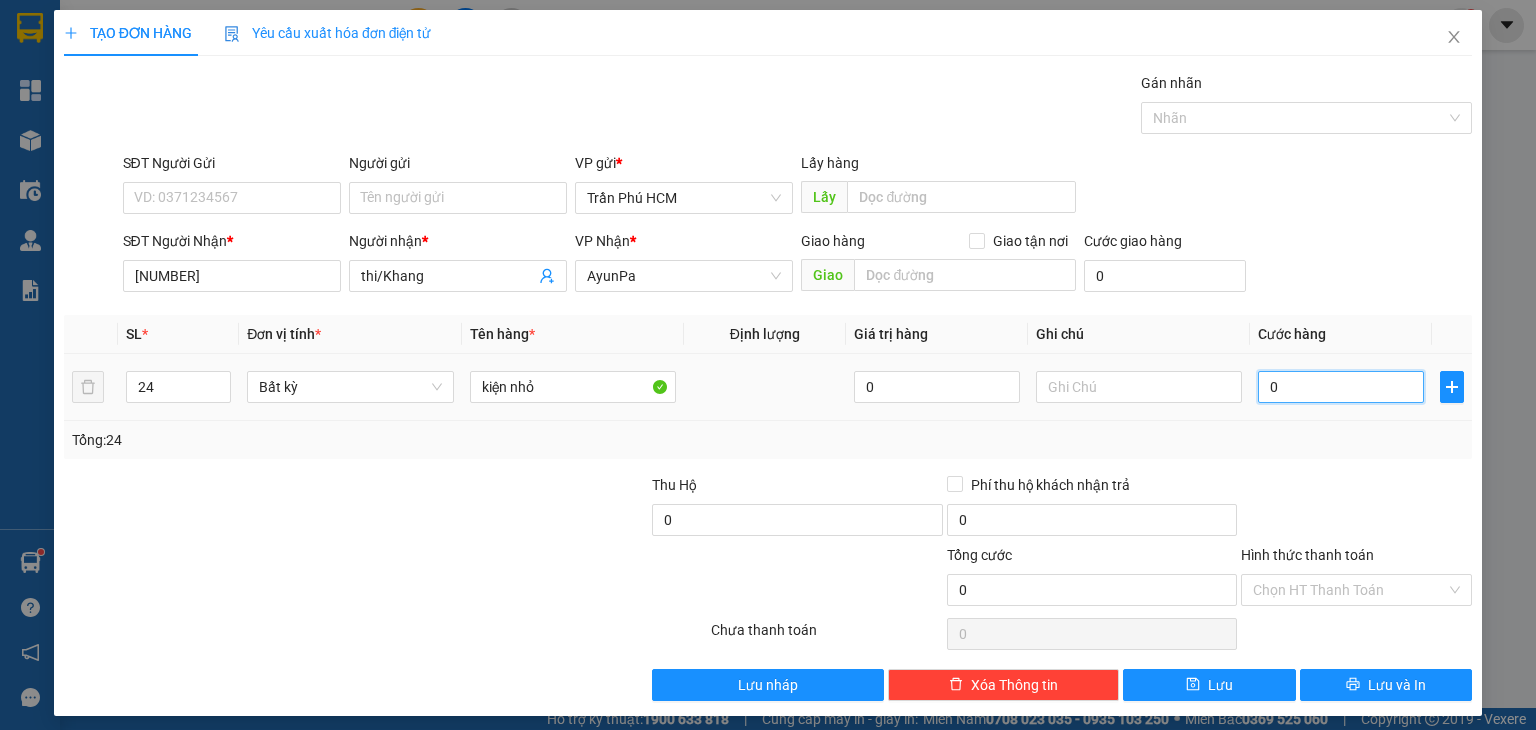 click on "0" at bounding box center (1341, 387) 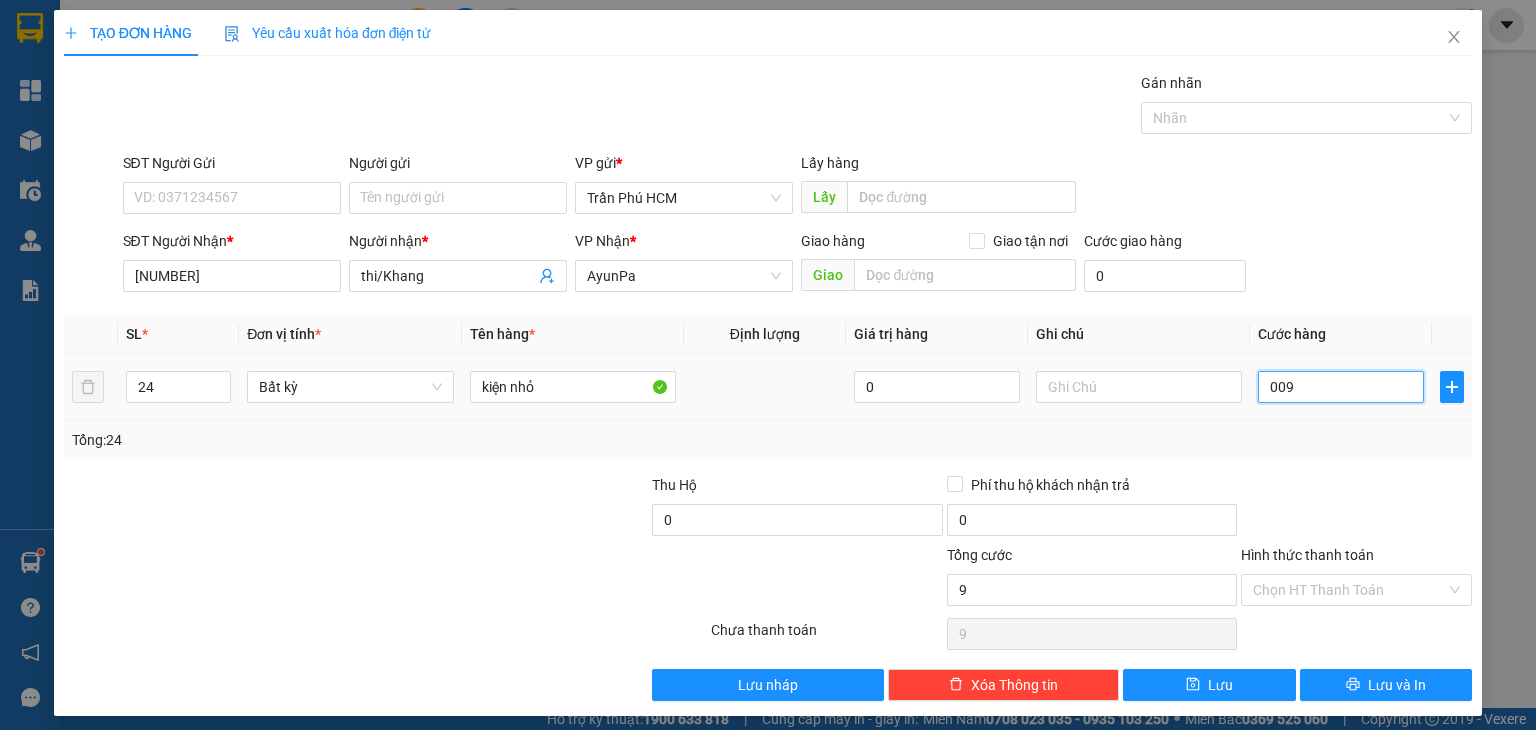 type on "0.090" 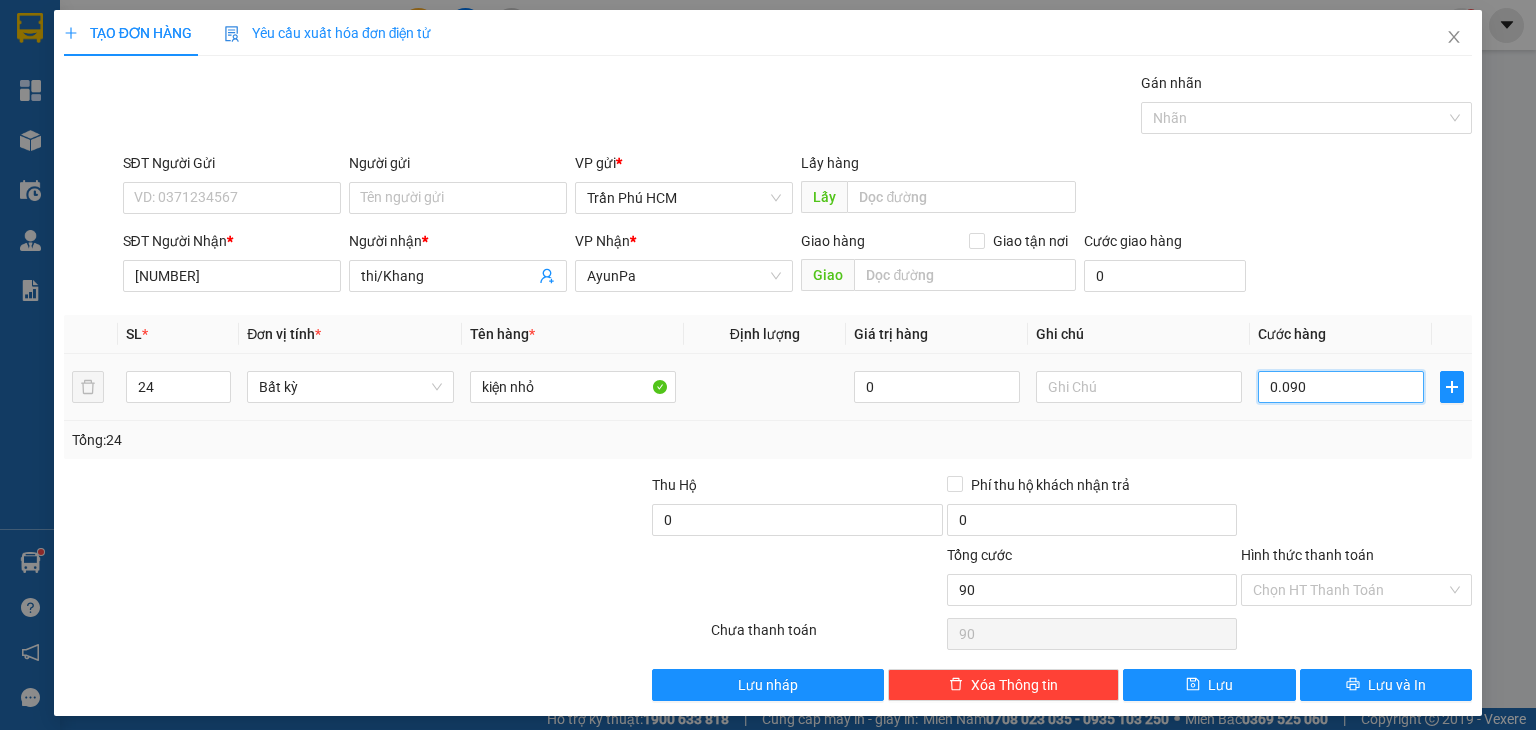 type on "00.900" 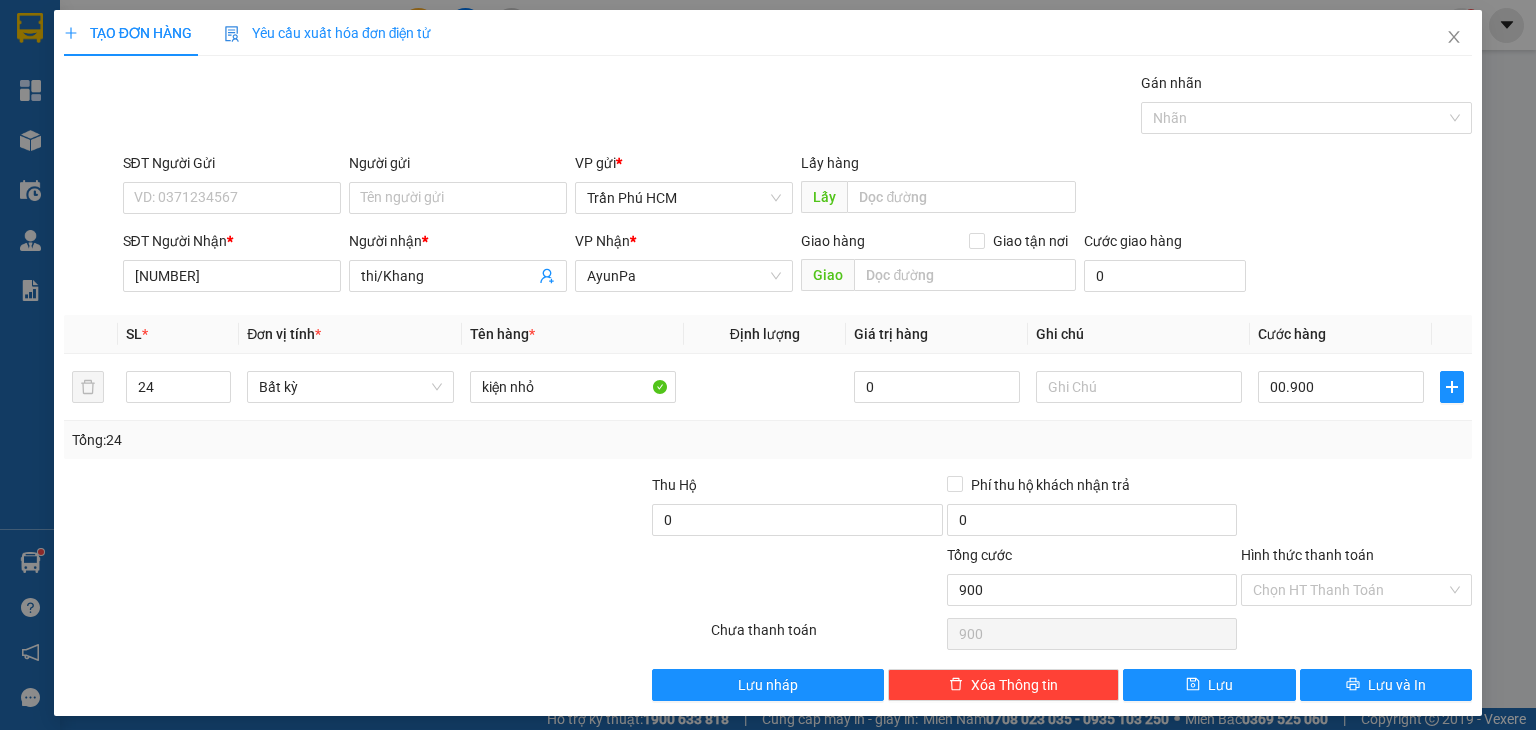 type on "900.000" 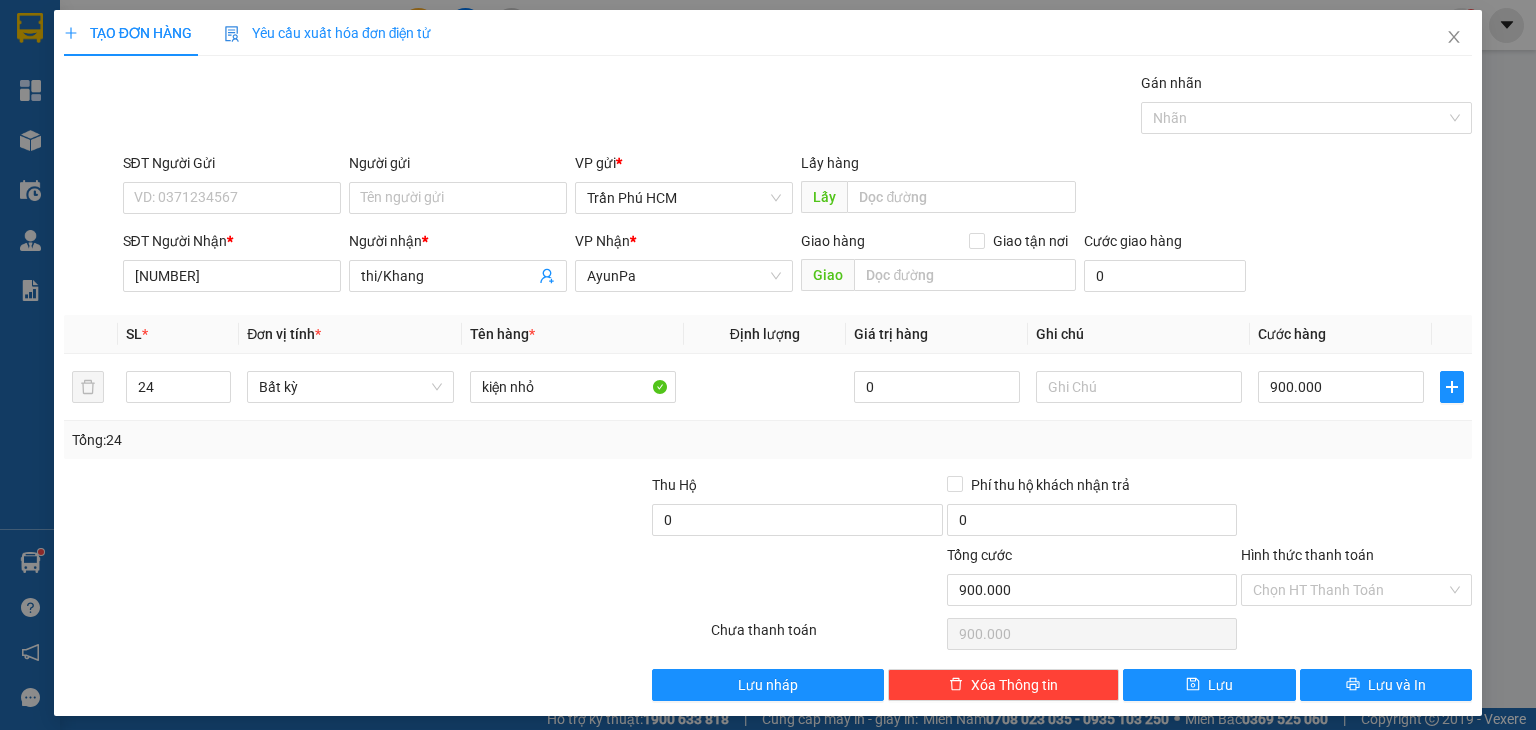 click on "Hình thức thanh toán" at bounding box center [1307, 555] 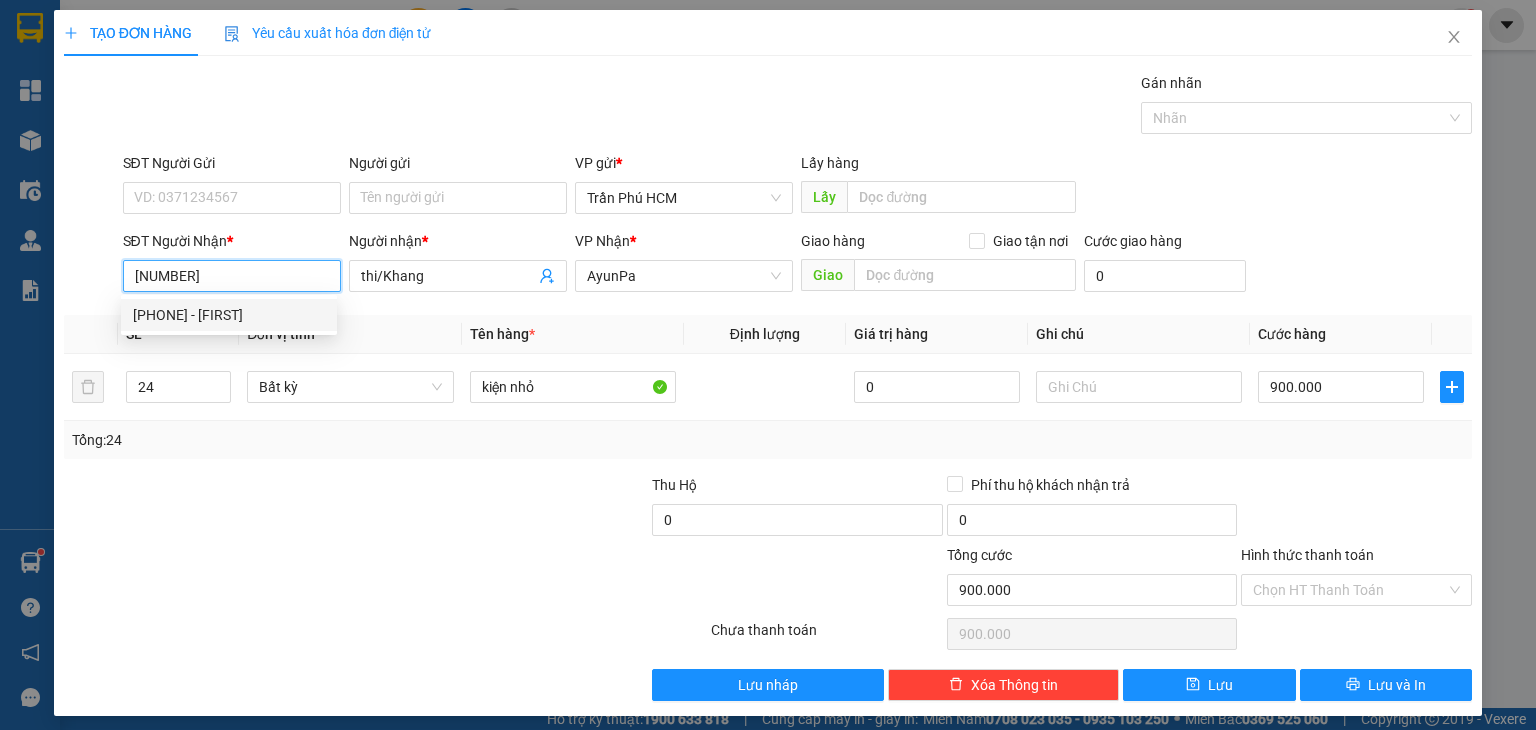 drag, startPoint x: 180, startPoint y: 273, endPoint x: 156, endPoint y: 280, distance: 25 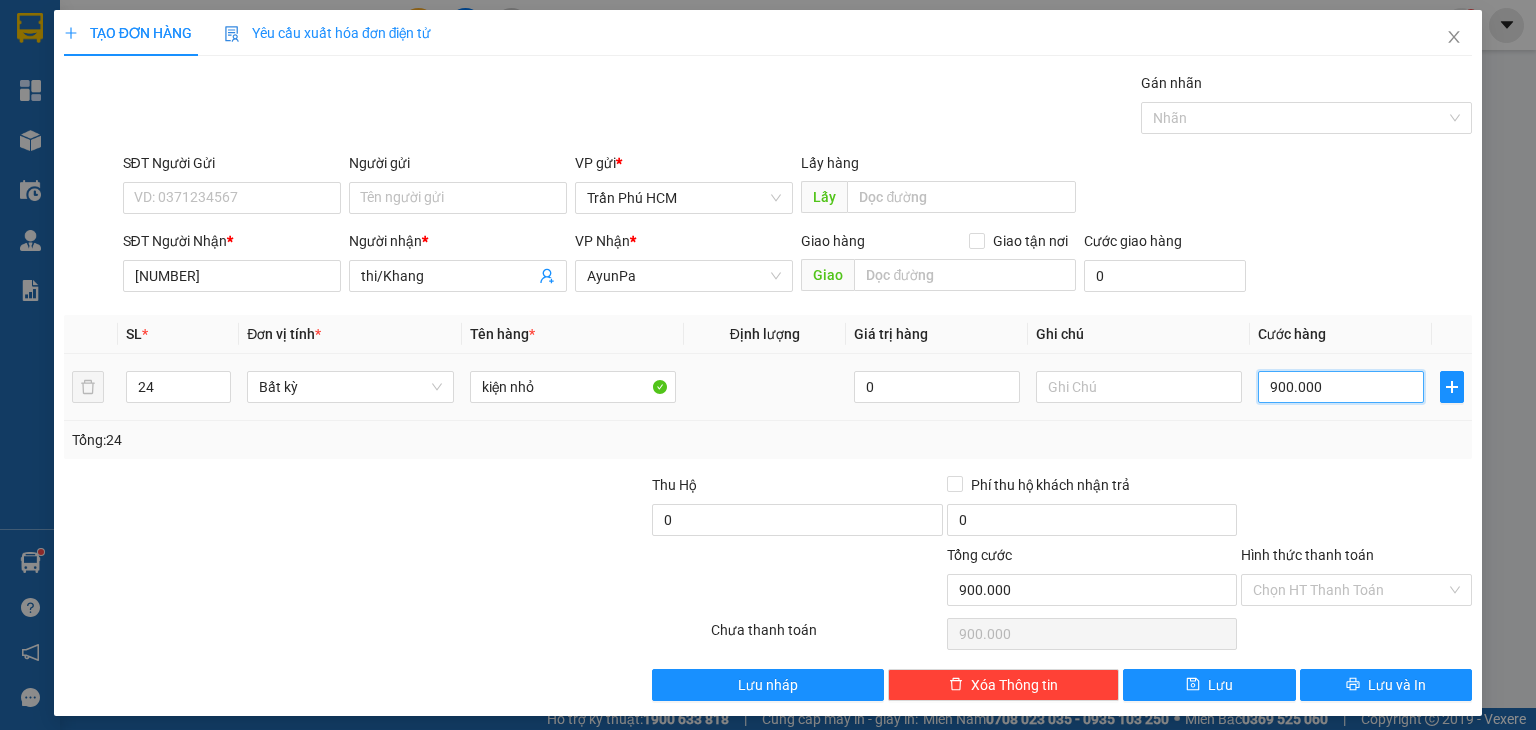 click on "900.000" at bounding box center (1341, 387) 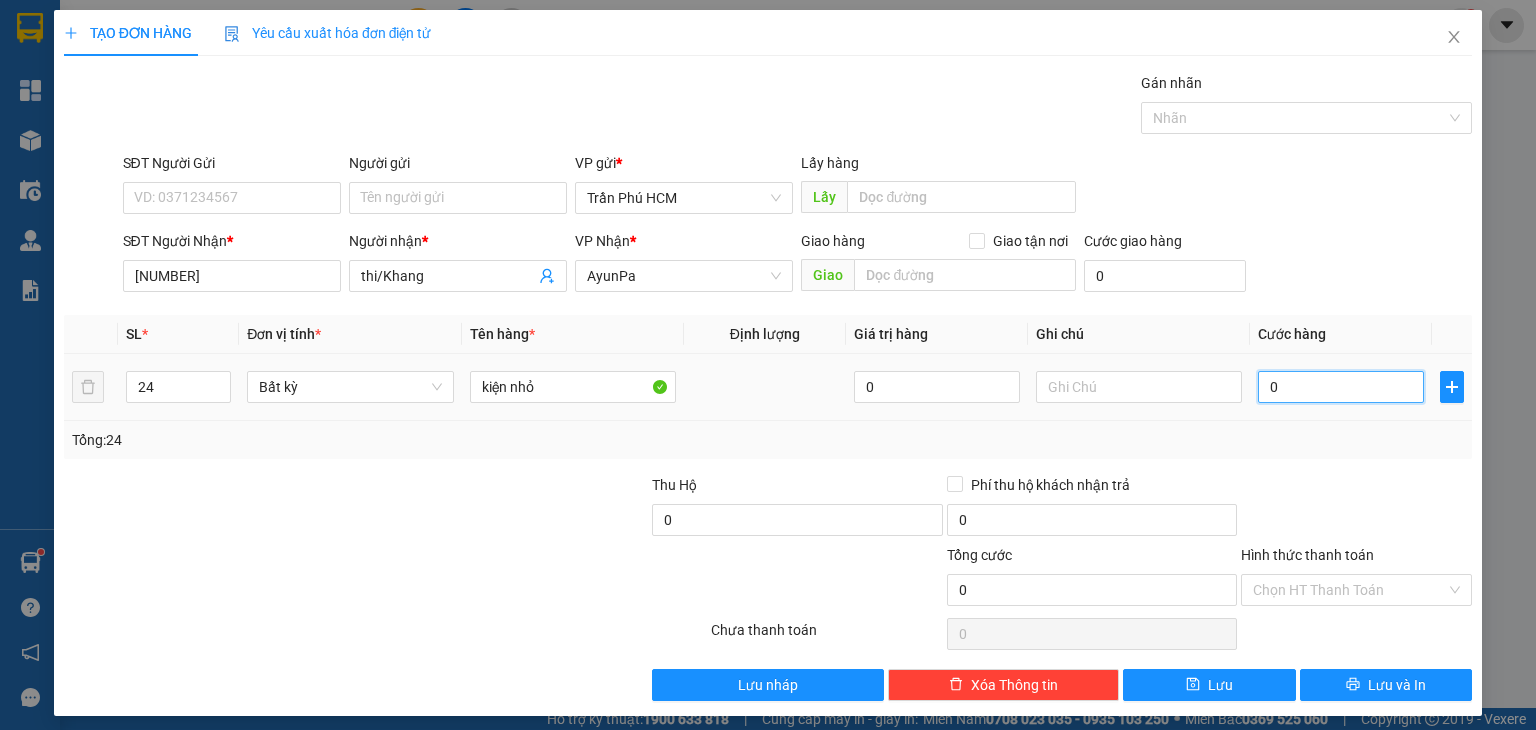 type on "009" 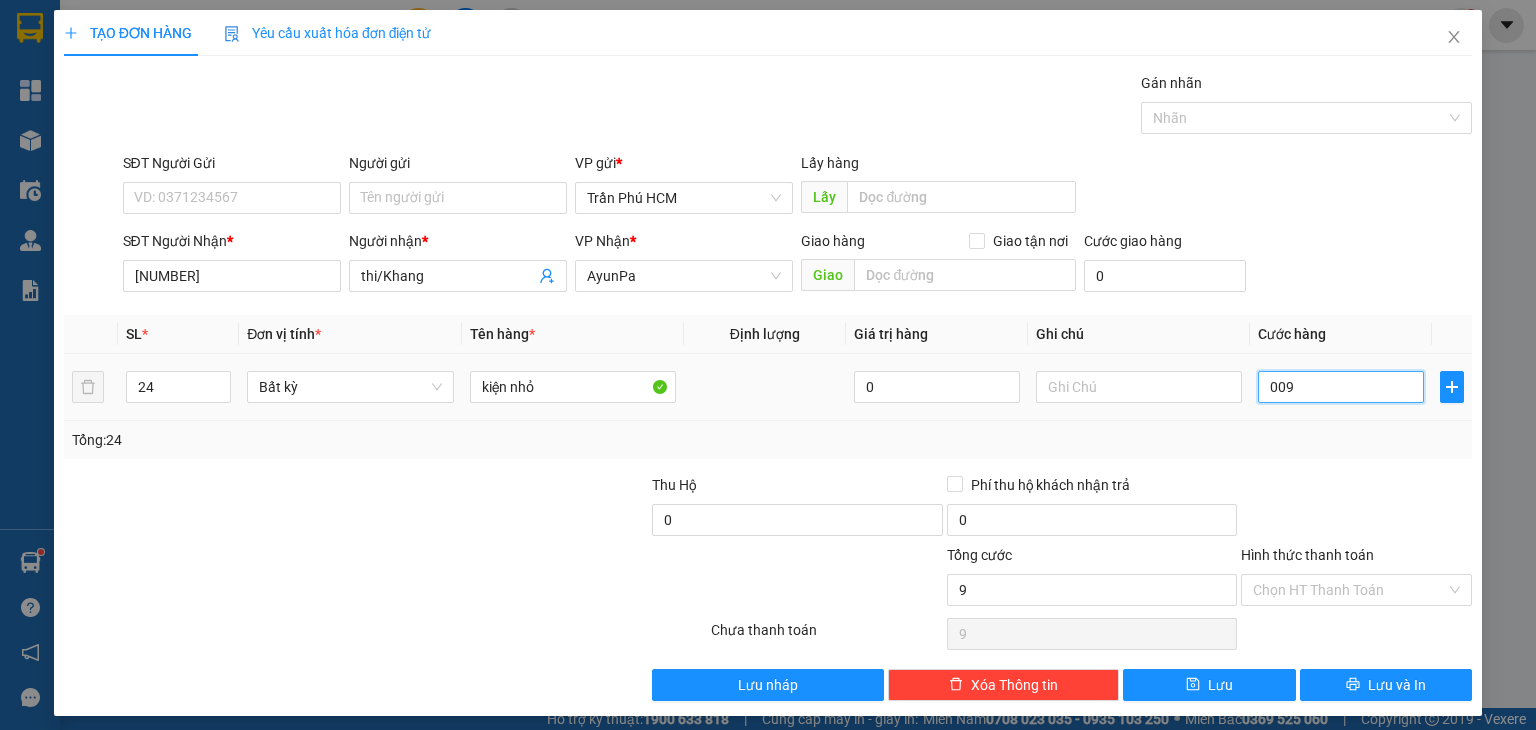 type on "0.095" 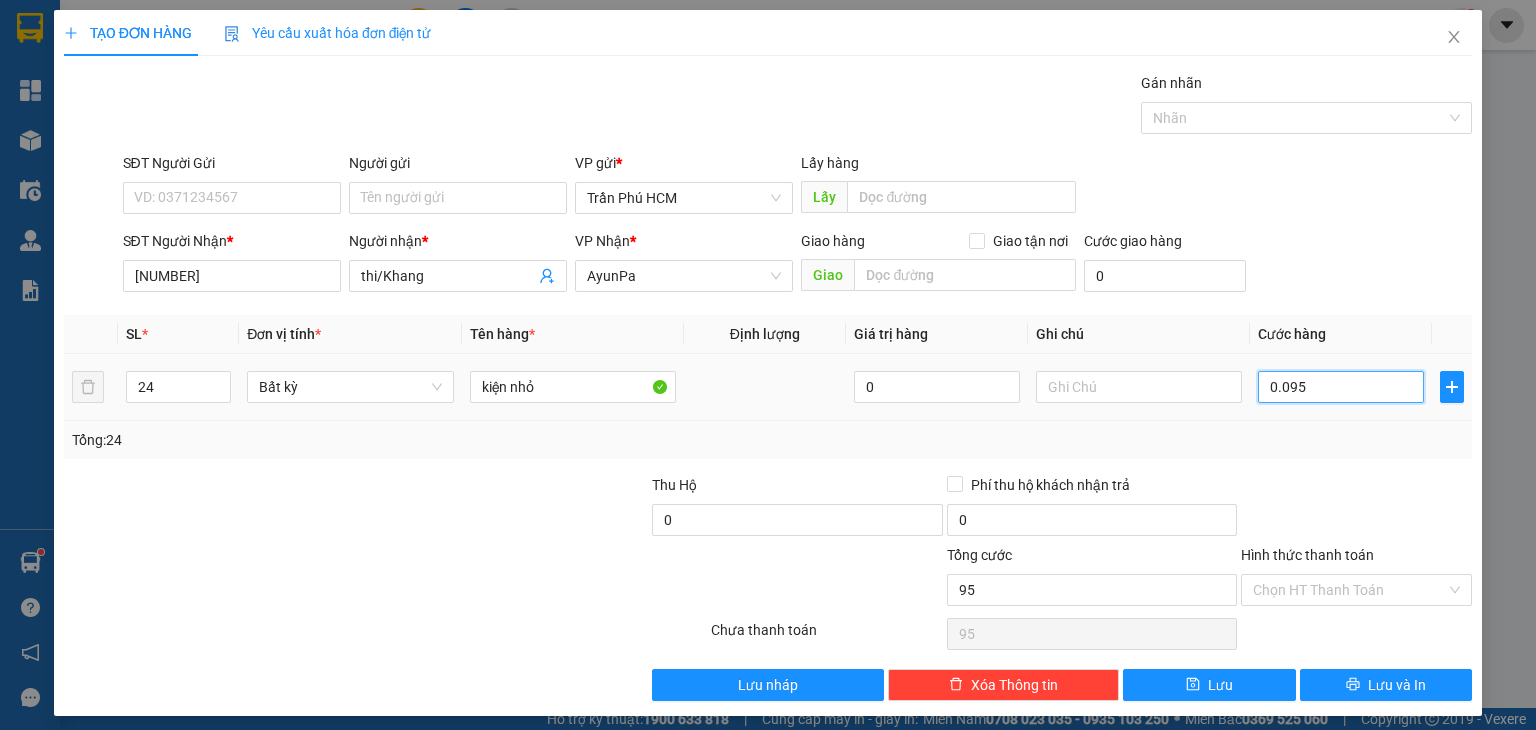 type on "00.950" 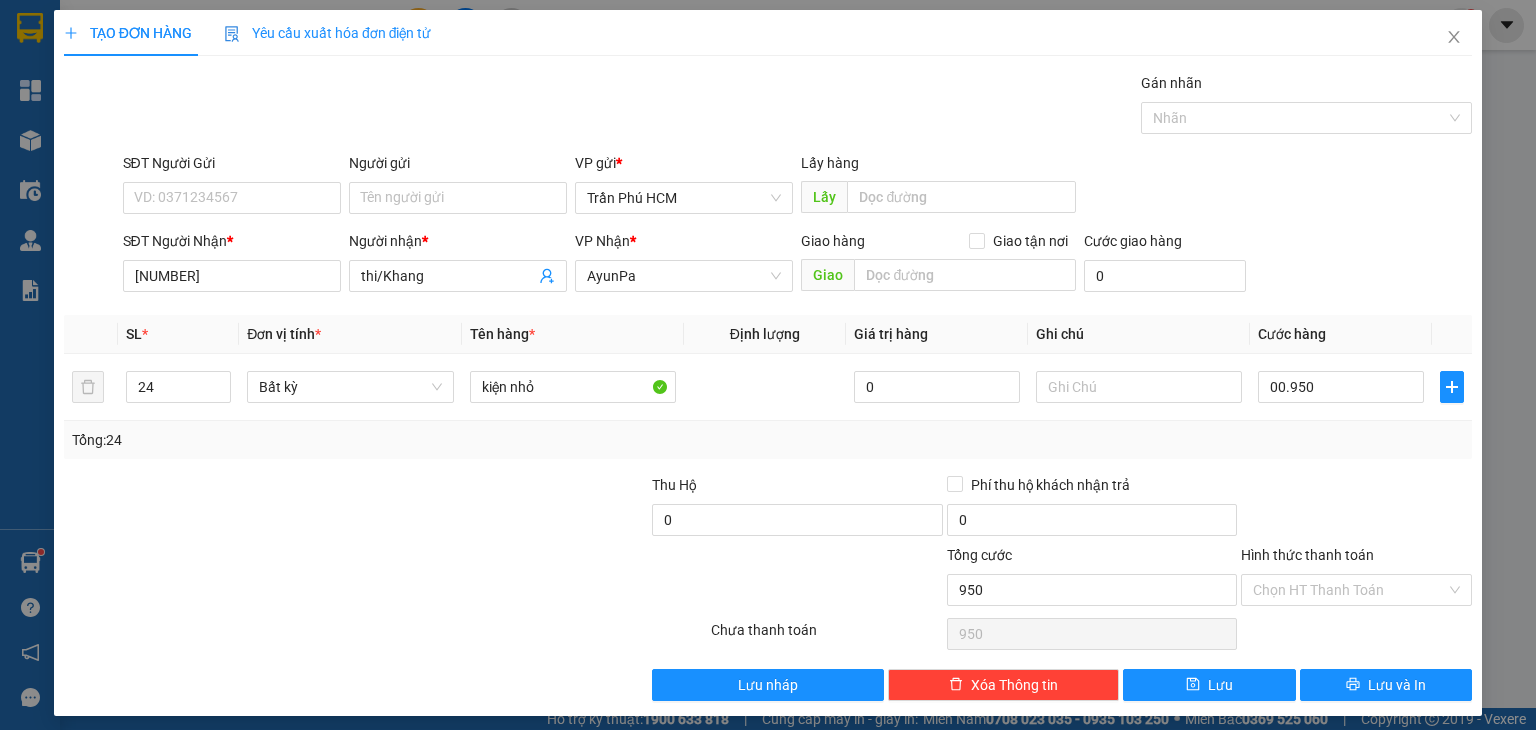type on "950.000" 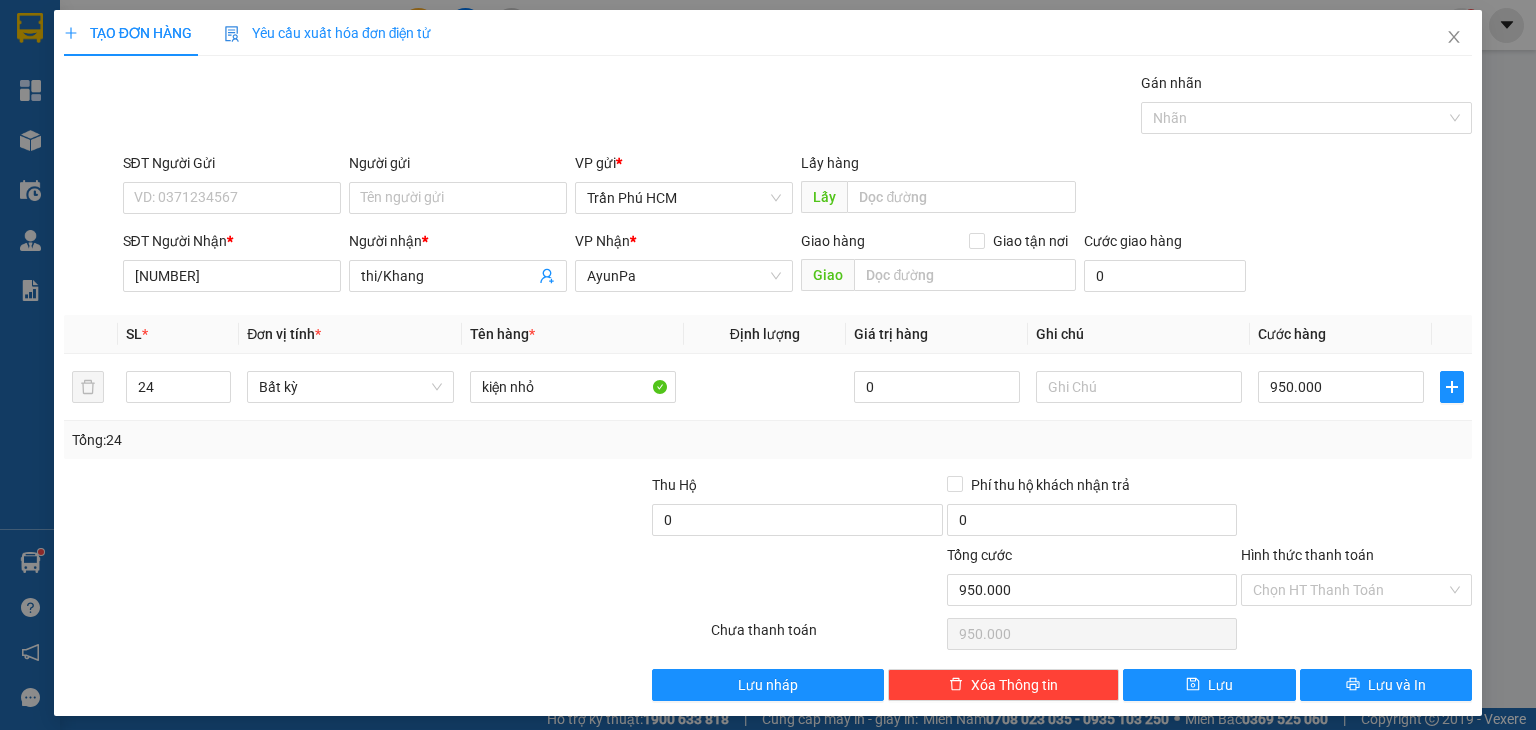 click on "Tổng:  24" at bounding box center (768, 440) 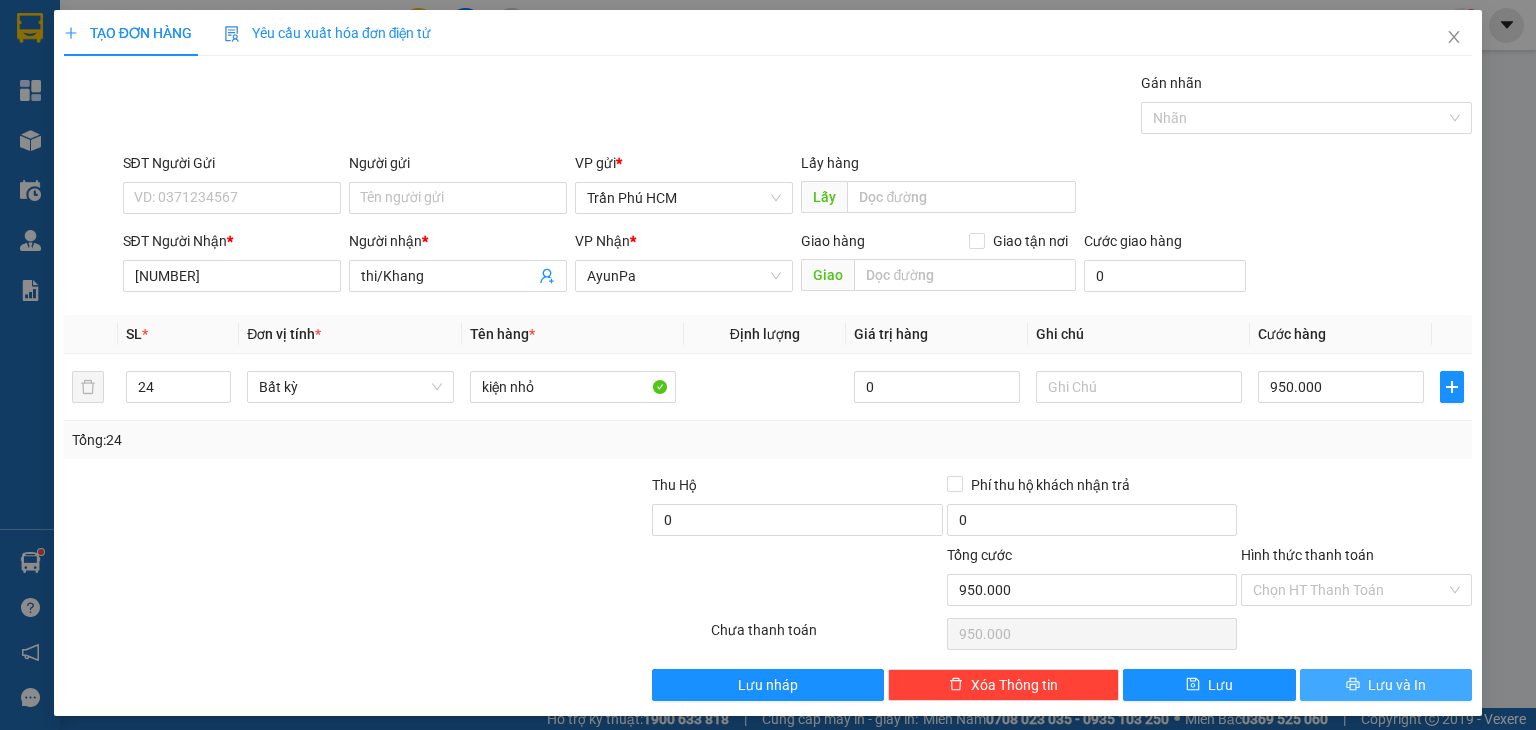 click on "Lưu và In" at bounding box center (1397, 685) 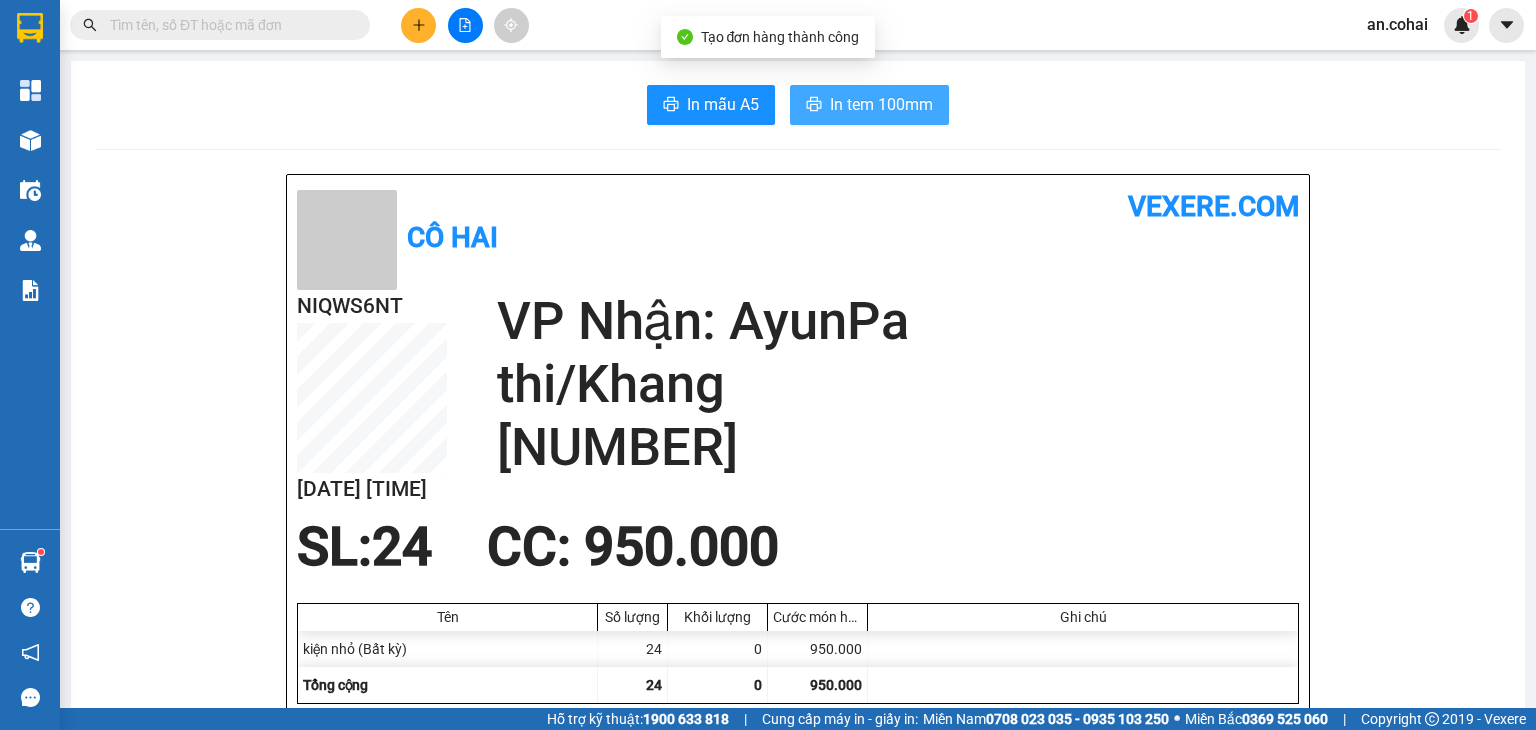 click on "In tem 100mm" at bounding box center (881, 104) 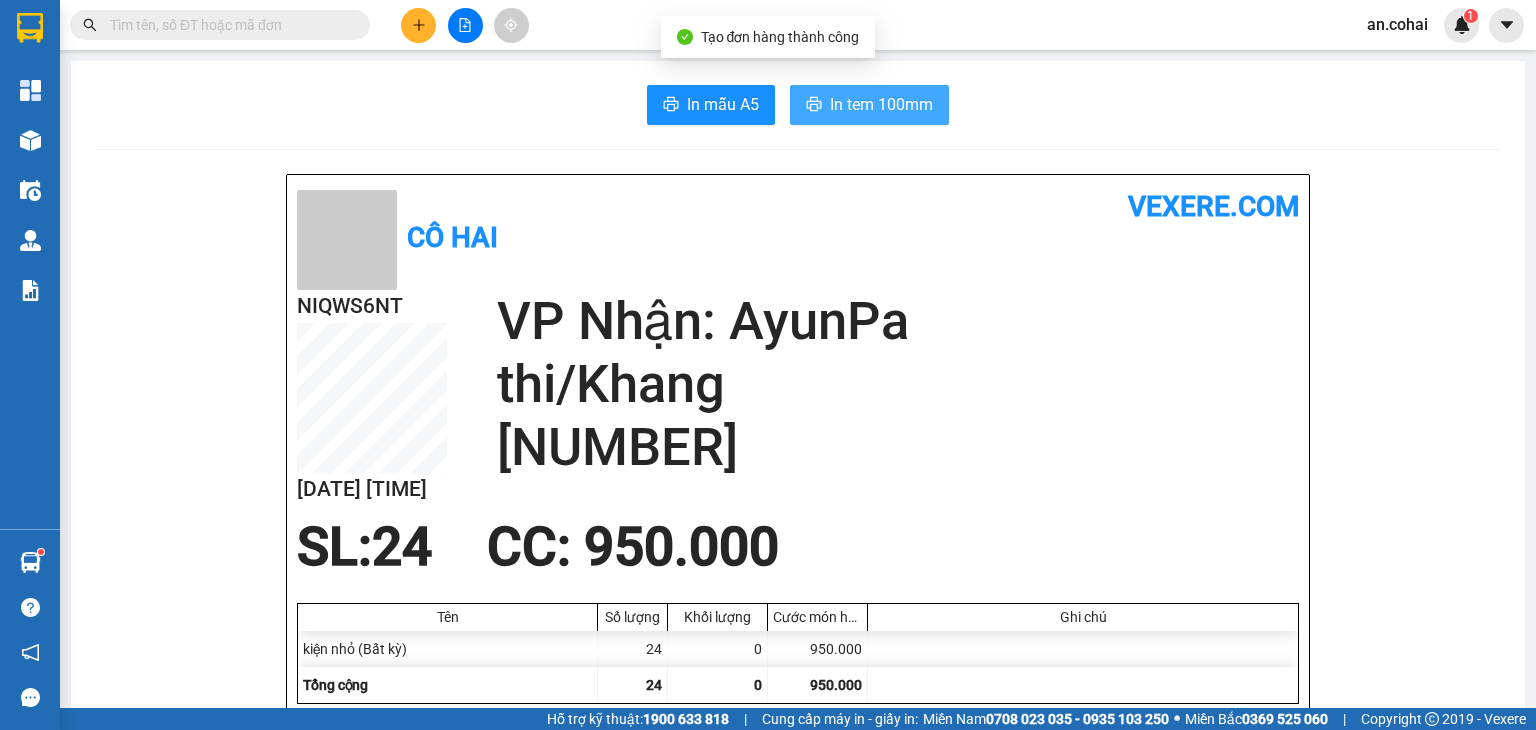 scroll, scrollTop: 0, scrollLeft: 0, axis: both 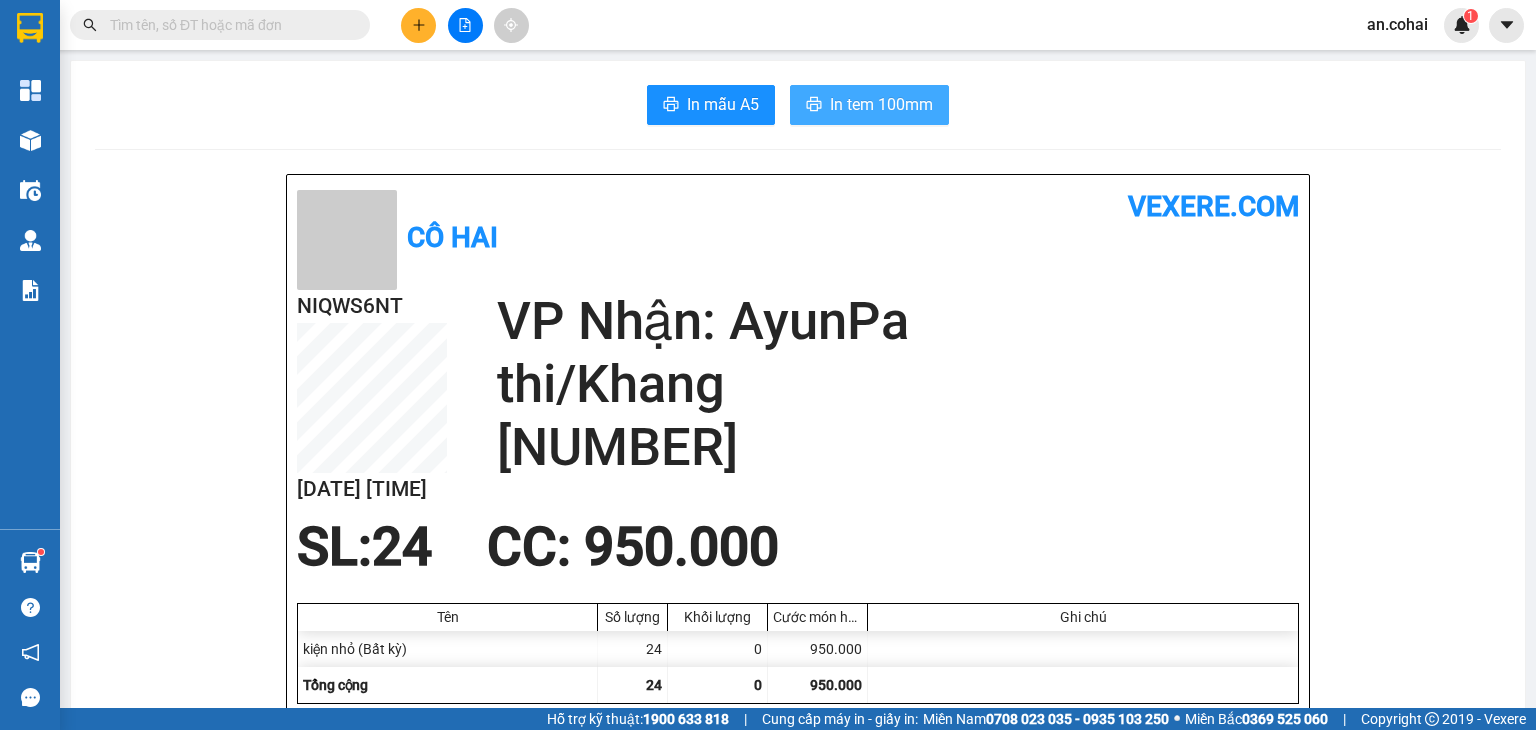 click on "In tem 100mm" at bounding box center [881, 104] 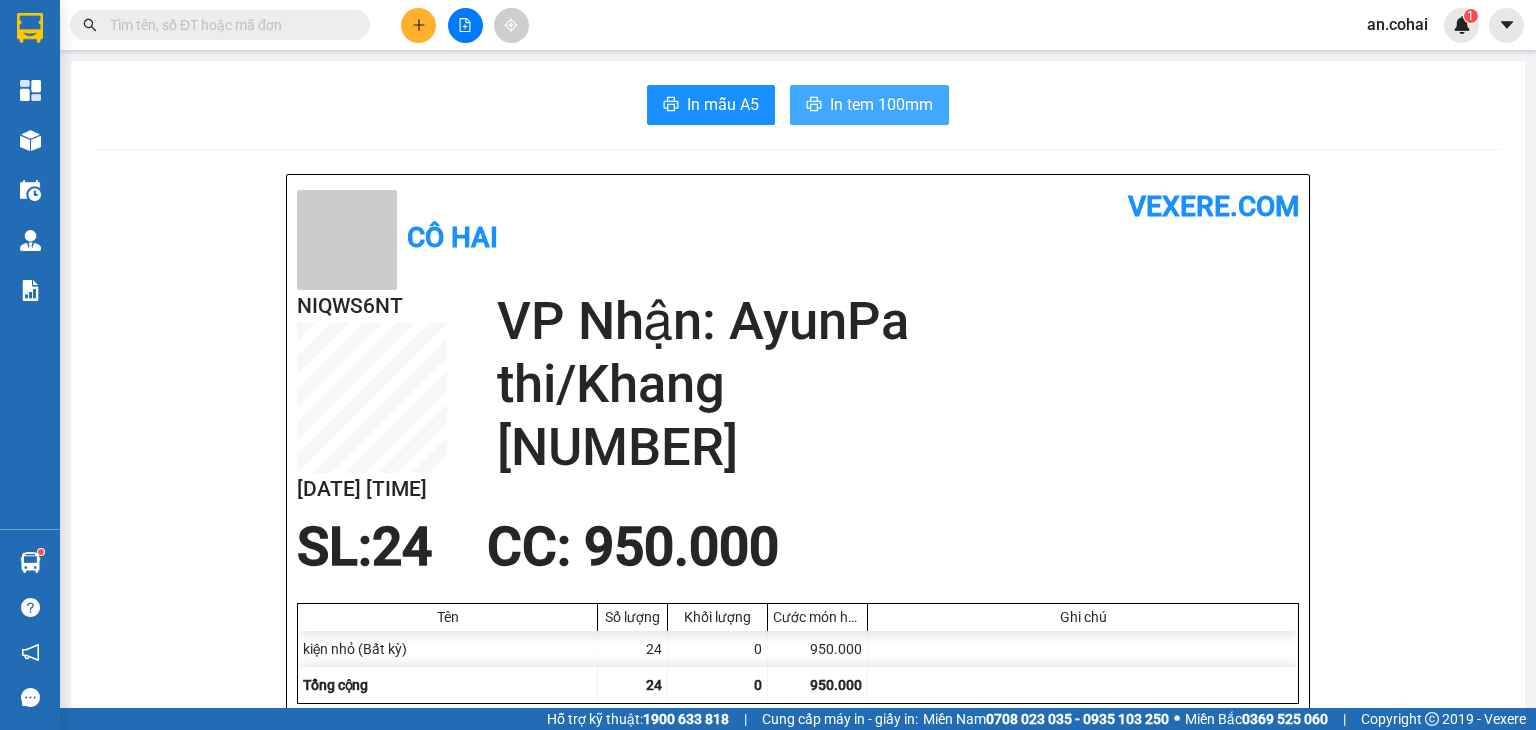 scroll, scrollTop: 0, scrollLeft: 0, axis: both 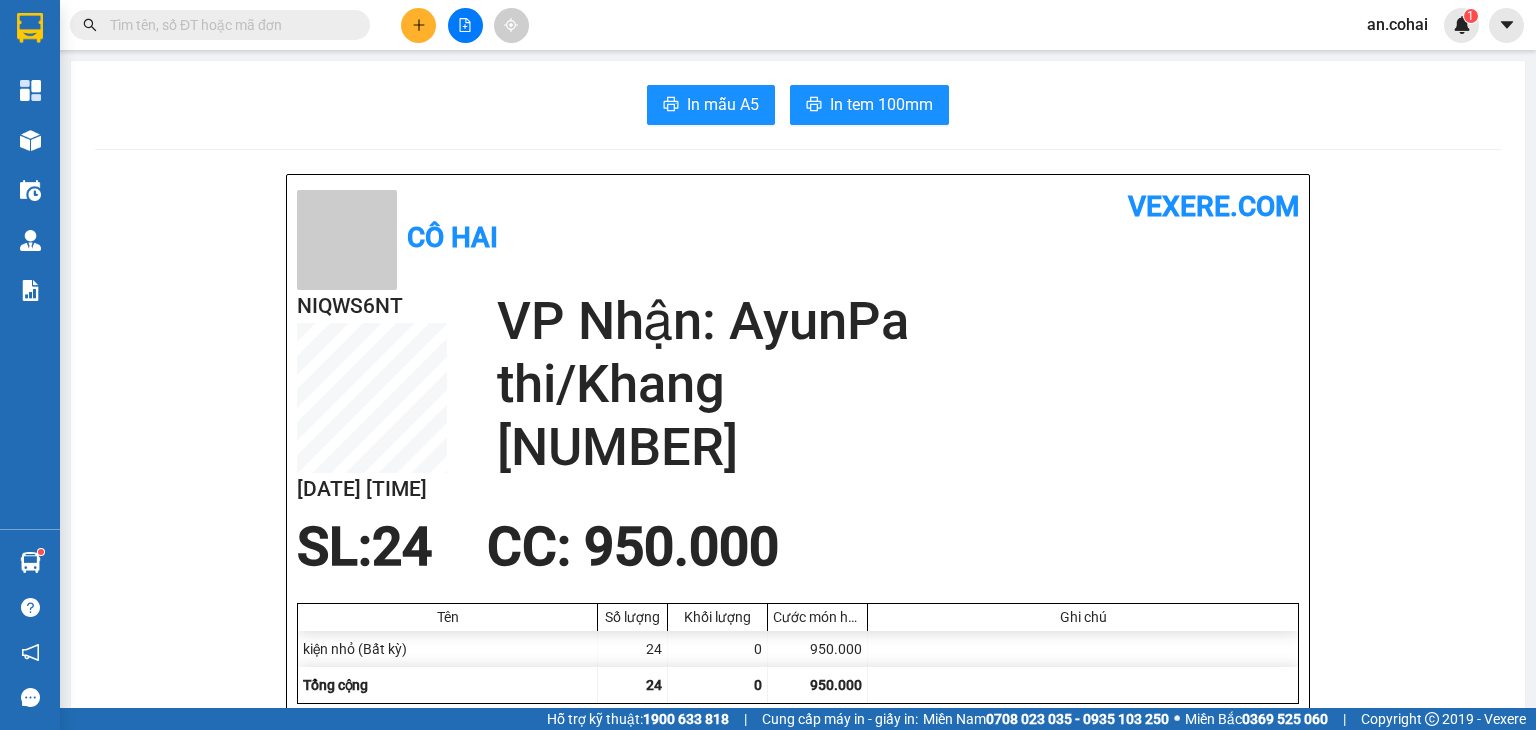 click at bounding box center (220, 25) 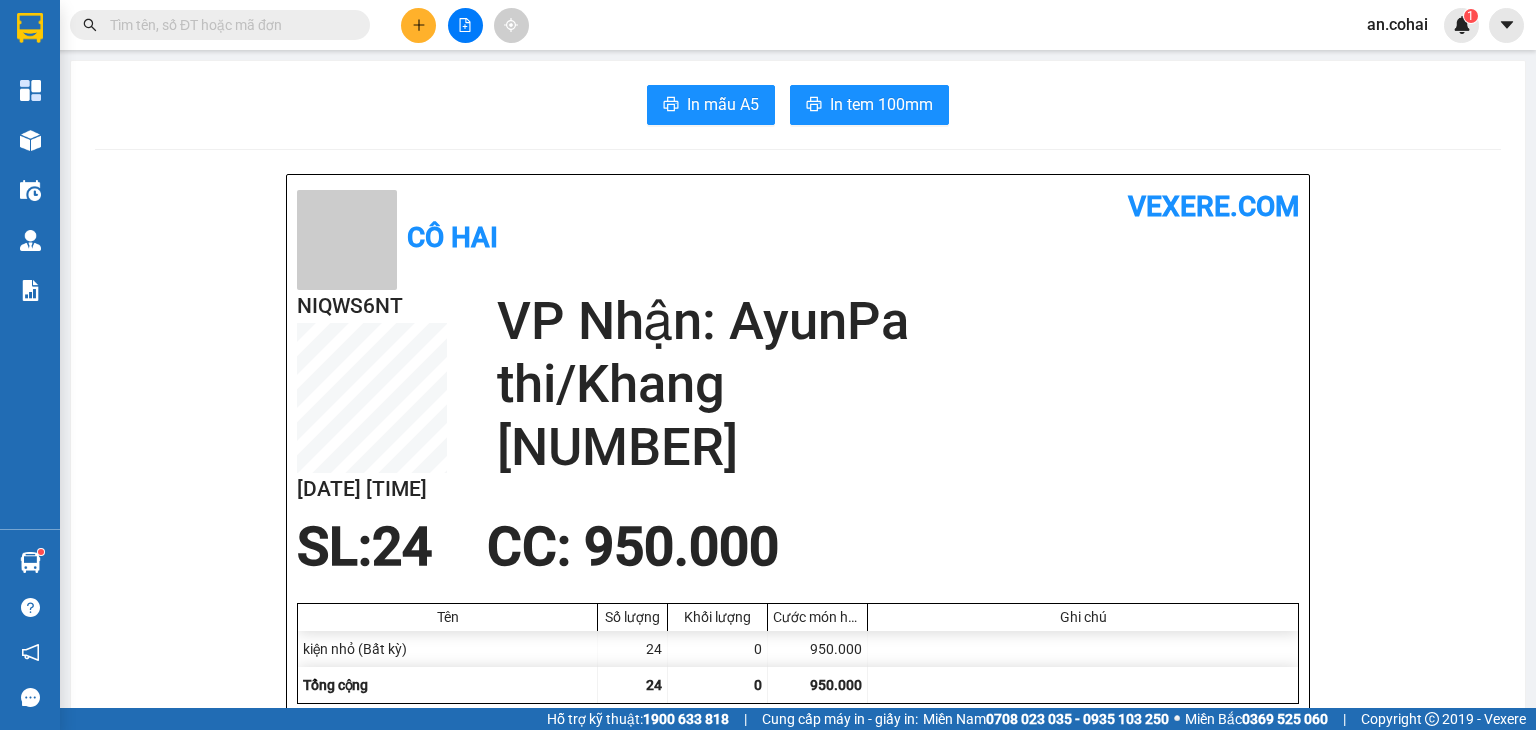 click at bounding box center [228, 25] 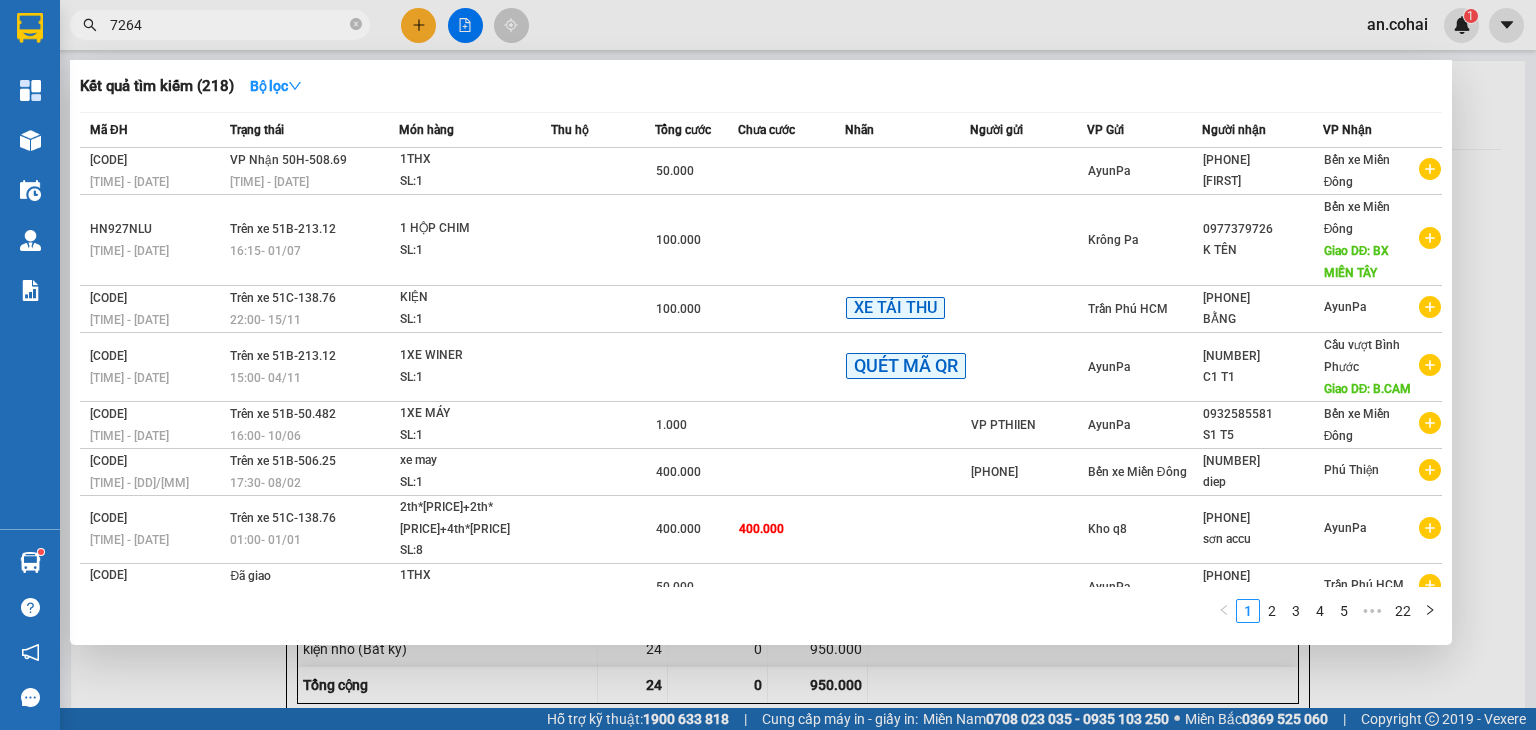type on "7264" 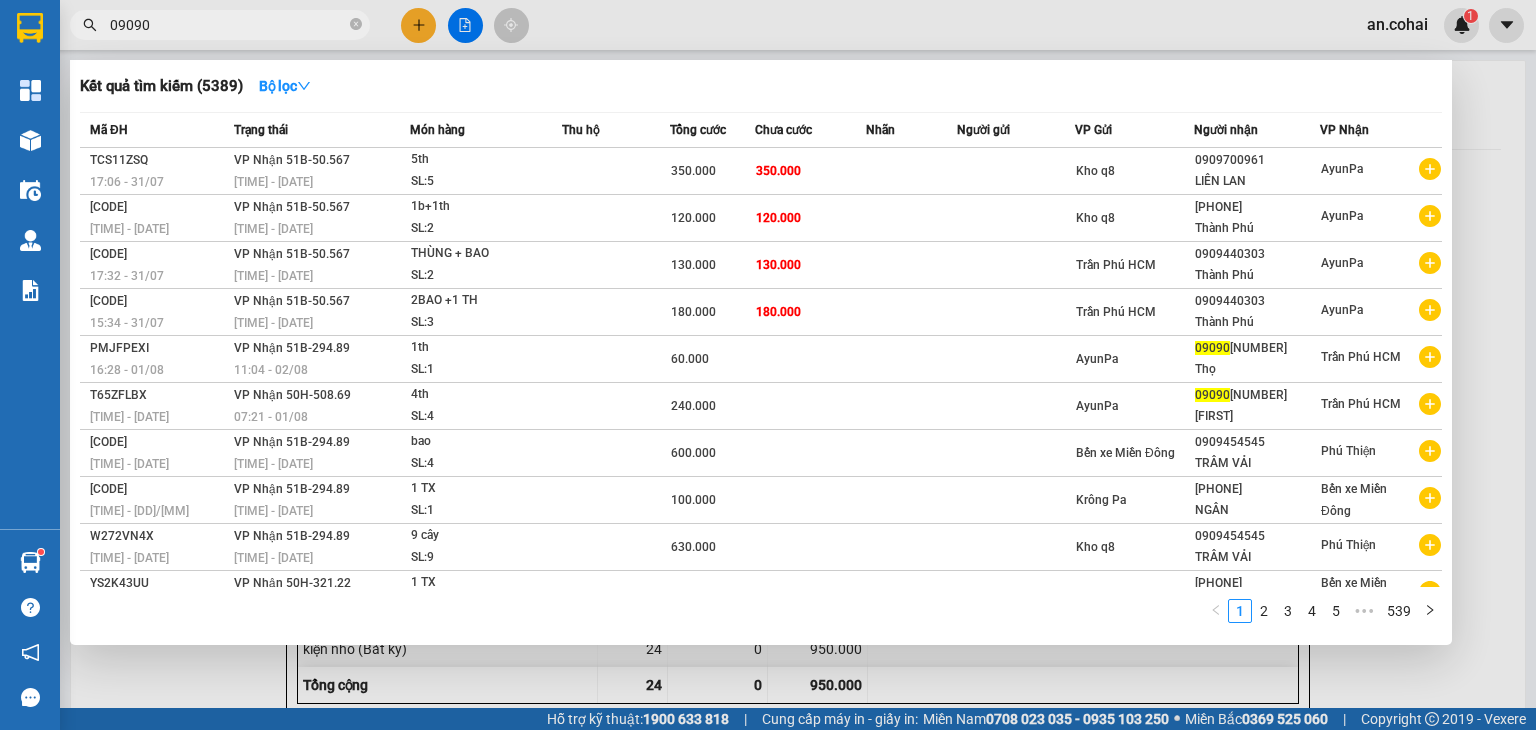 type on "090907" 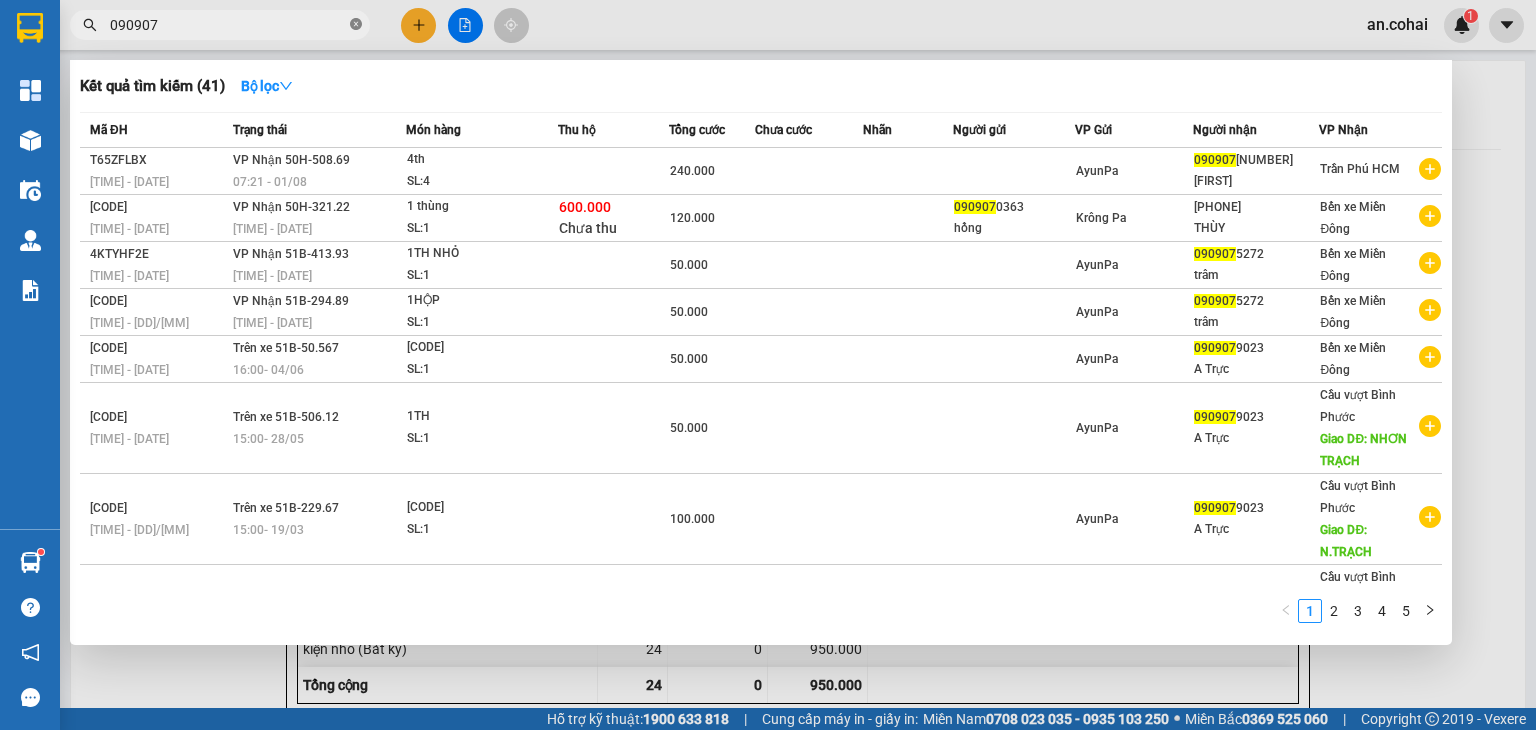 click at bounding box center (356, 25) 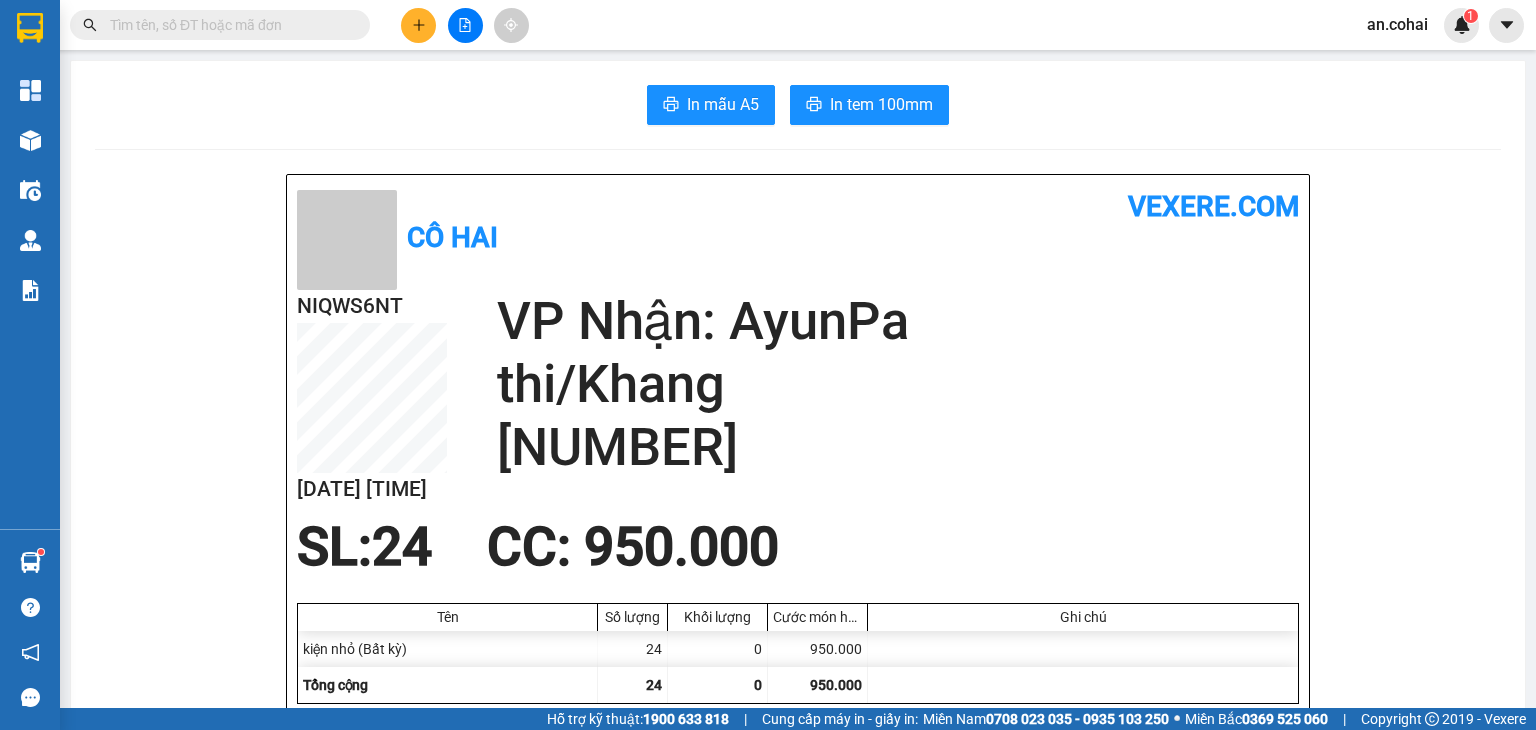 type 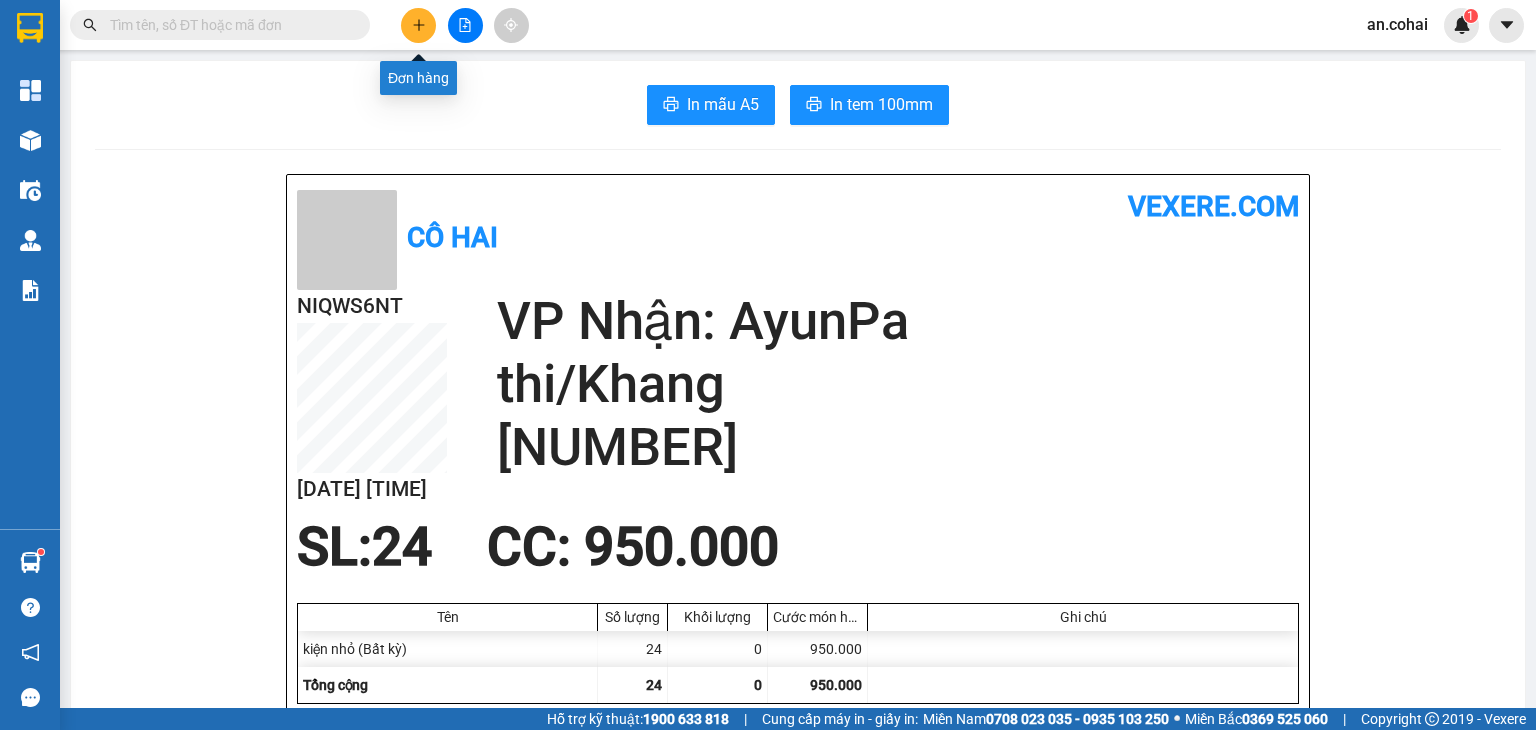 click 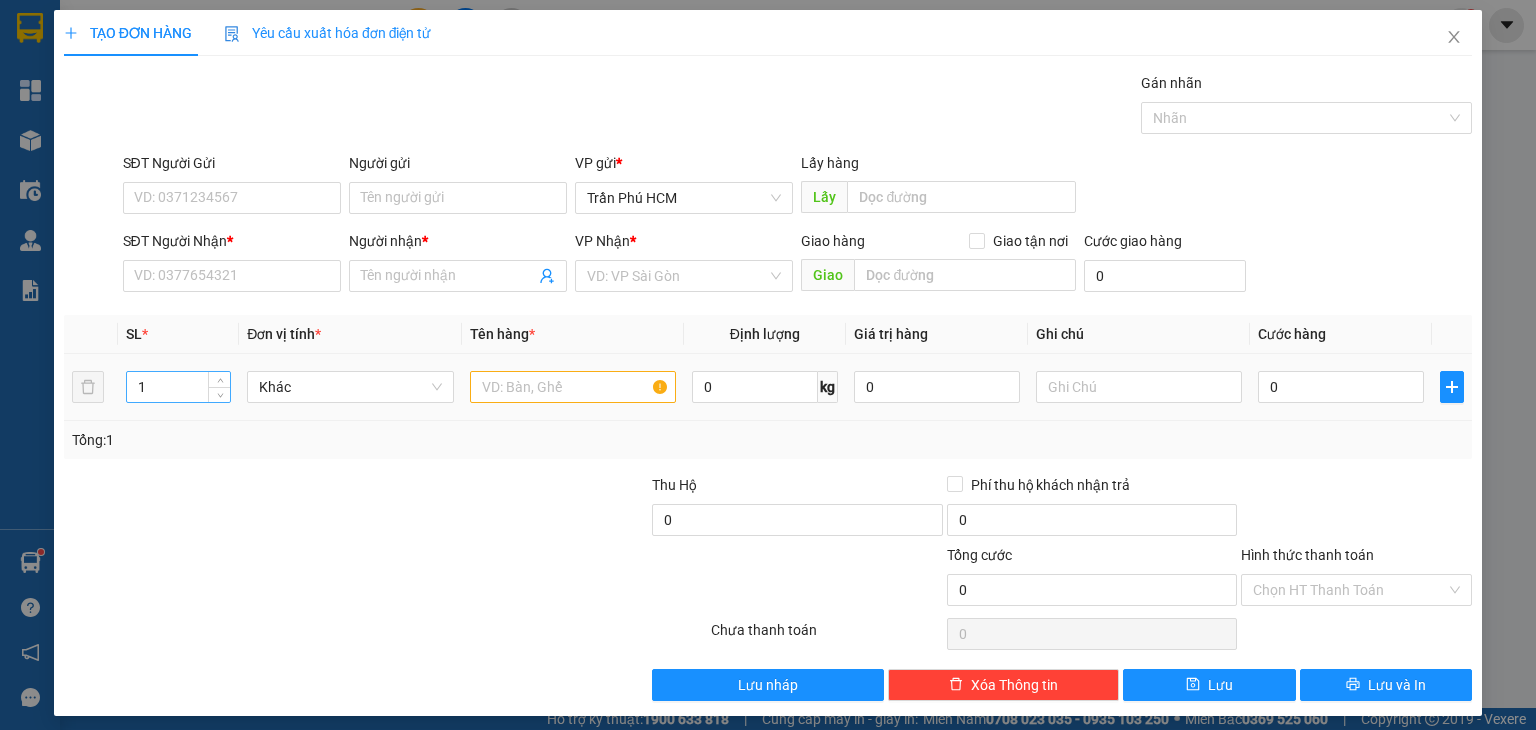 click on "1" at bounding box center [178, 387] 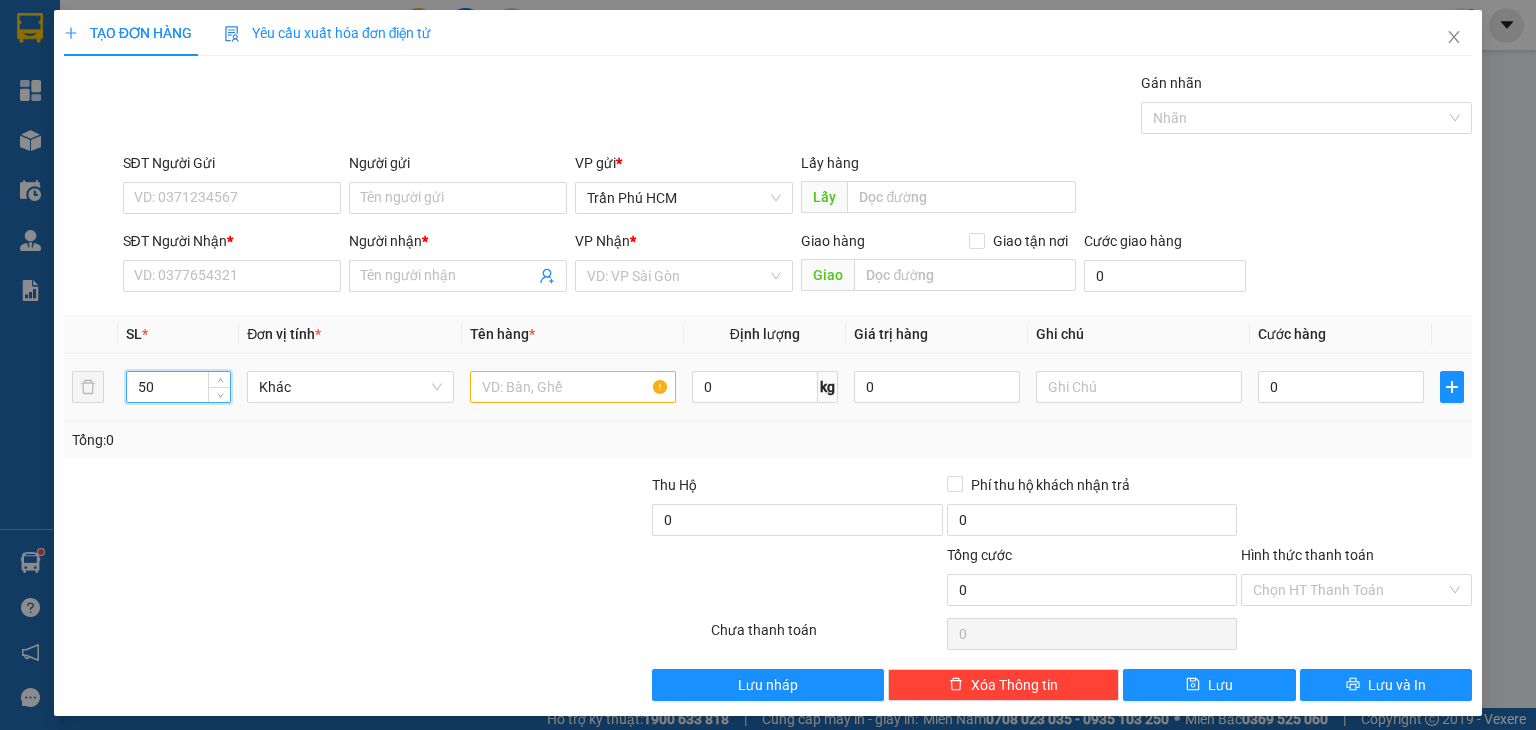 type on "5" 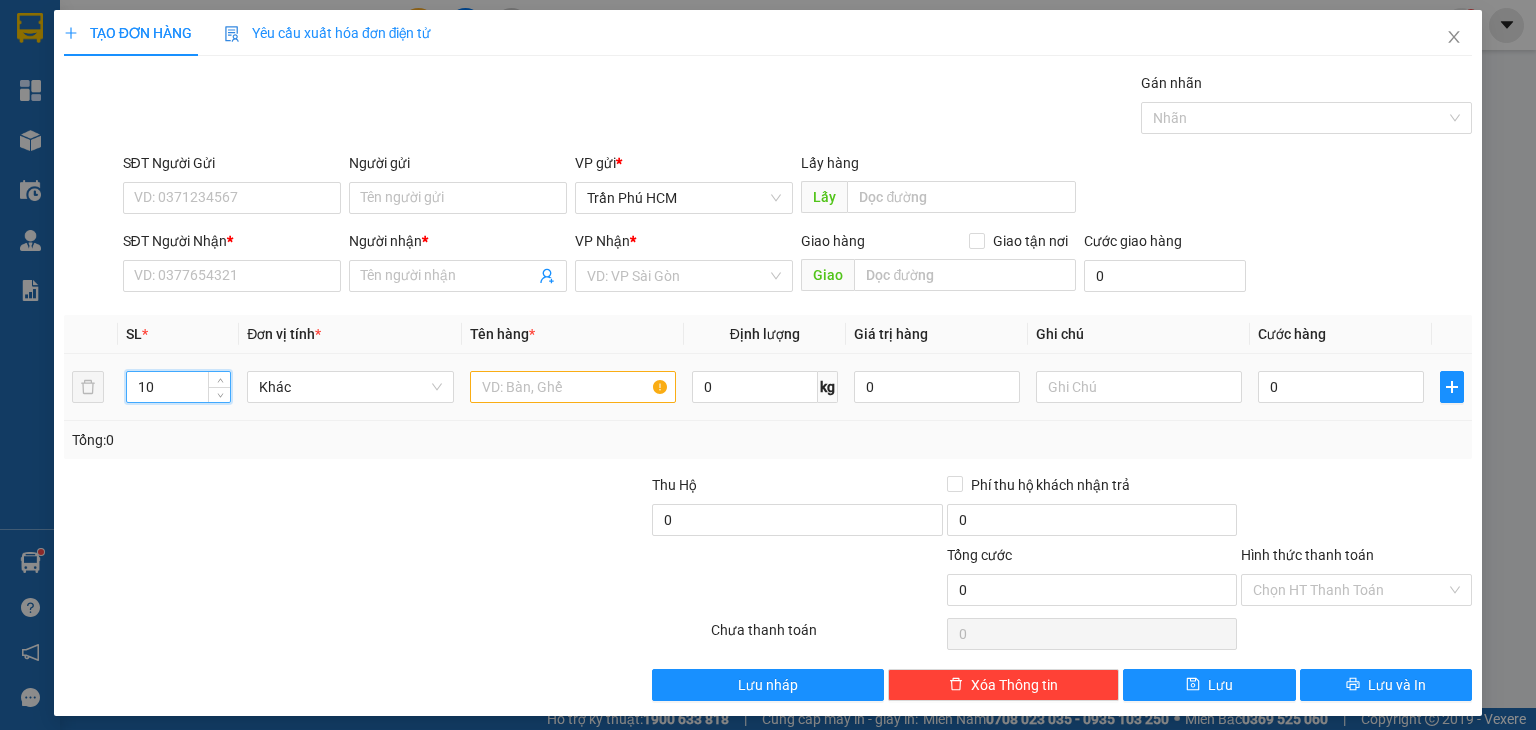 type on "10" 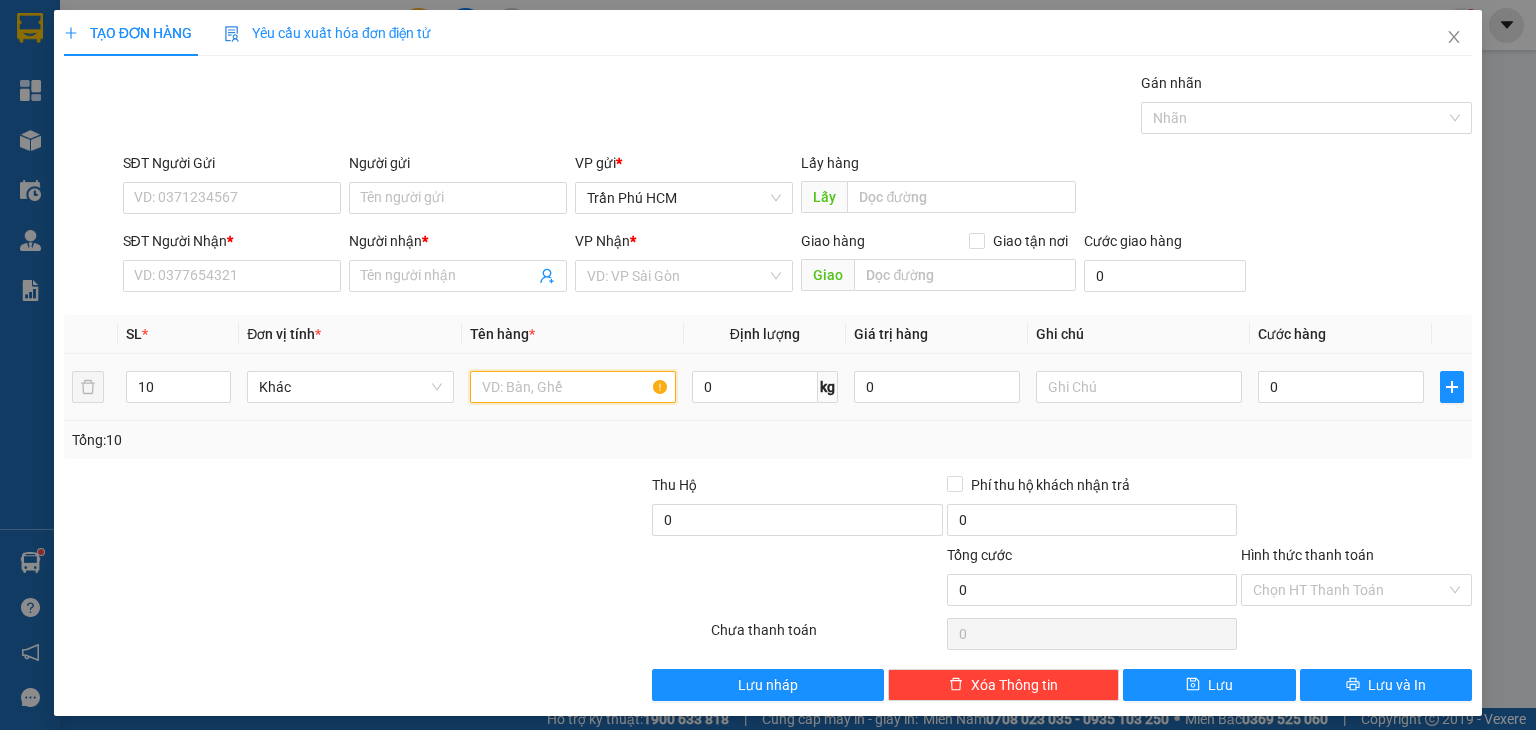 click at bounding box center [573, 387] 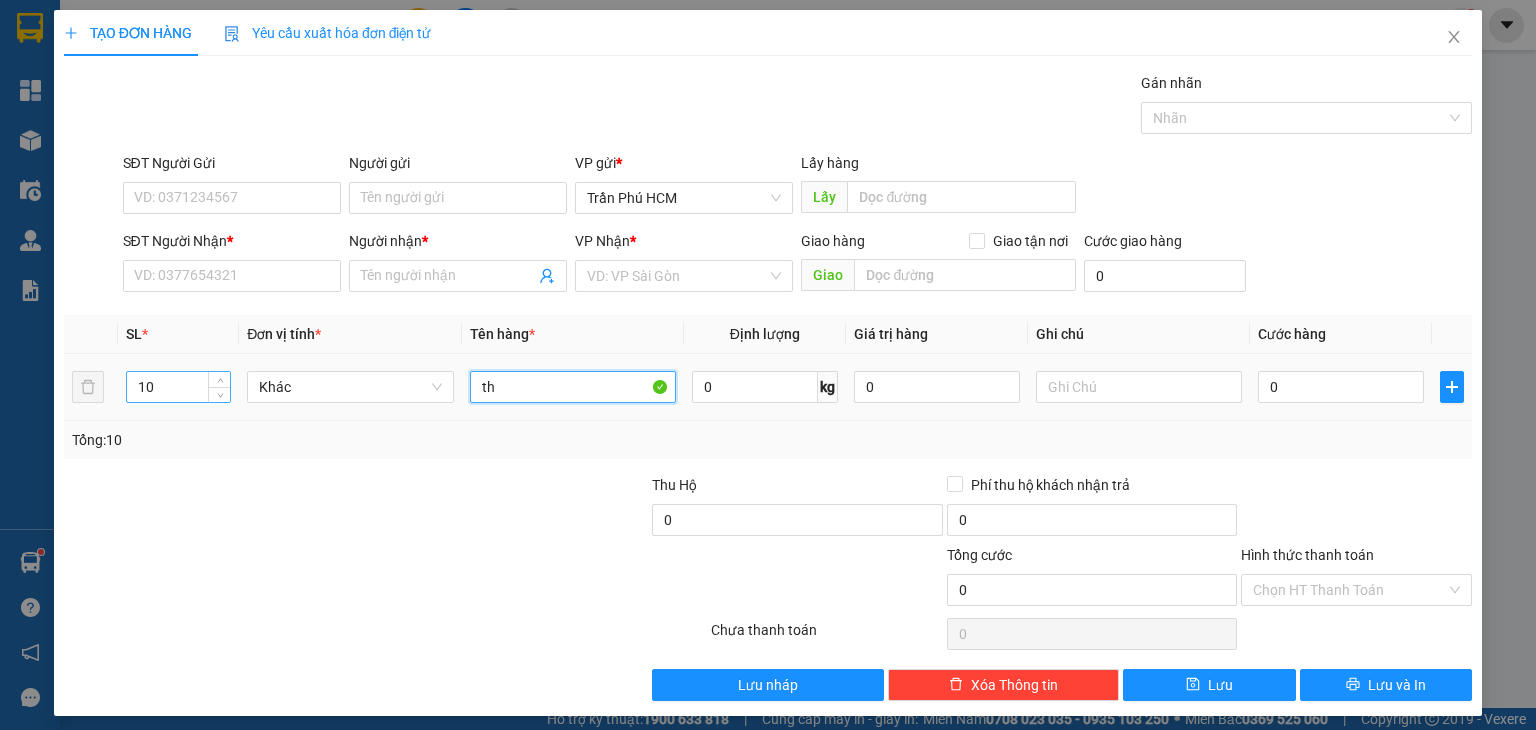 type on "th" 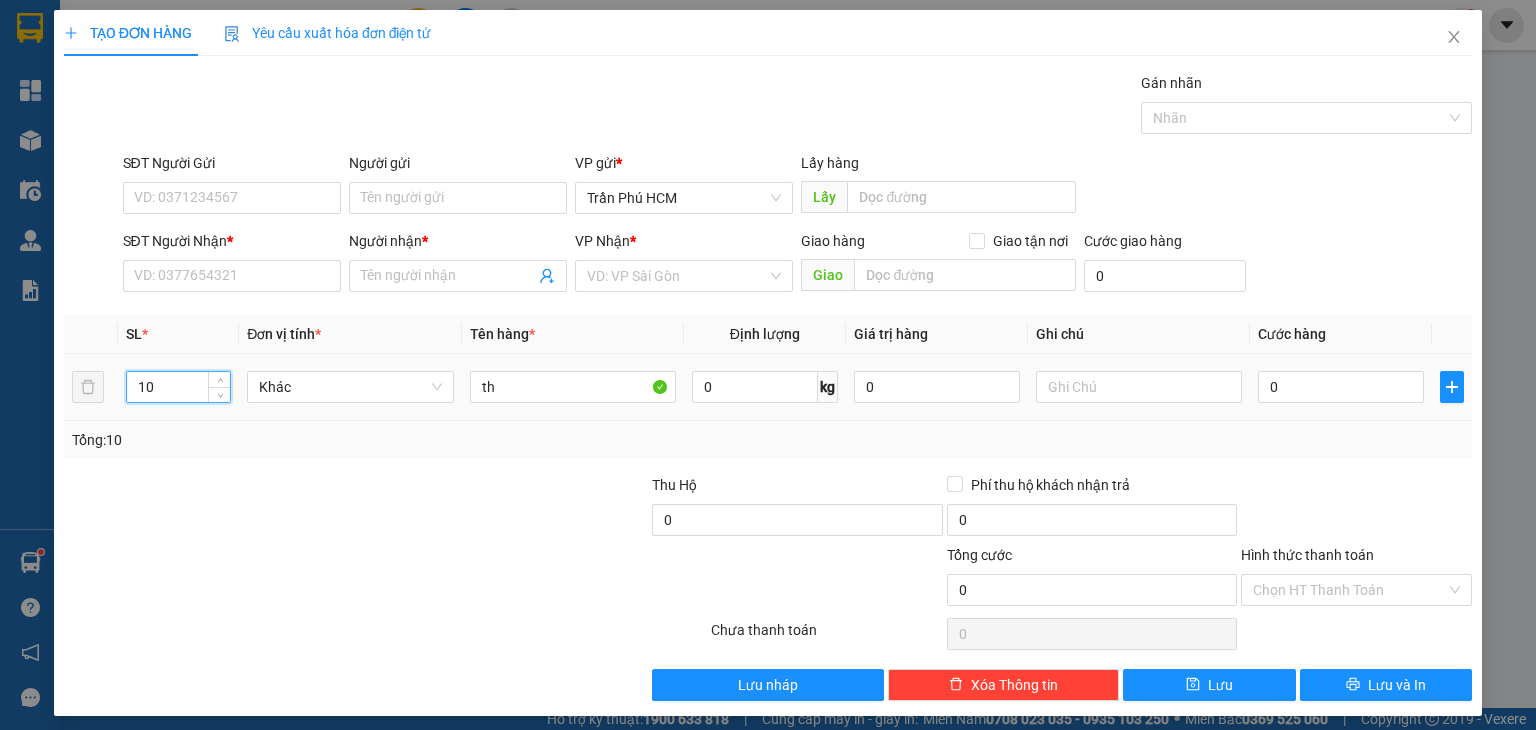 click on "10" at bounding box center [178, 387] 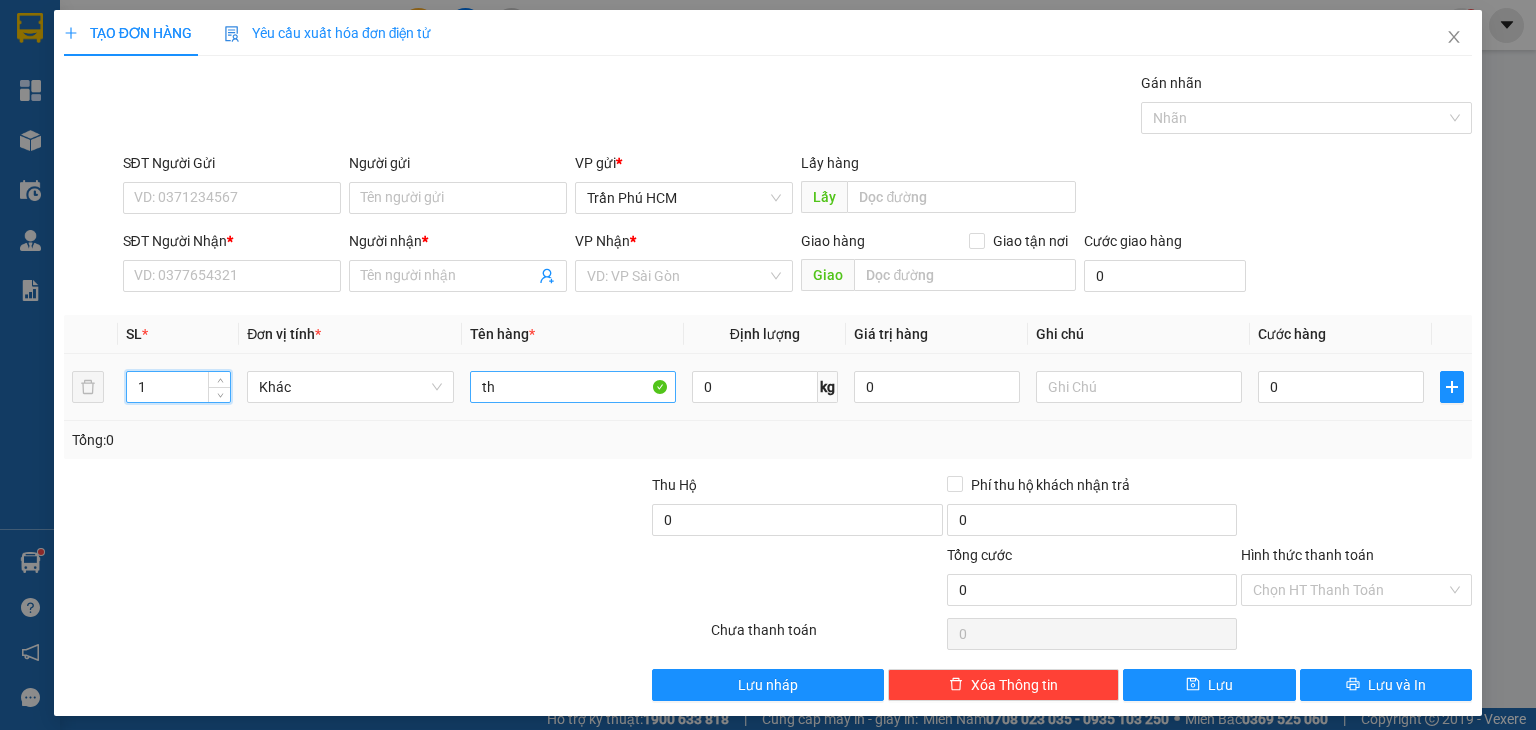 type on "1" 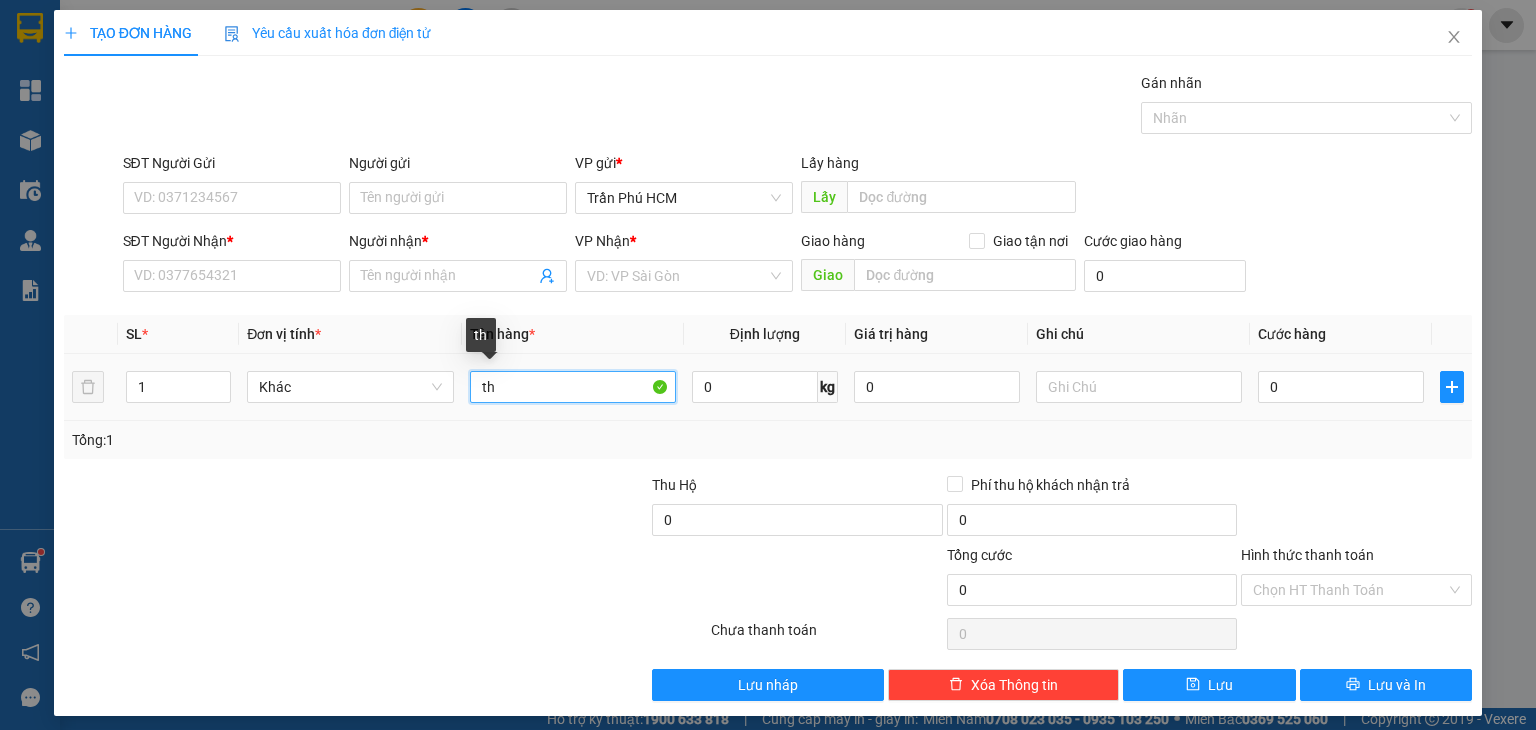 click on "th" at bounding box center (573, 387) 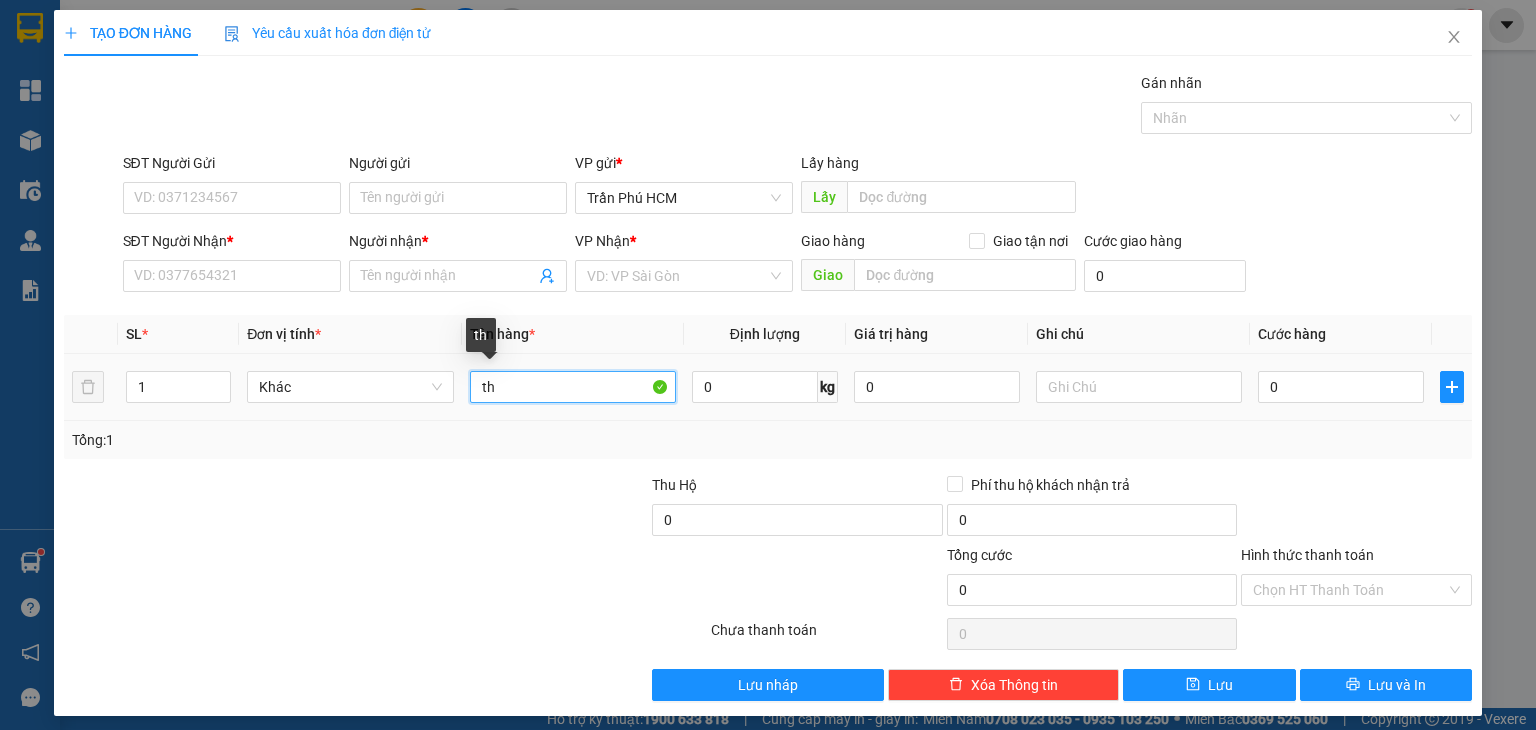 type on "t" 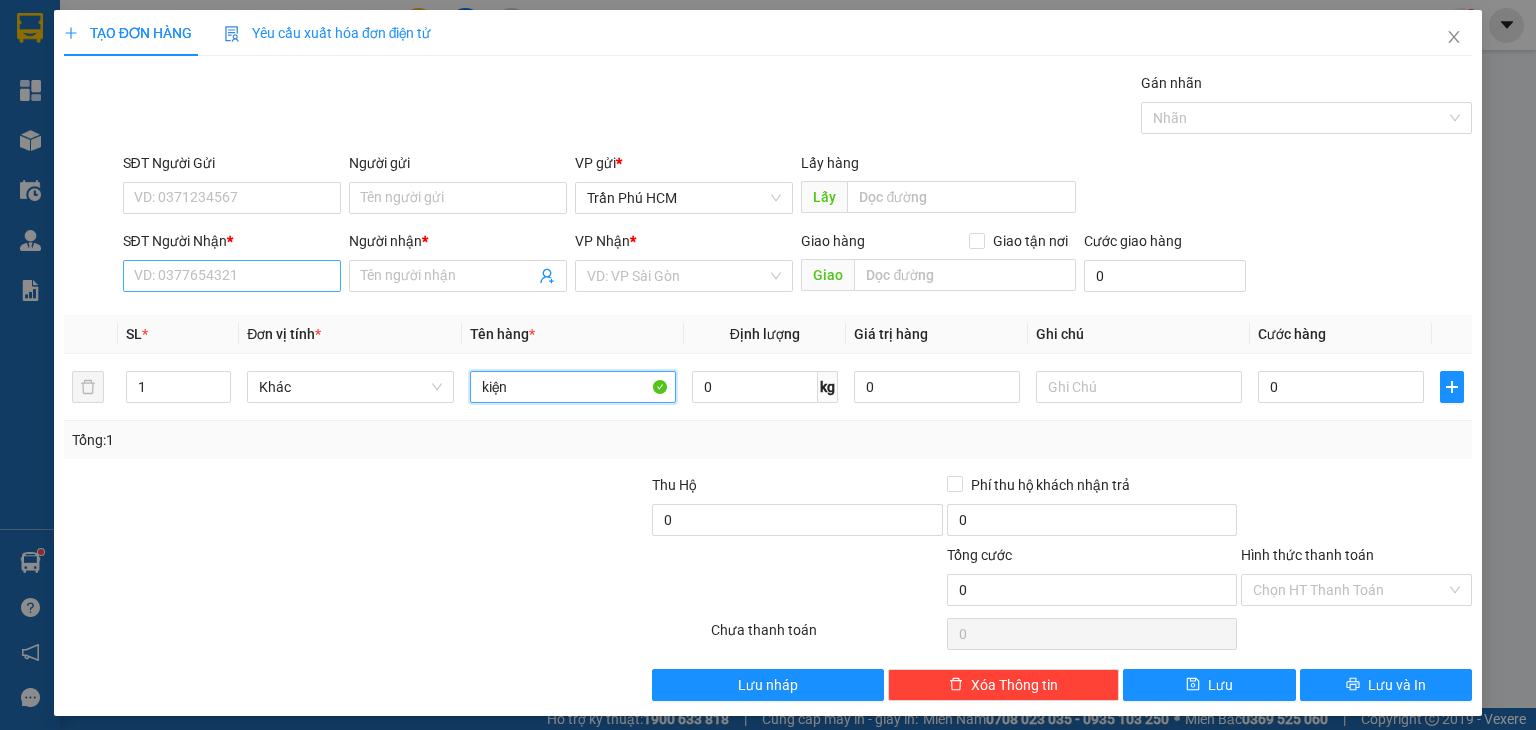type on "kiện" 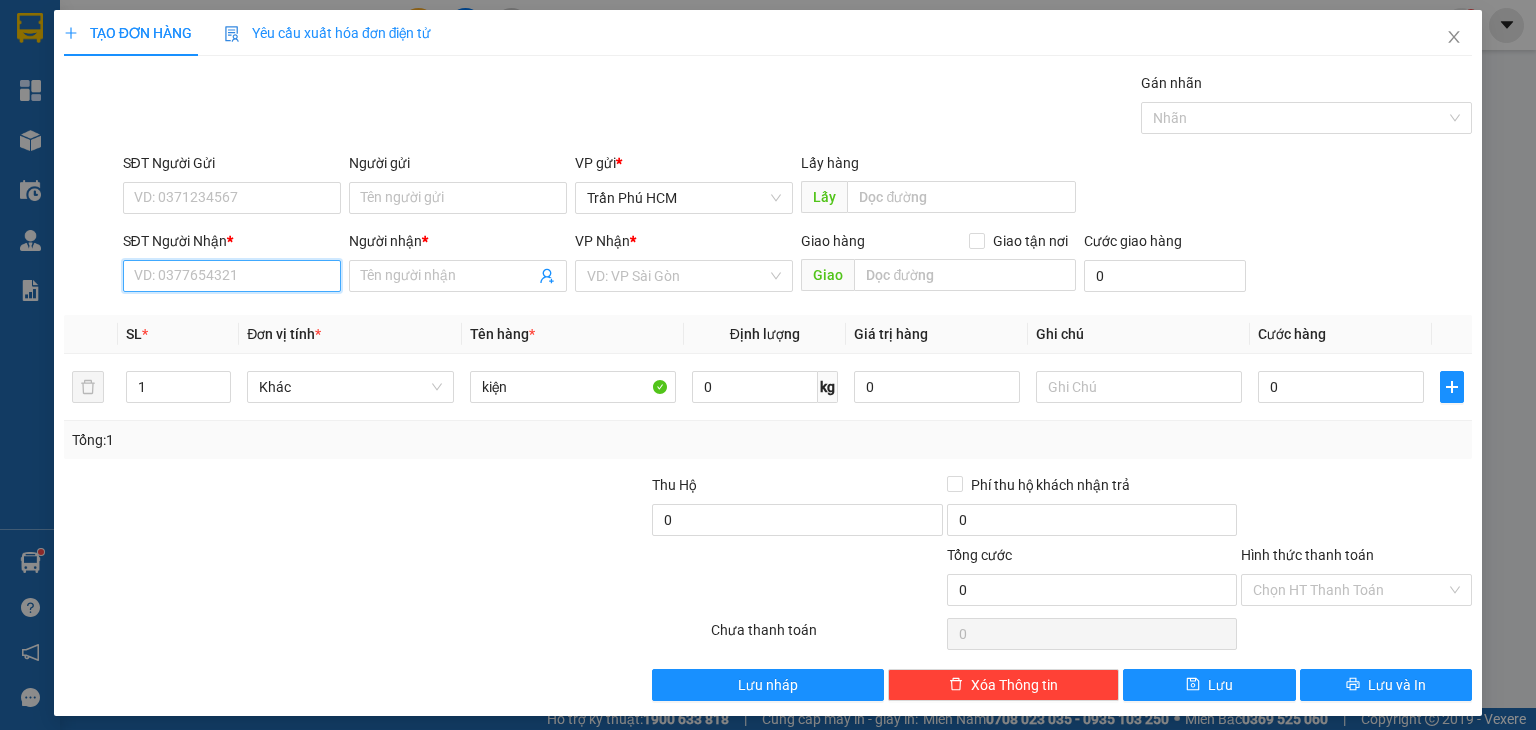 click on "SĐT Người Nhận  *" at bounding box center [232, 276] 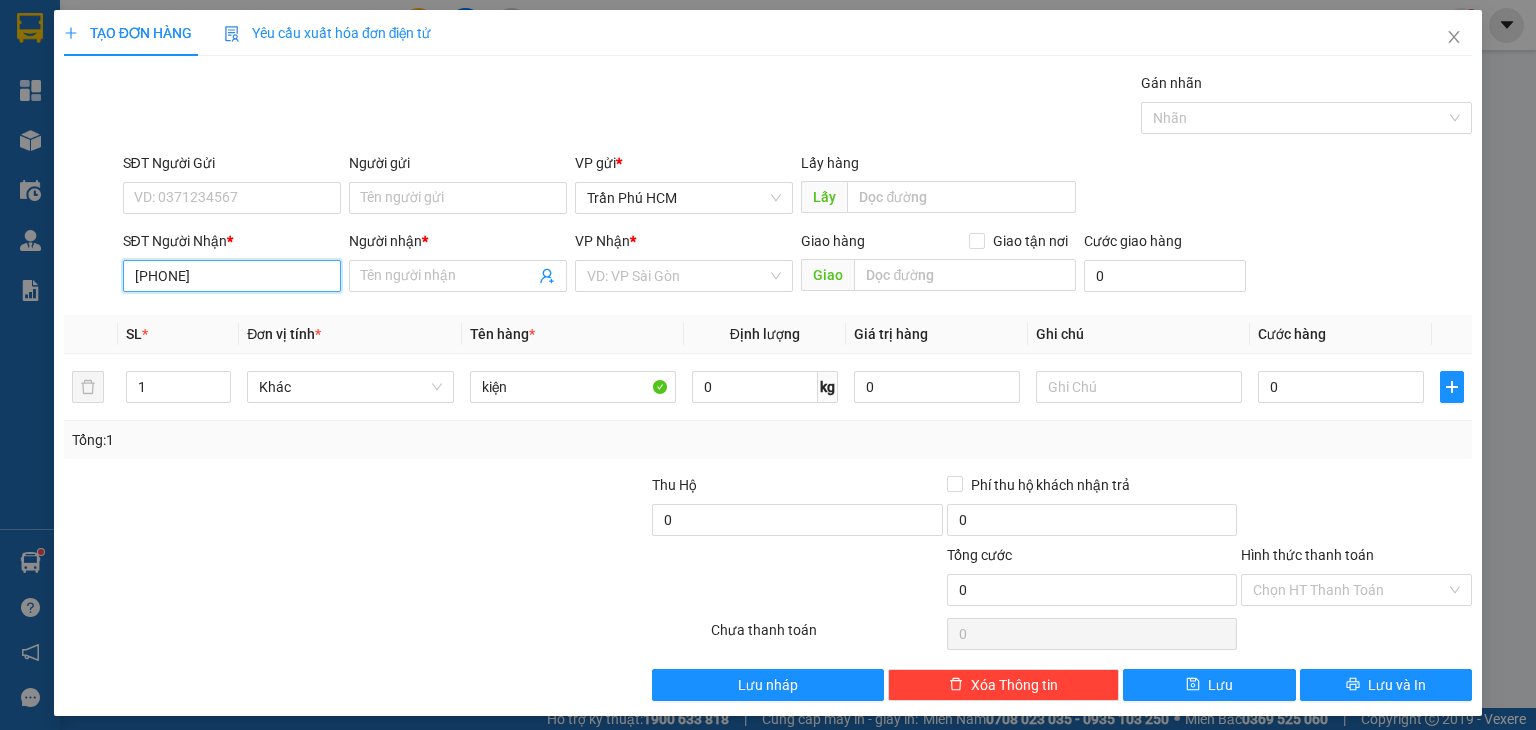 type on "[PHONE]" 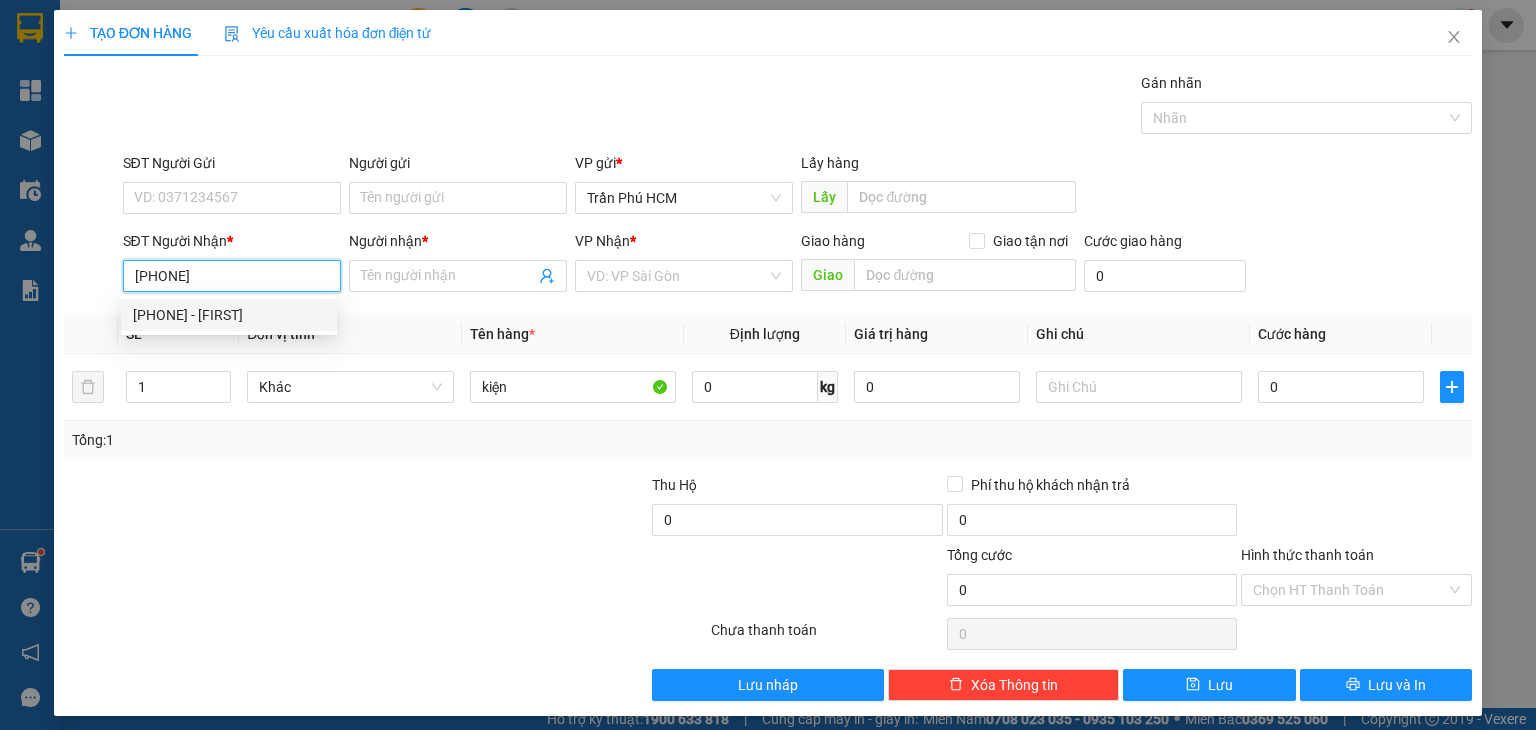 click on "[PHONE] - [FIRST]" at bounding box center [229, 315] 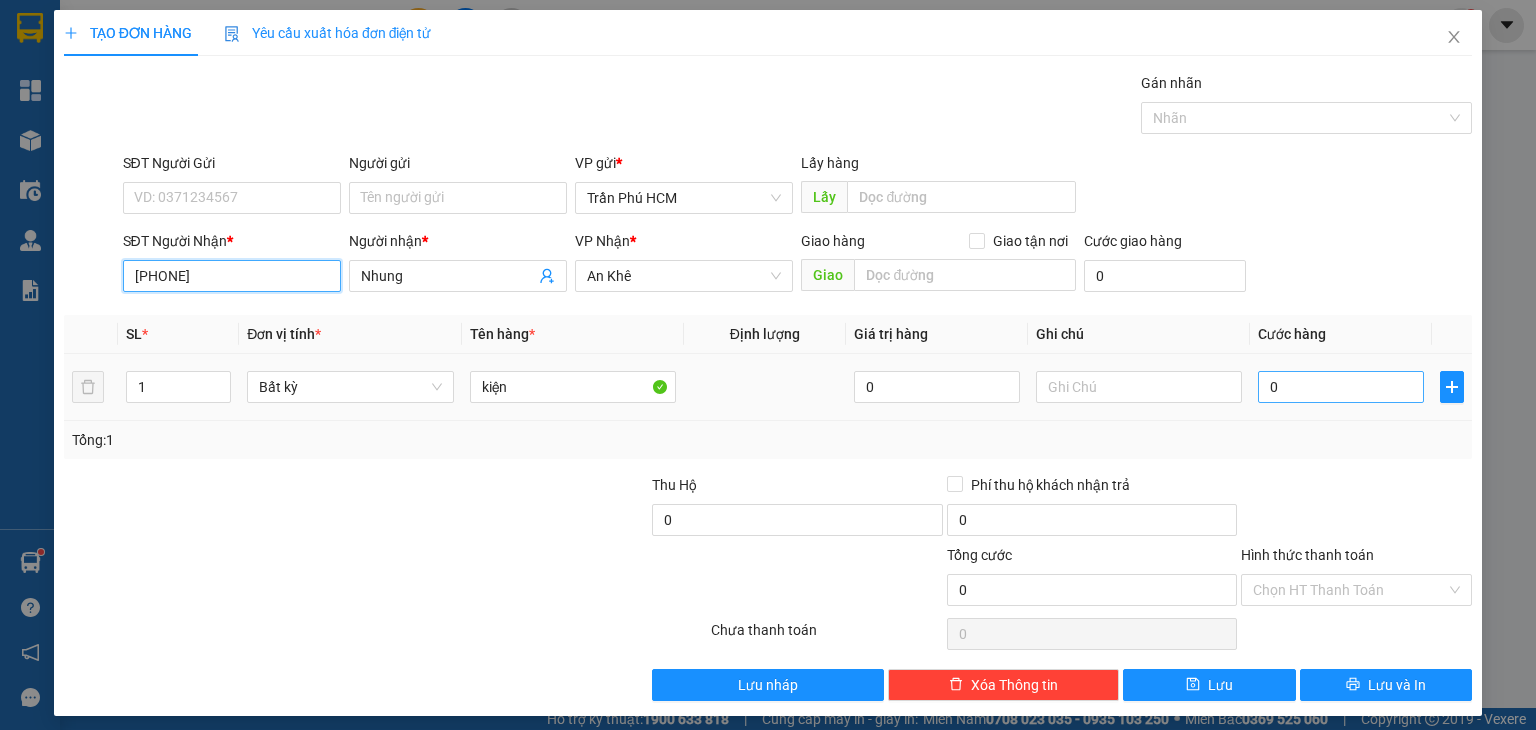 type on "[PHONE]" 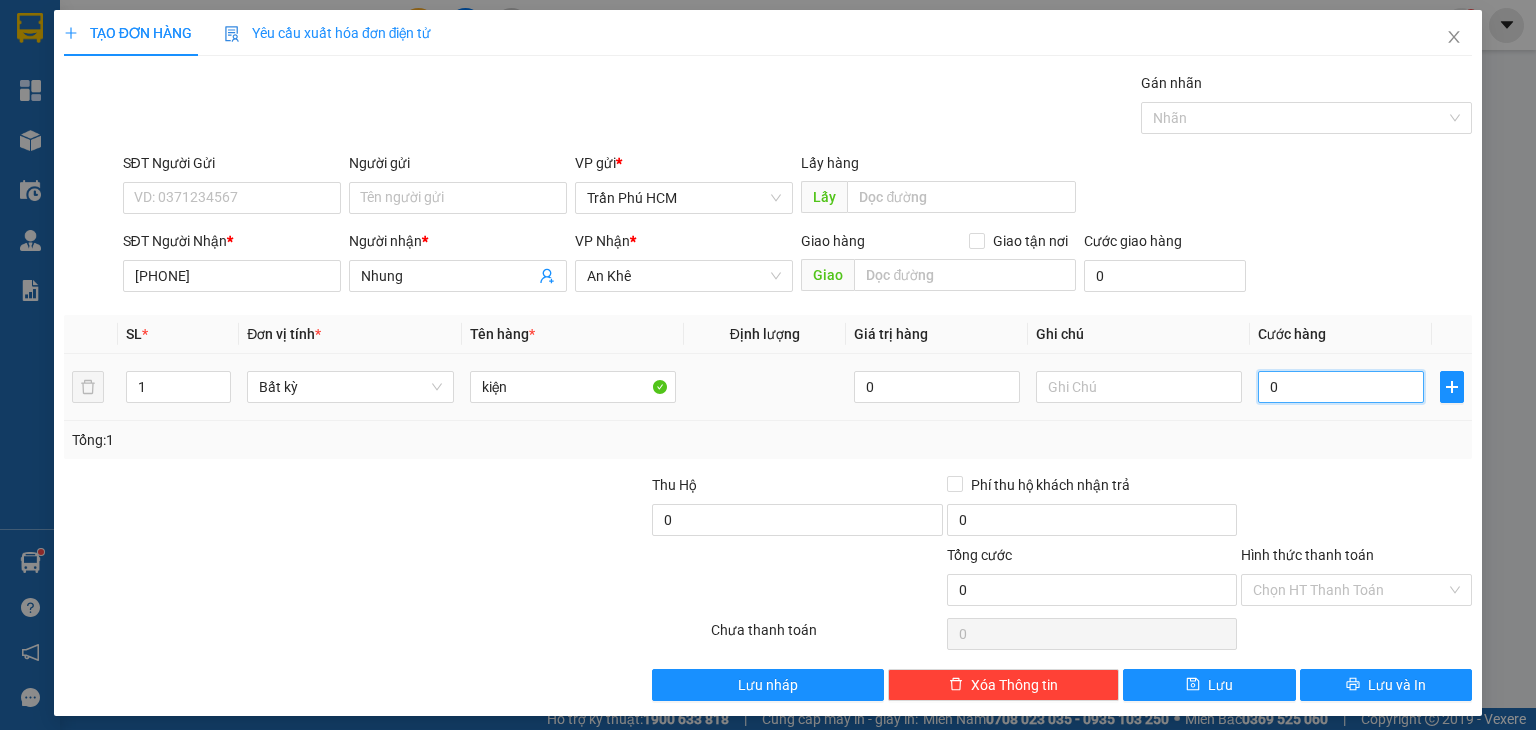 click on "0" at bounding box center [1341, 387] 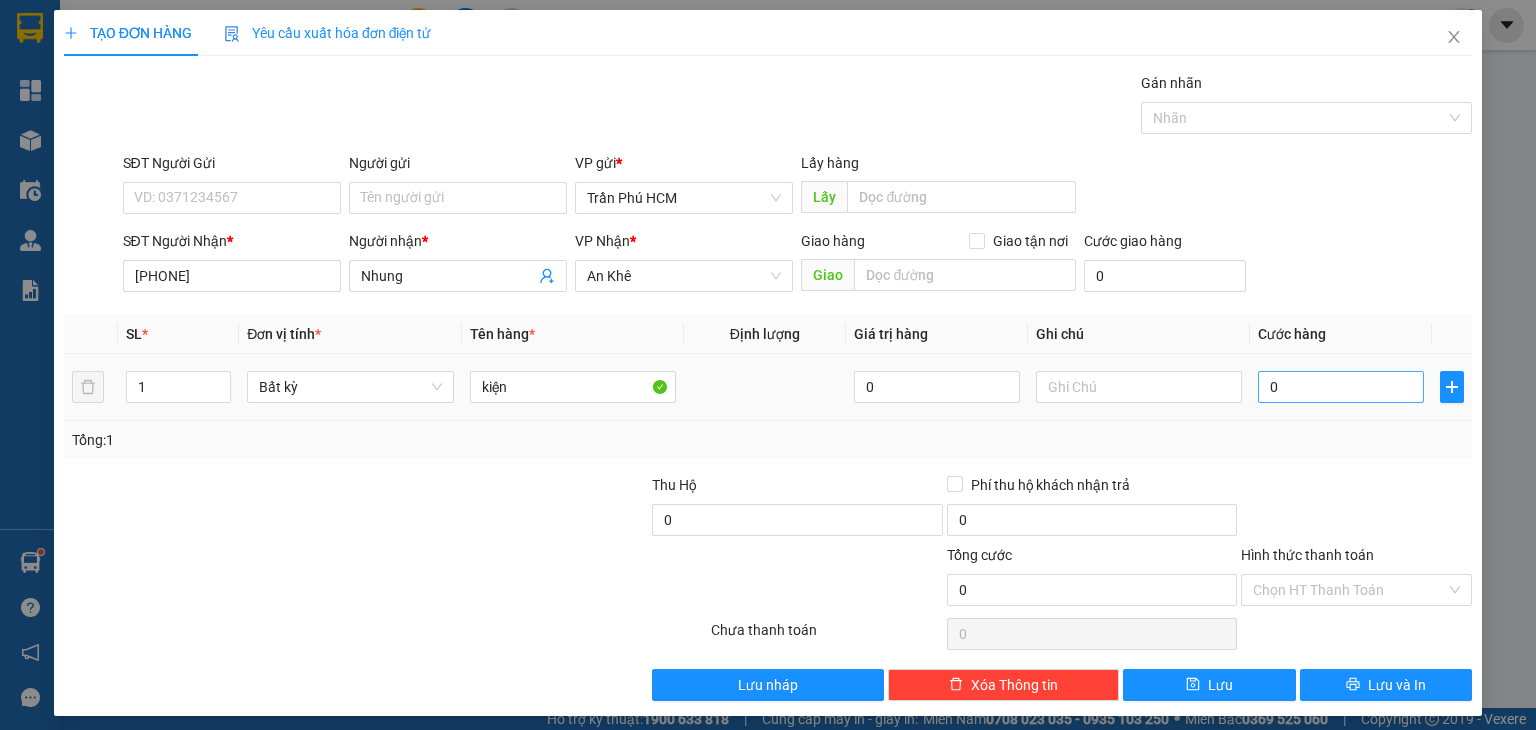 click on "0" at bounding box center (1341, 387) 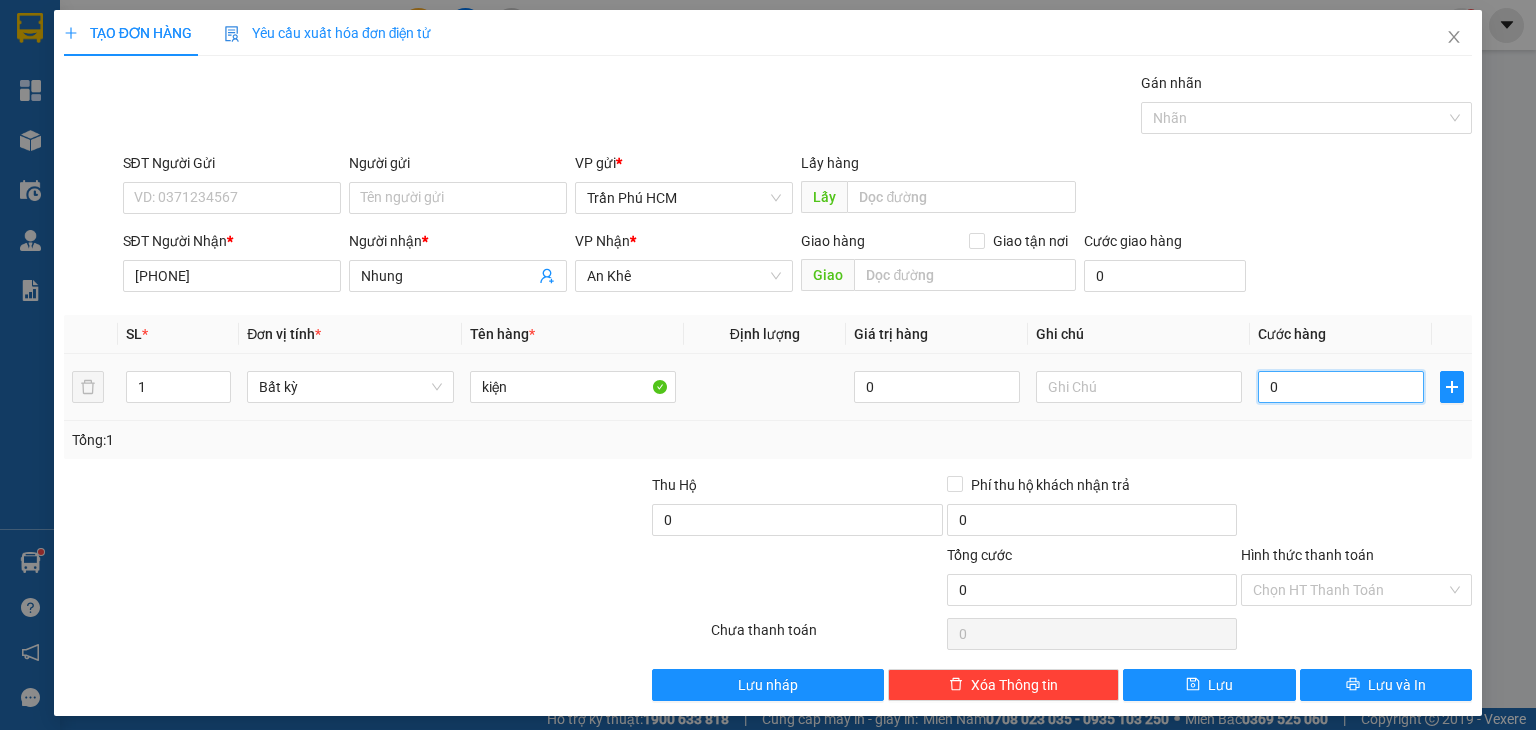 click on "0" at bounding box center (1341, 387) 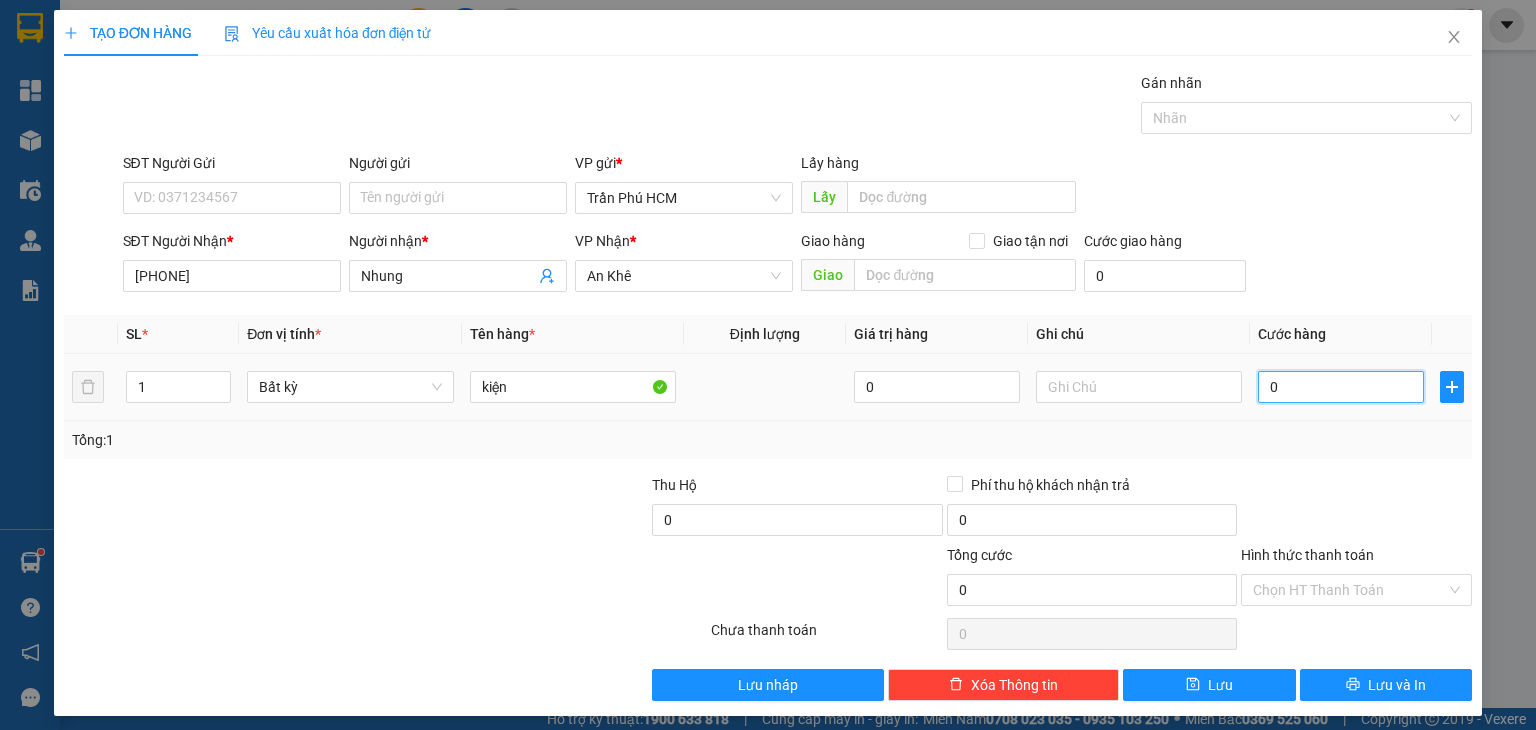 type on "40" 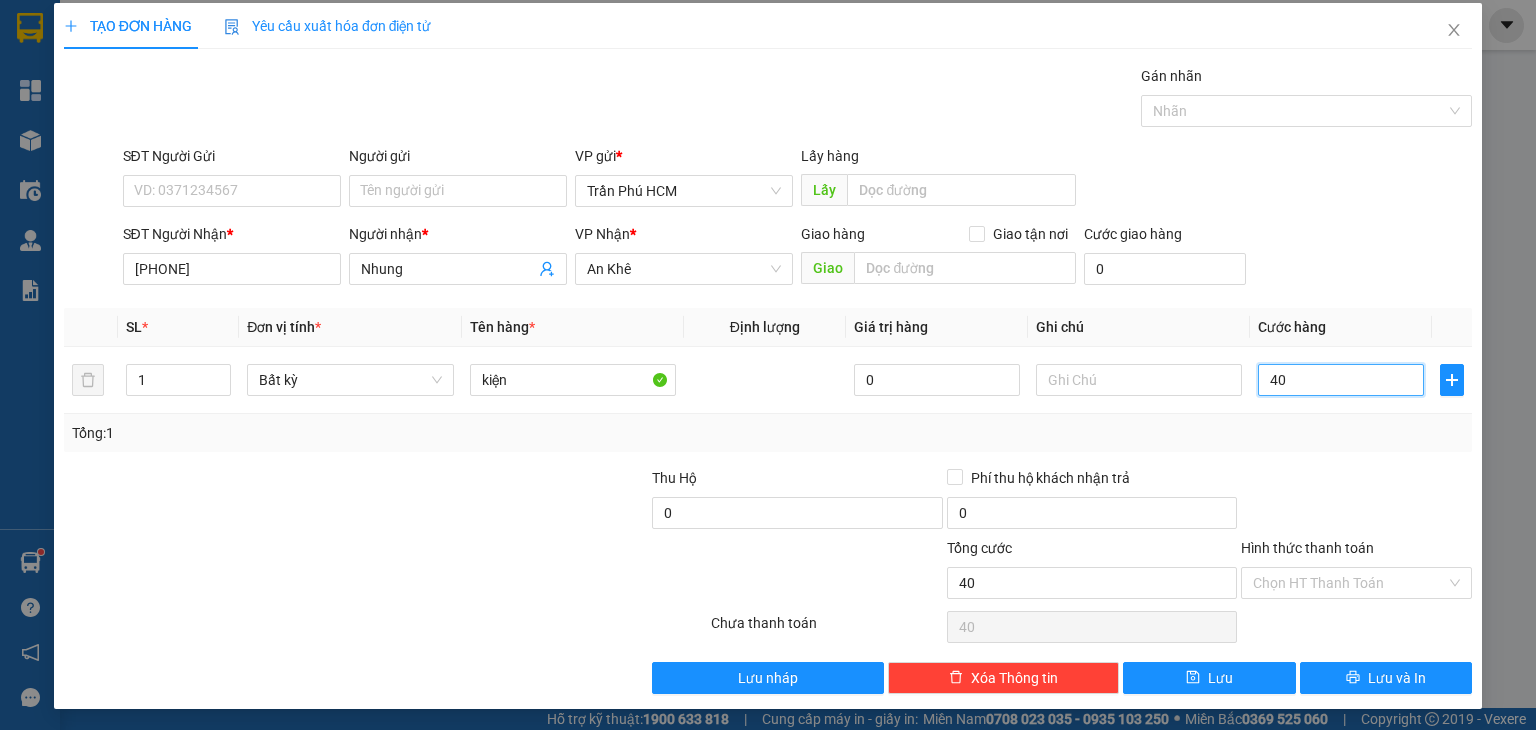 scroll, scrollTop: 8, scrollLeft: 0, axis: vertical 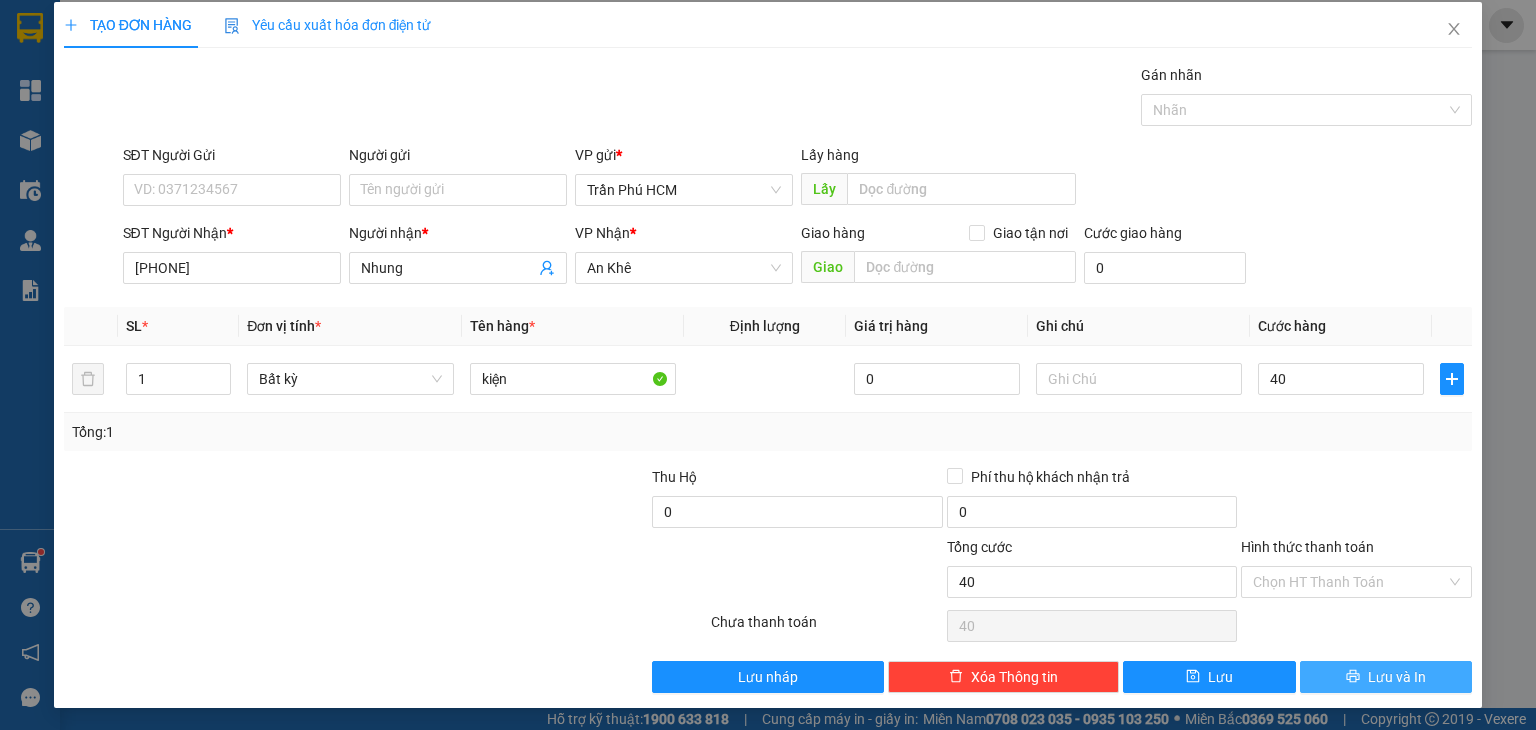 type on "40.000" 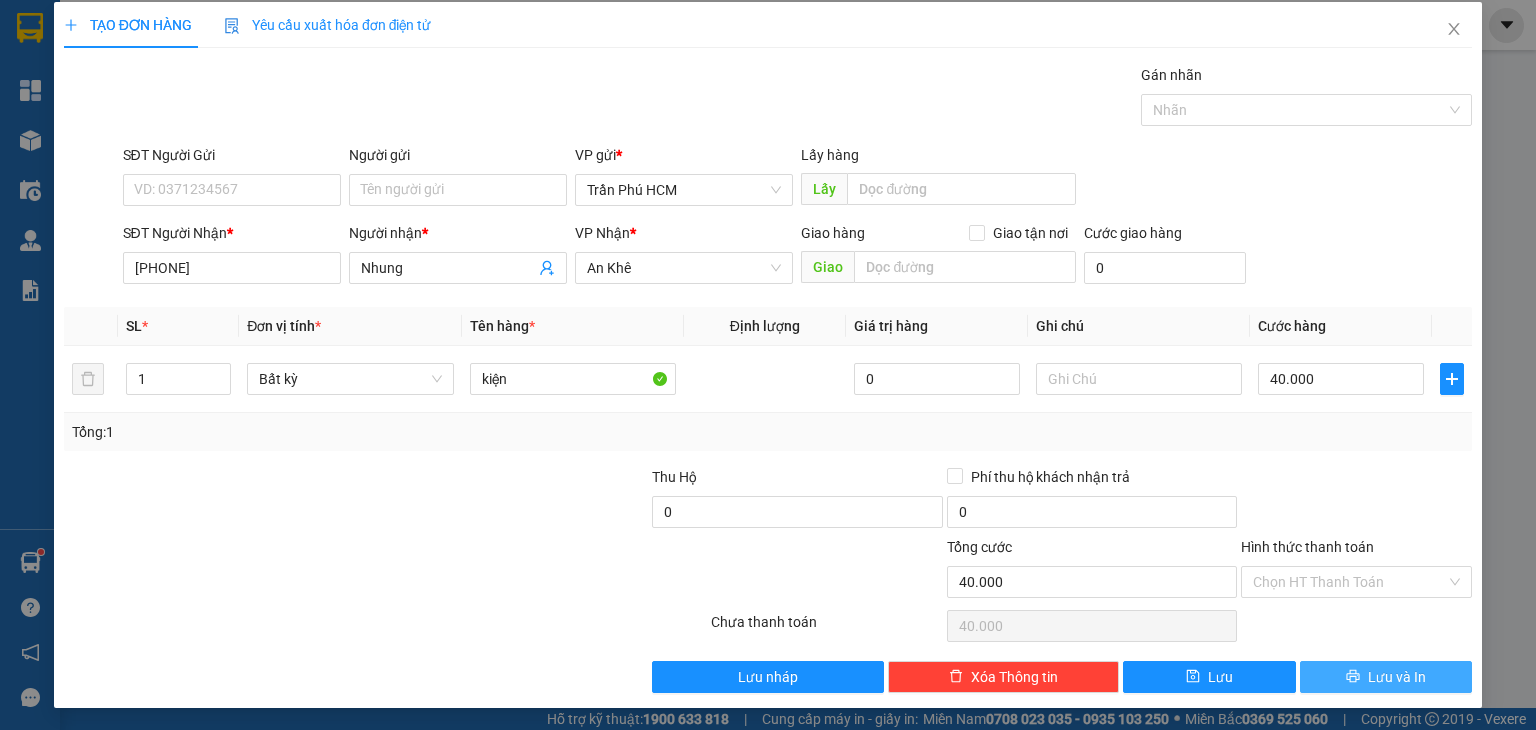 click on "Lưu và In" at bounding box center [1386, 677] 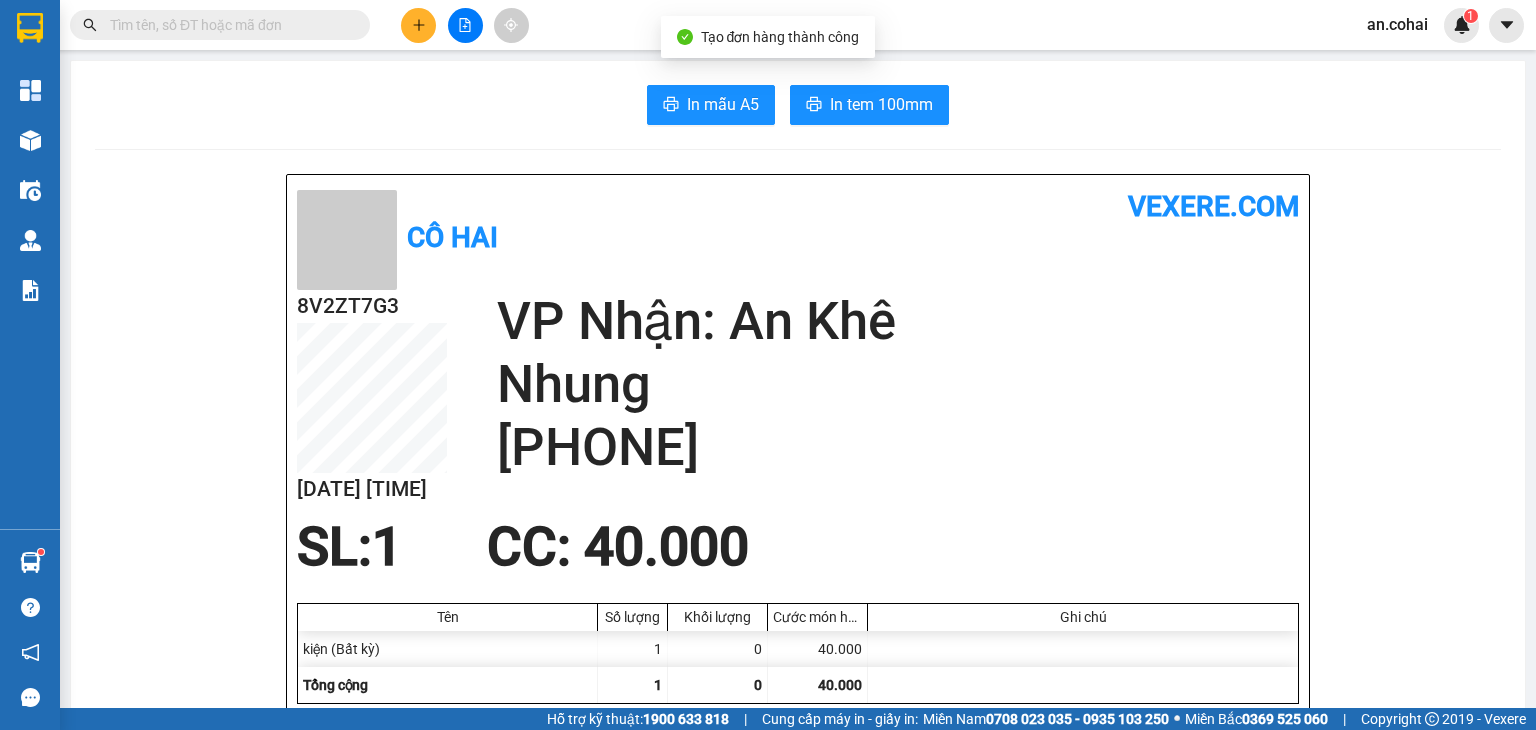 click on "In mẫu A5
In tem 100mm
Cô Hai vexere.com [CODE] [DATE] [TIME] VP Nhận:   An Khê Nhung  [PHONE] SL:  1 CC : 40.000 Tên Số lượng Khối lượng Cước món hàng Ghi chú kiện (Bất kỳ) 1 0 40.000 Tổng cộng 1 0 40.000 Loading...         VP gửi :   Trần Phú HCM Cô Hai   319 Trần Phú, Phường 8   [PHONE]Biên Nhận Hàng Hóa Xe CÔ HAI Vexere.com (c) 2017 GỬI :   Trần Phú HCM   319 Trần Phú, Phường 8   [PHONE], [PHONE], [PHONE], [PHONE] [CODE] NHẬN :   An Khê   345b quang trung   [PHONE] Người nhận :   Nhung  [PHONE] Tên (giá trị hàng) SL KG/Món Loại hàng gửi Cước món hàng Ghi chú kiện (Bất kỳ) 1 0 40.000 Tổng cộng 1 0 40.000 Loading... Chưa cước : 40.000 Tổng phải thu: 40.000 [TIME], ngày [DATE] NV nhận hàng phạm thị thúy an Quy định nhận/gửi hàng : Nếu mất Nhà xe chỉ đền tối đa gấp đôi giá cước nhà xe thông báo/thu Cô Hai" at bounding box center (798, 1349) 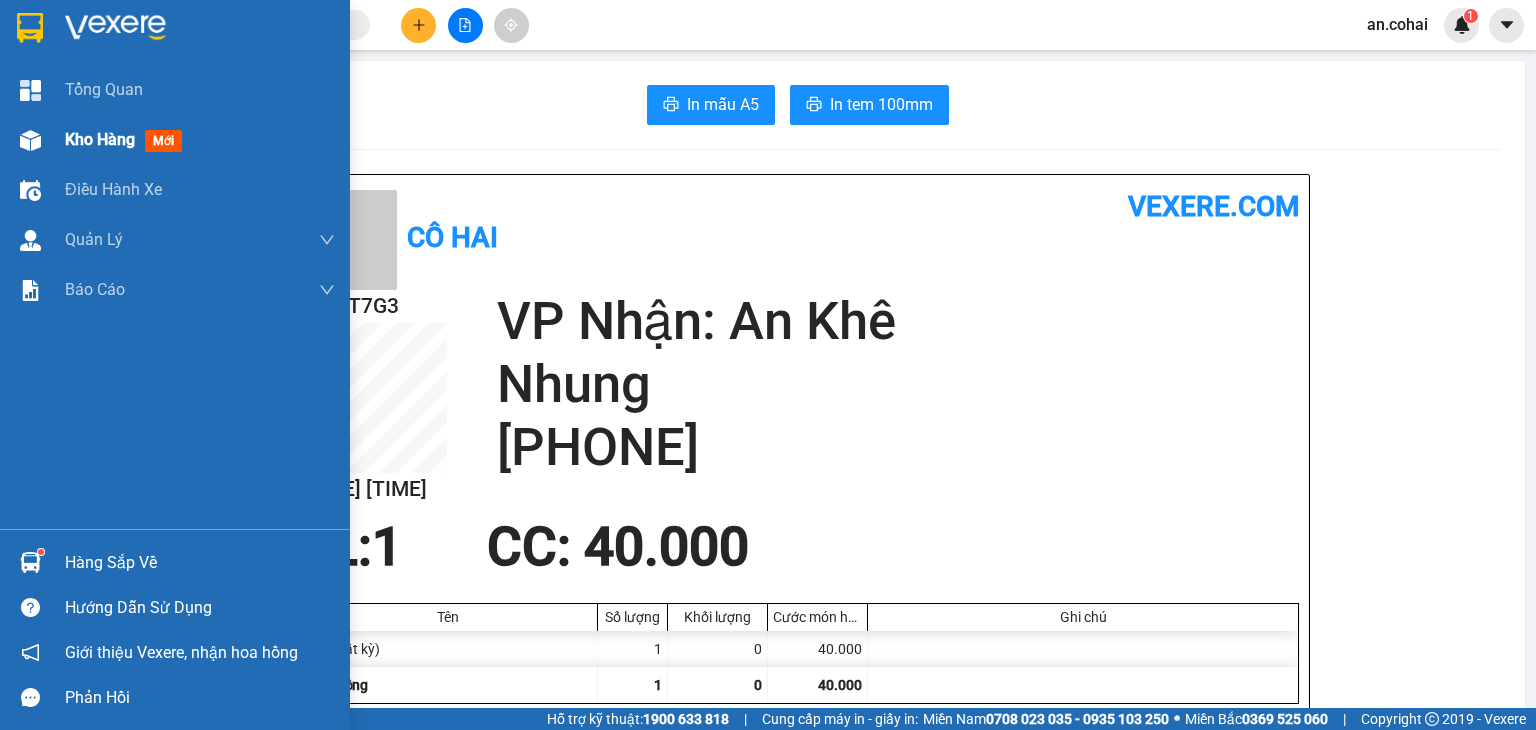 click on "Kho hàng mới" at bounding box center (175, 140) 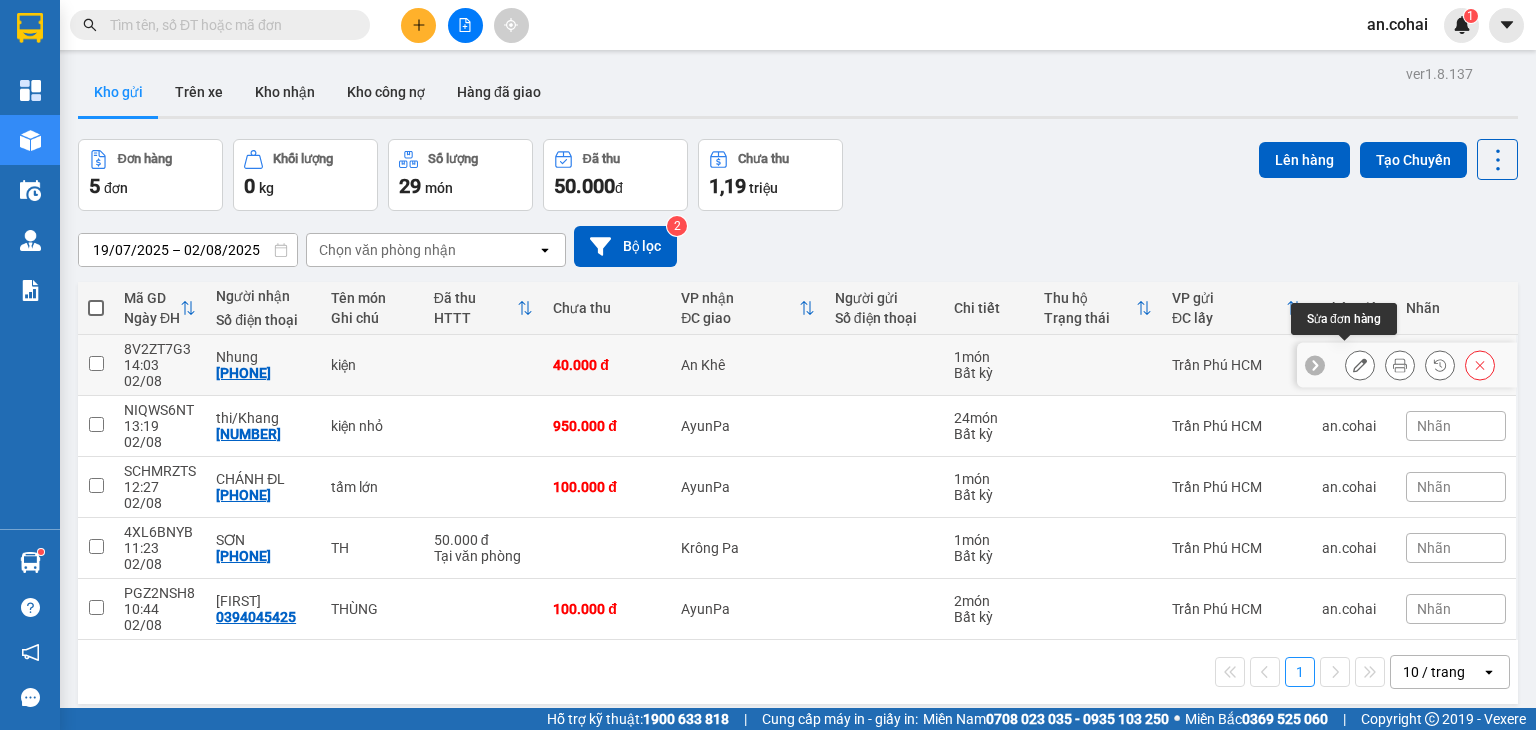 click at bounding box center [1360, 365] 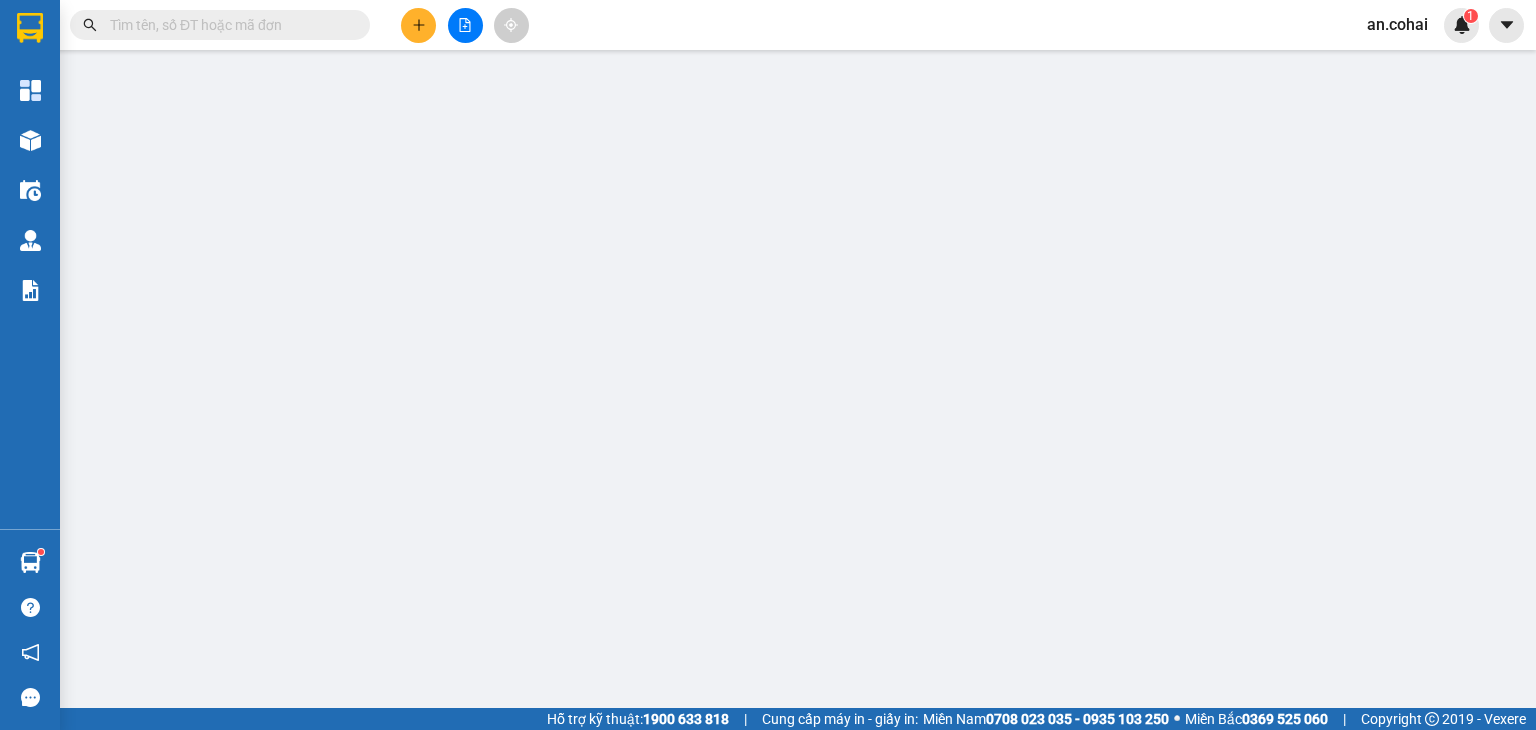 type on "[PHONE]" 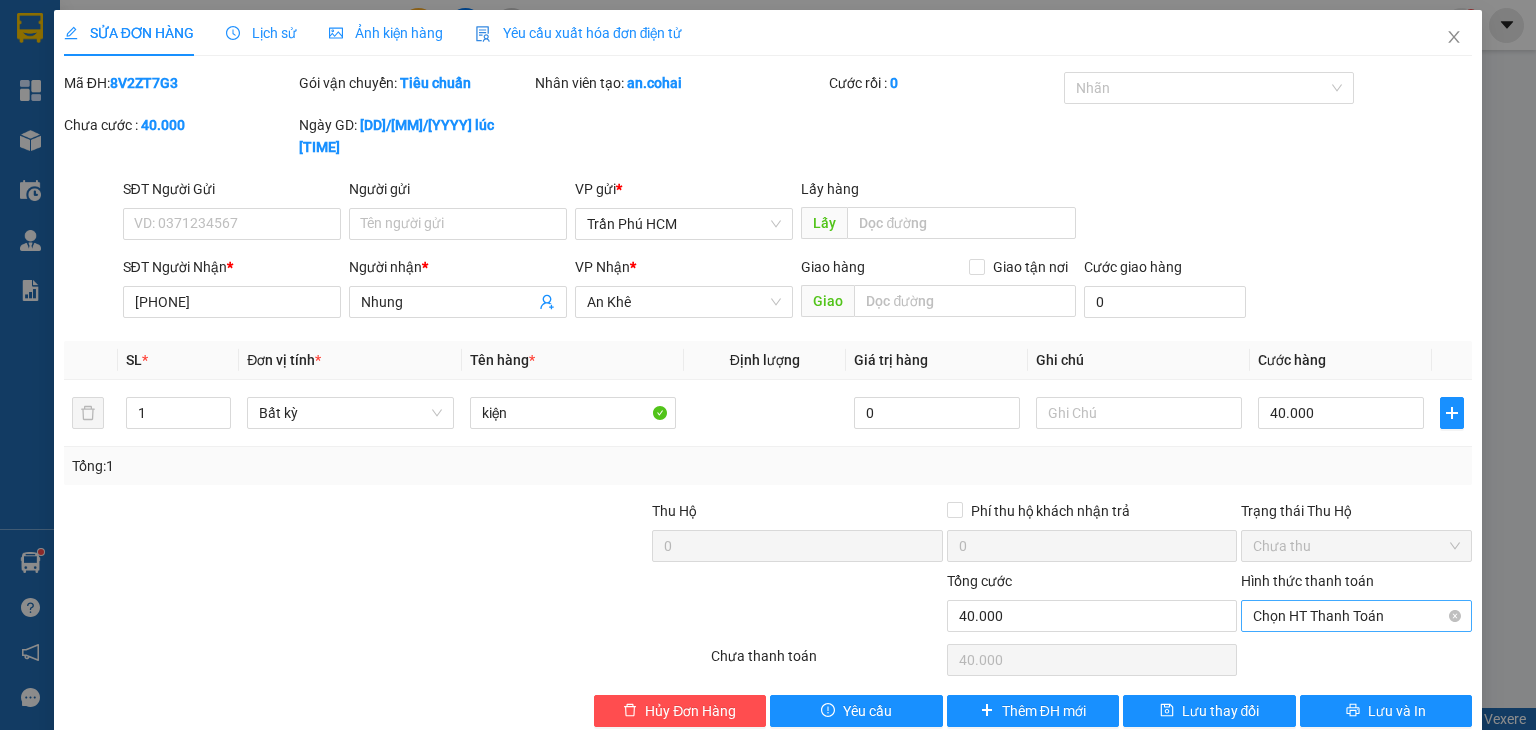 click on "Chọn HT Thanh Toán" at bounding box center [1356, 616] 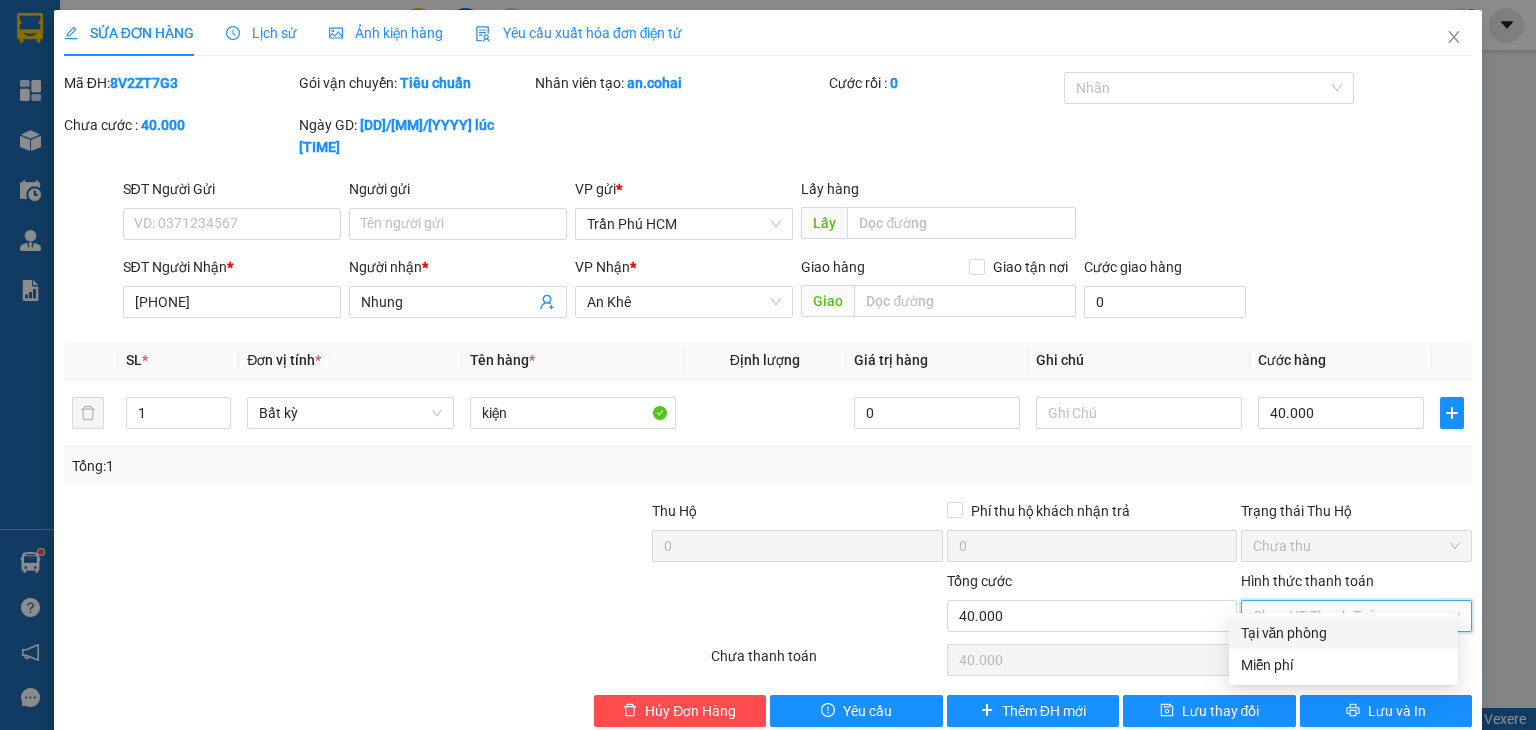 click on "Tại văn phòng" at bounding box center (1343, 633) 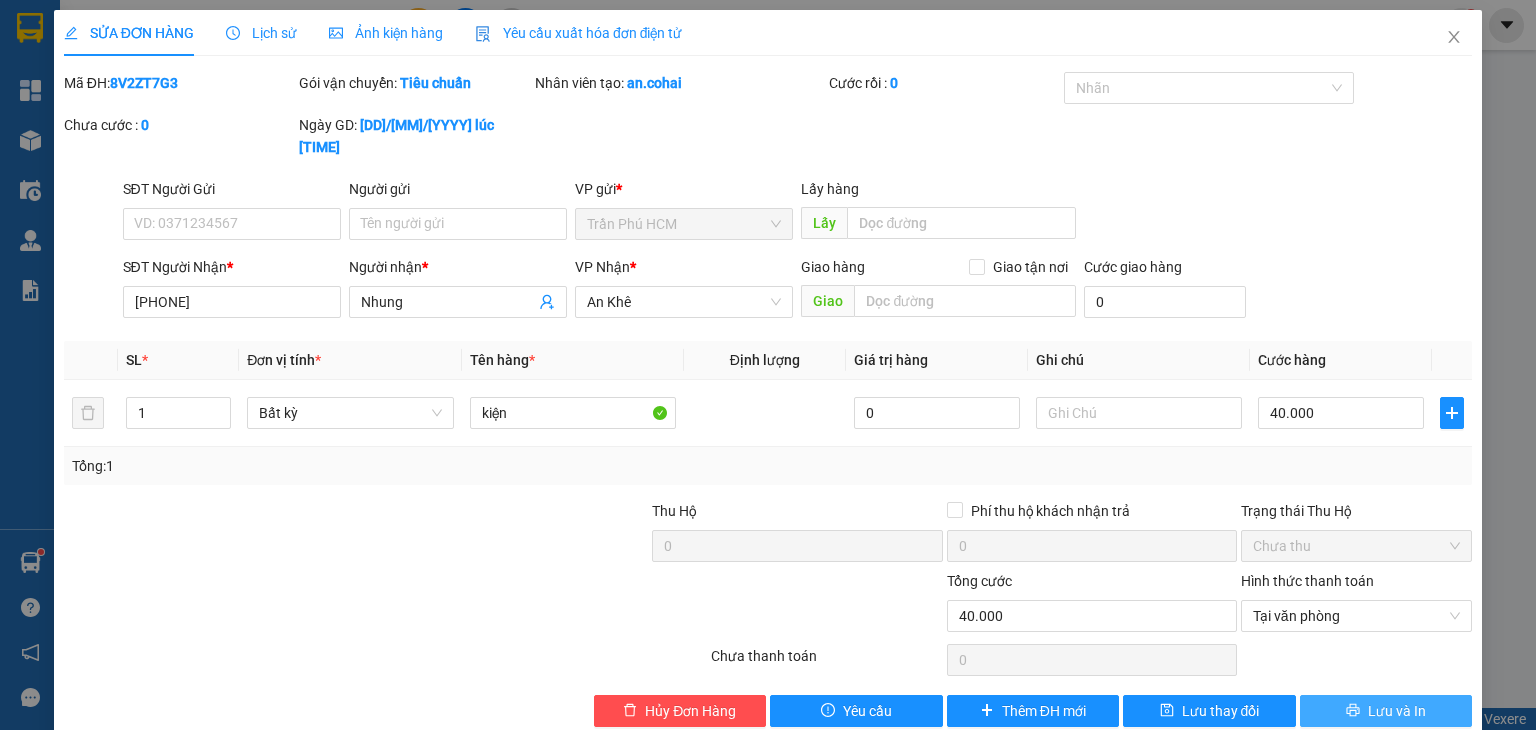 click on "Lưu và In" at bounding box center [1386, 711] 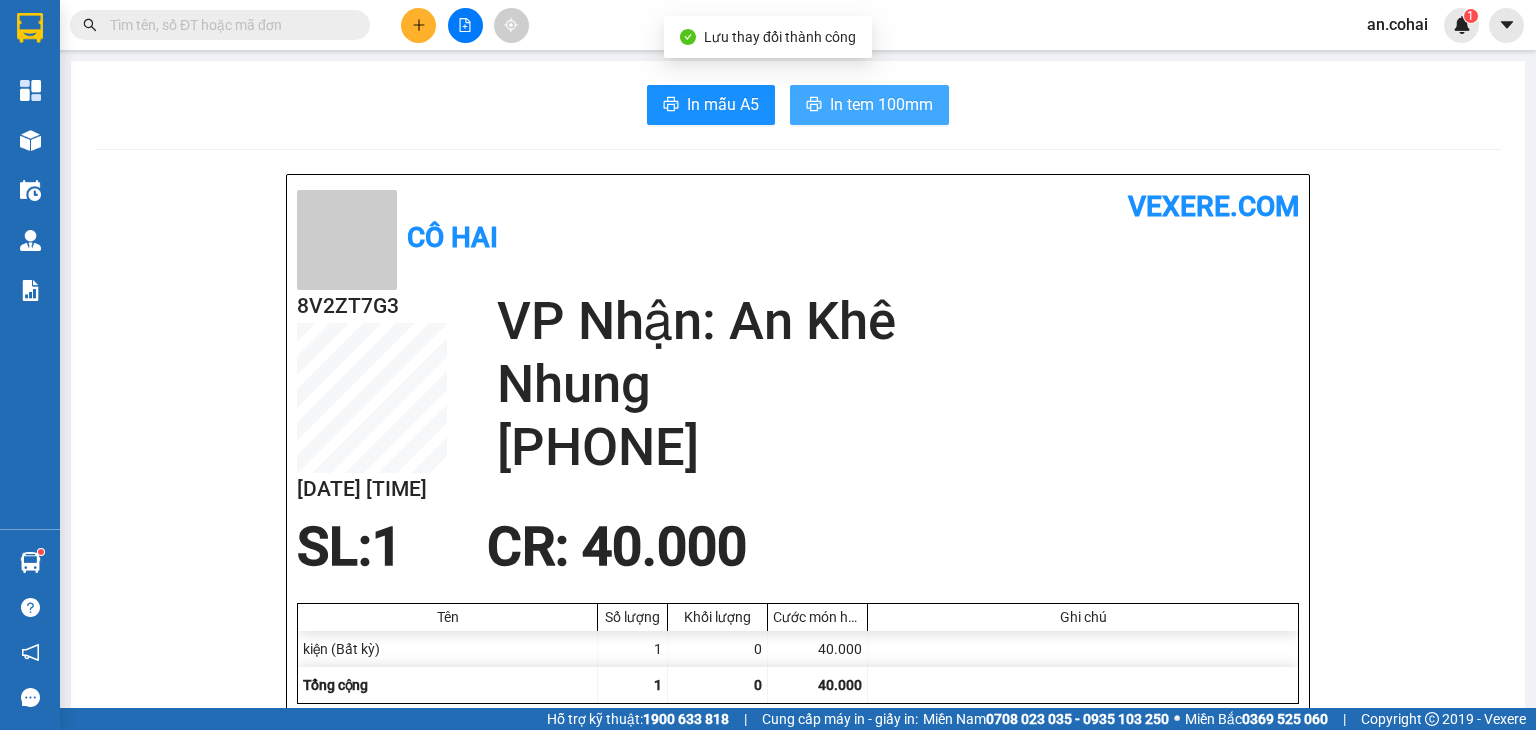 click 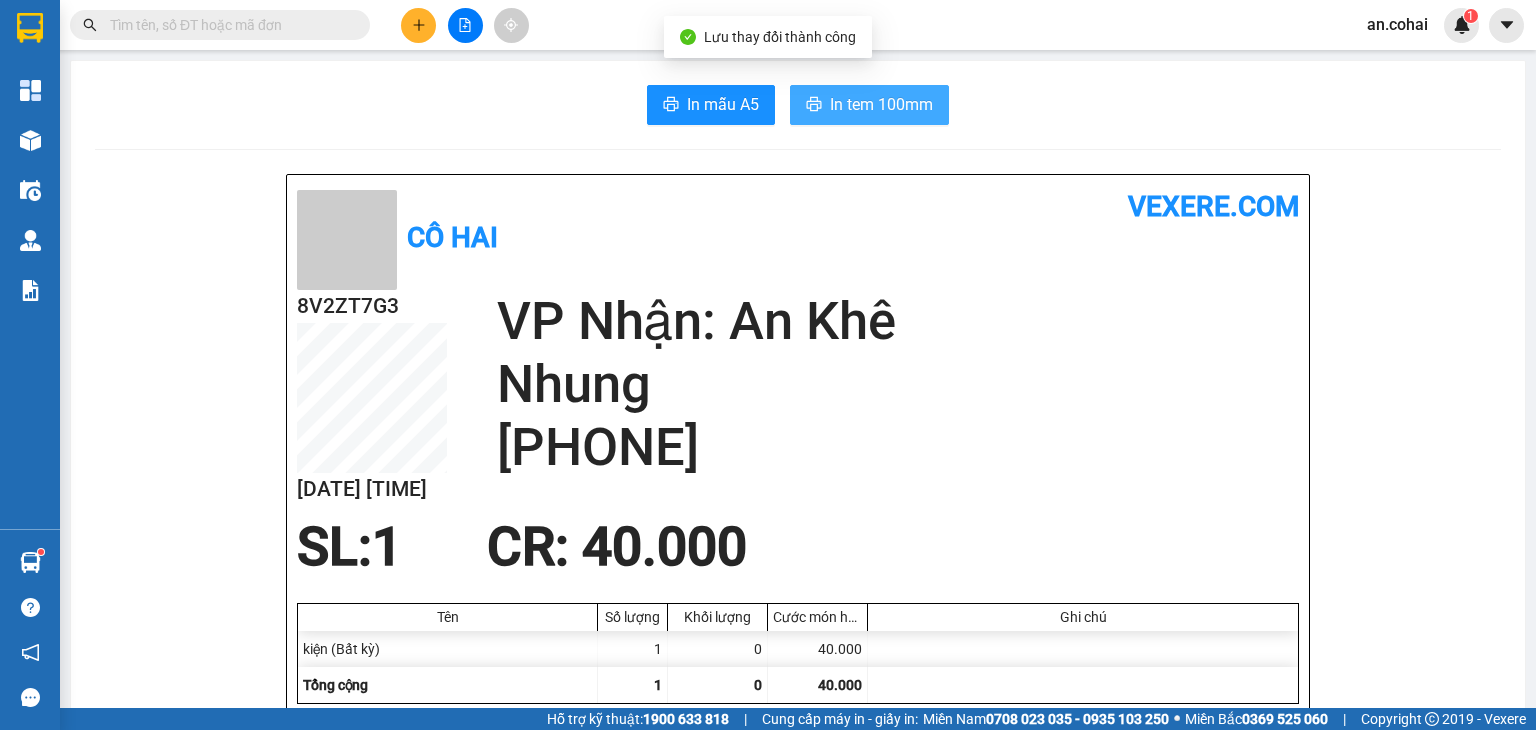 scroll, scrollTop: 0, scrollLeft: 0, axis: both 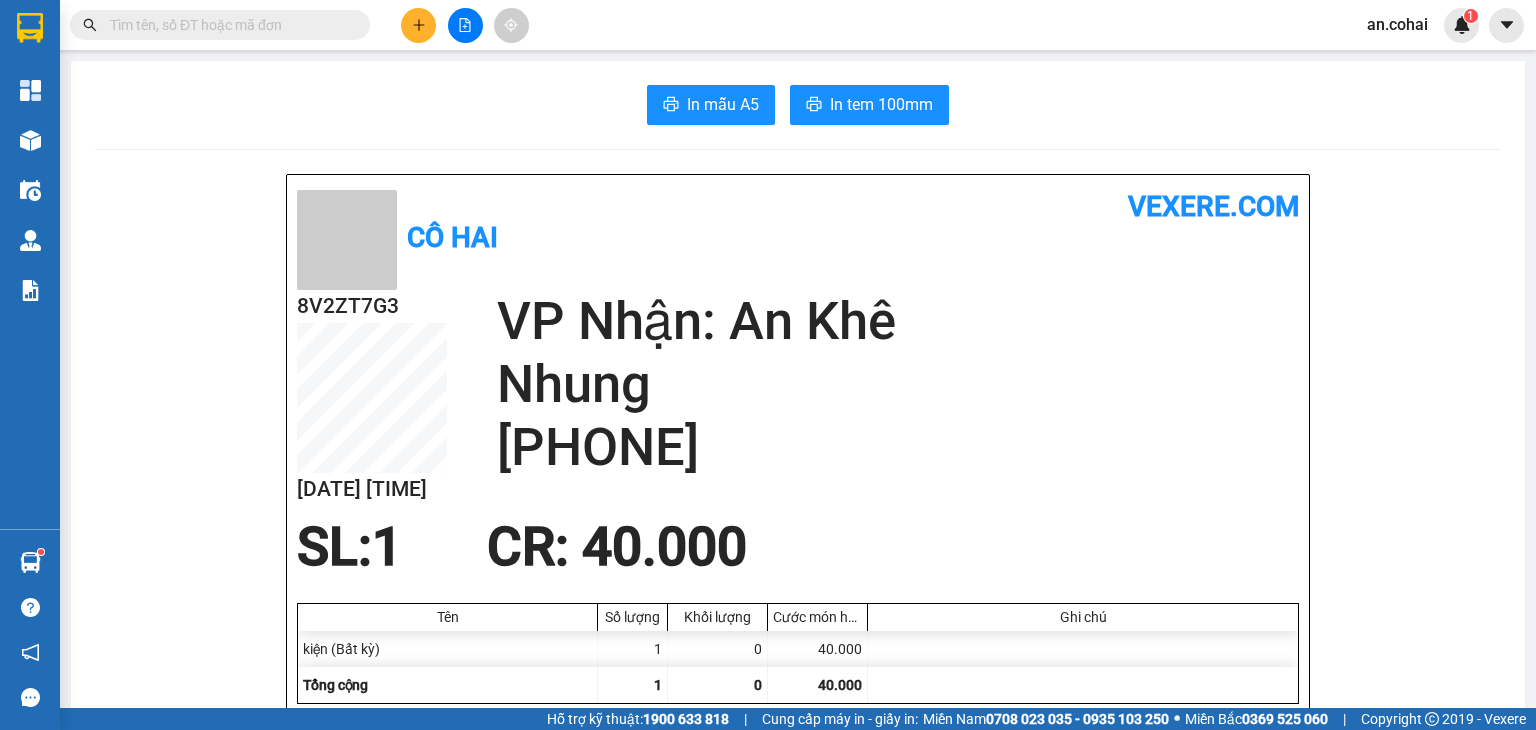 click at bounding box center (418, 25) 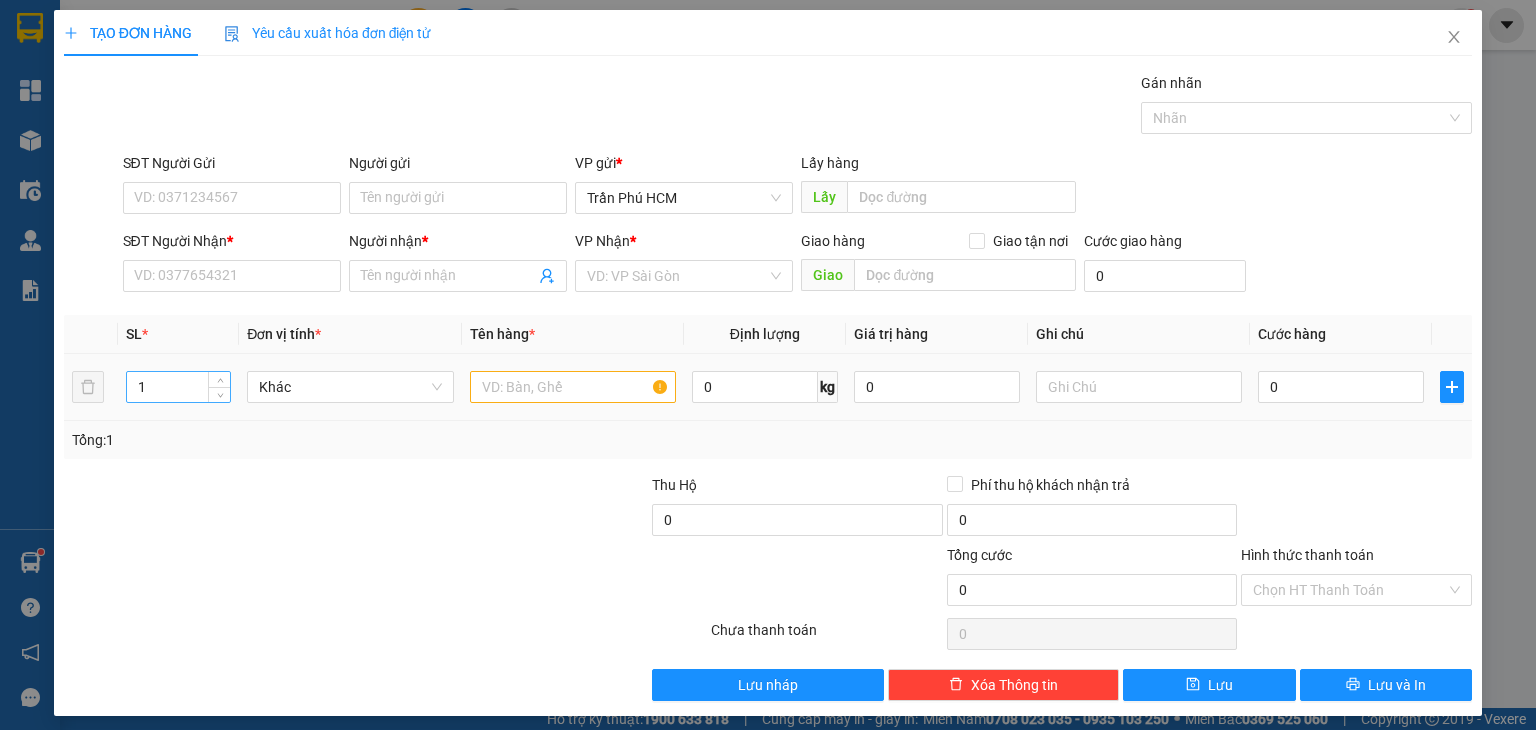 click on "1" at bounding box center [178, 387] 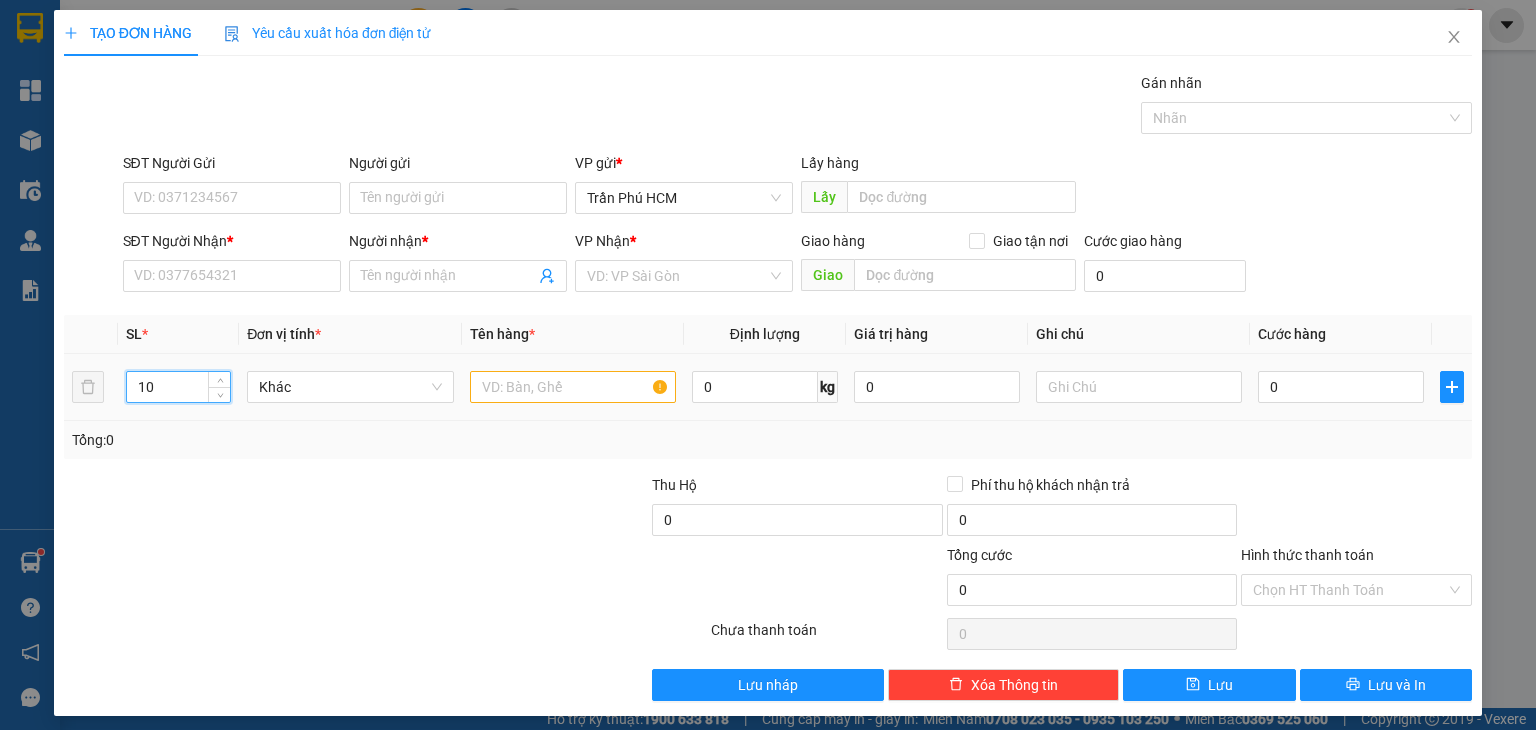 type on "10" 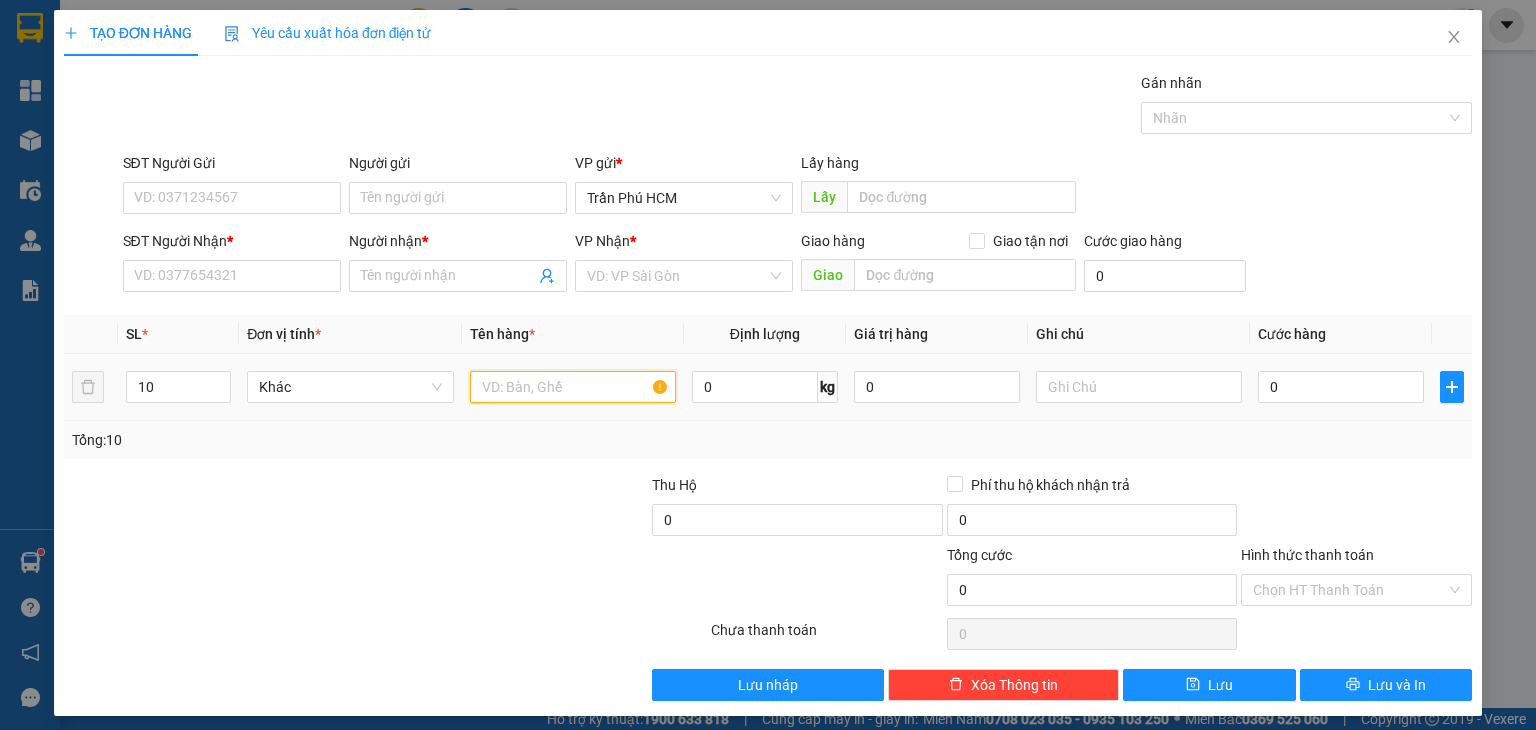 click at bounding box center (573, 387) 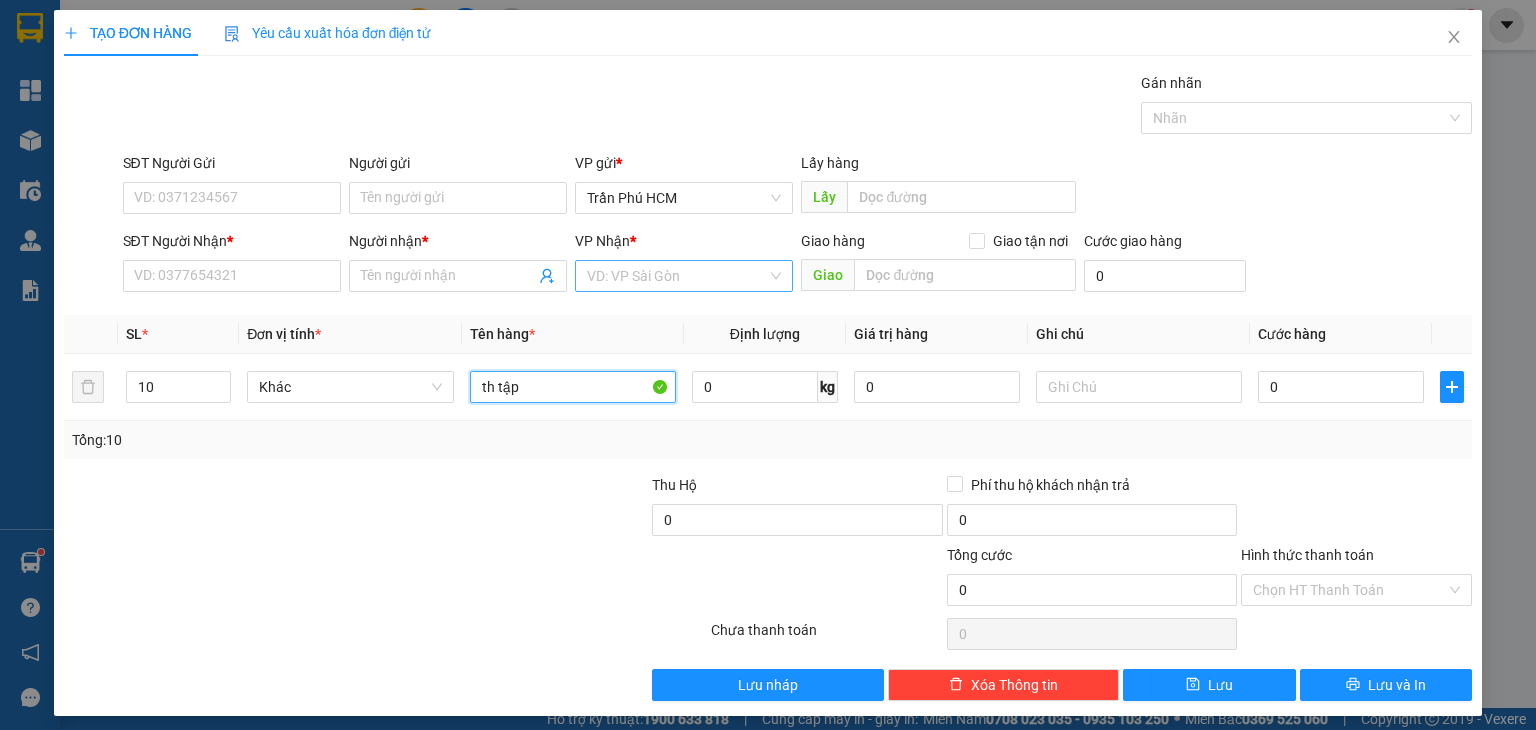 type on "th tập" 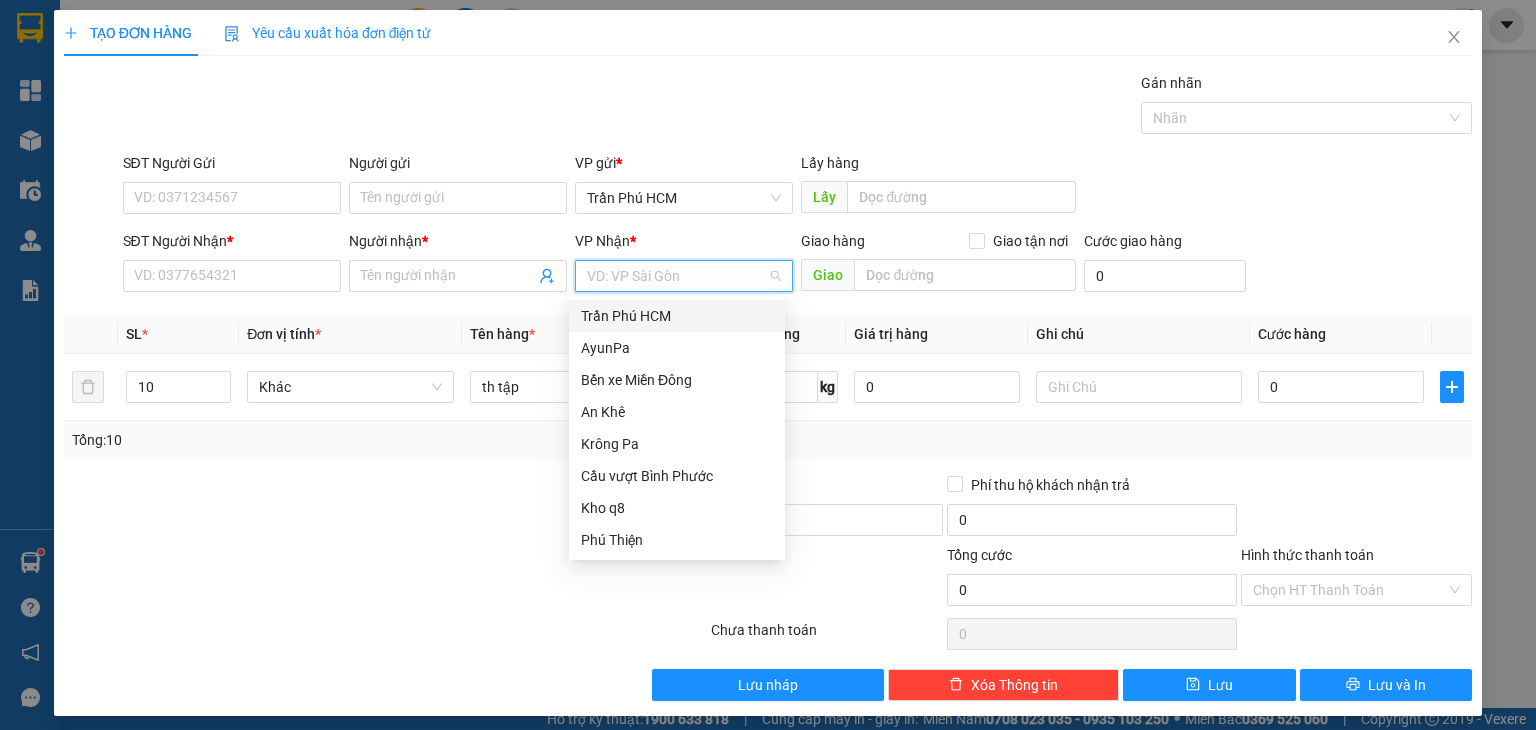 click at bounding box center [677, 276] 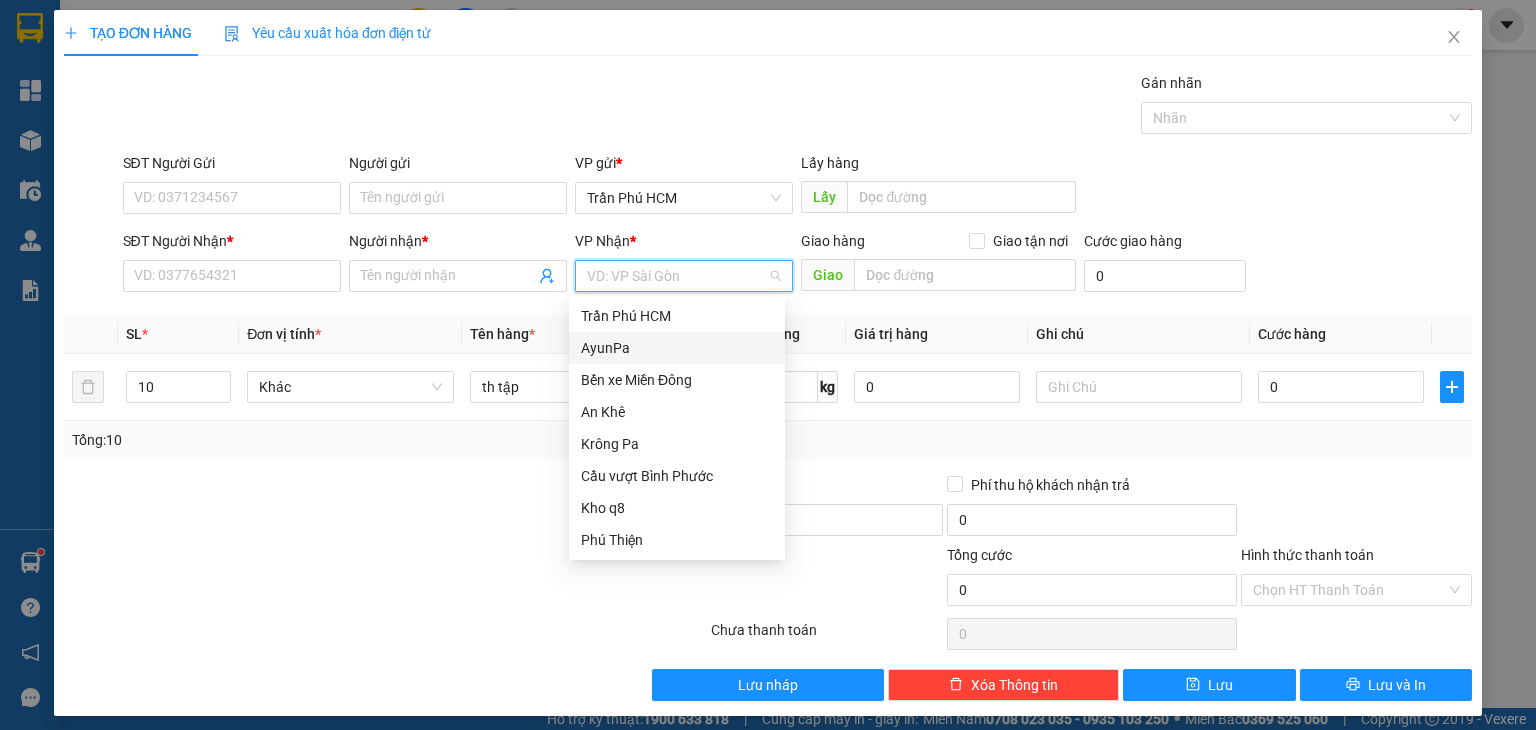 click on "AyunPa" at bounding box center [677, 348] 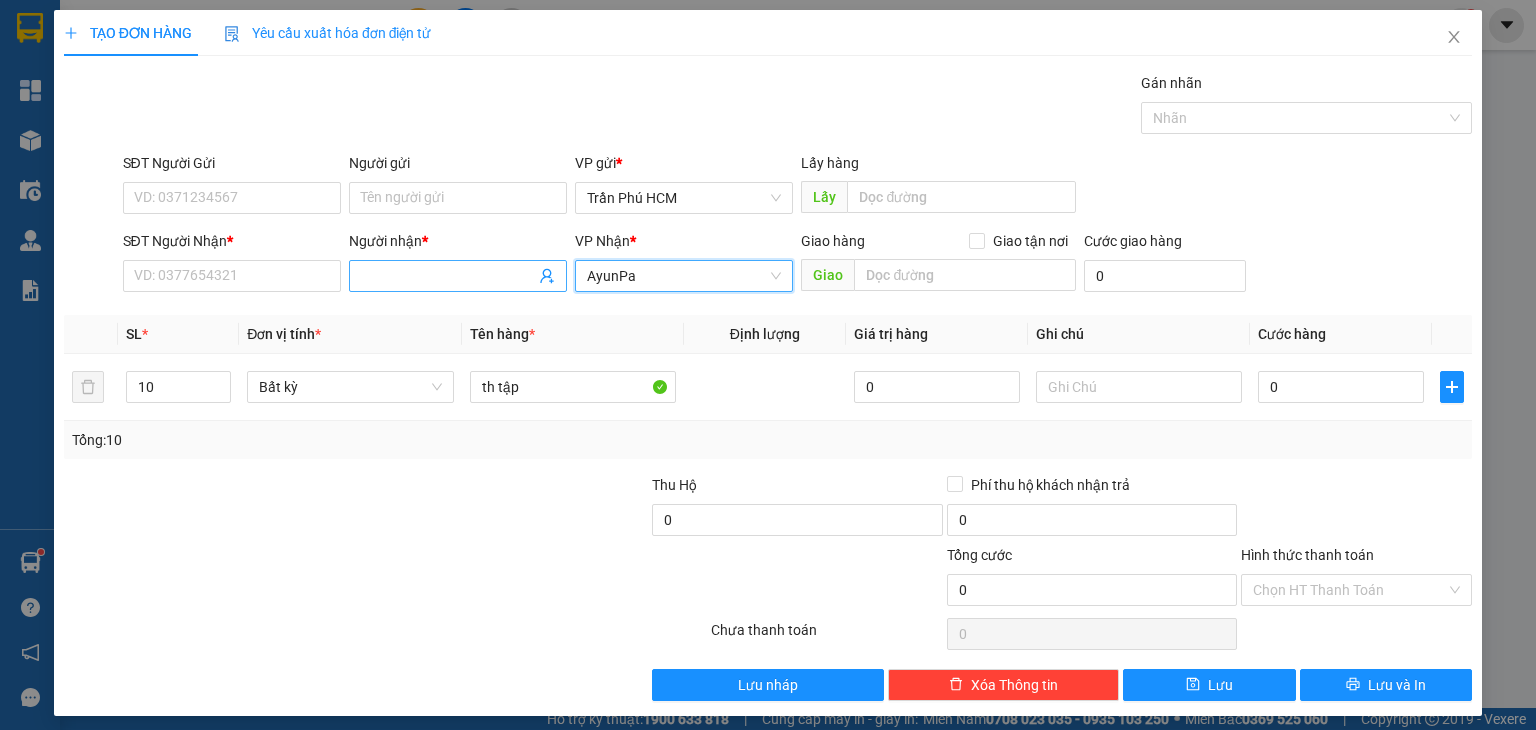 click on "Người nhận  *" at bounding box center (448, 276) 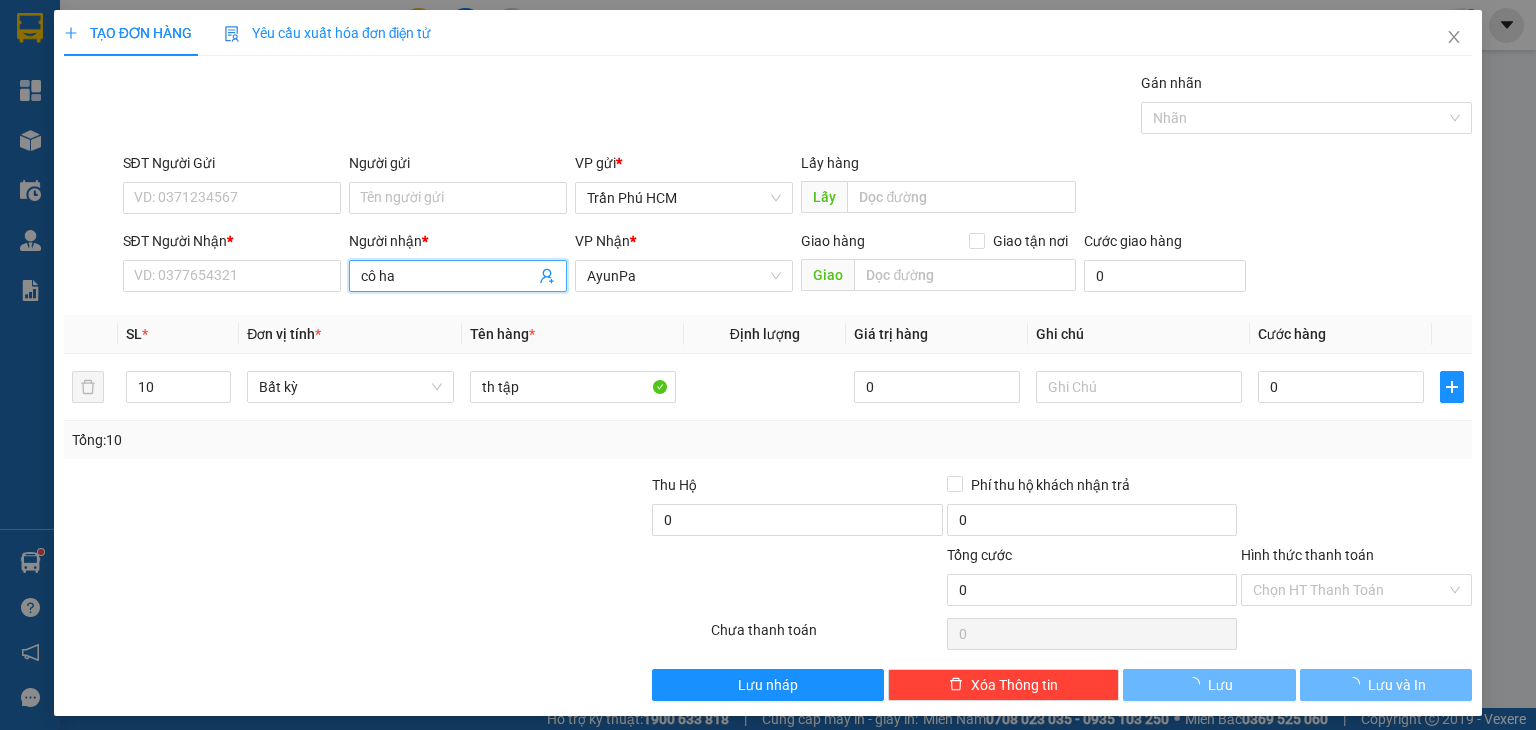 type on "cô hai" 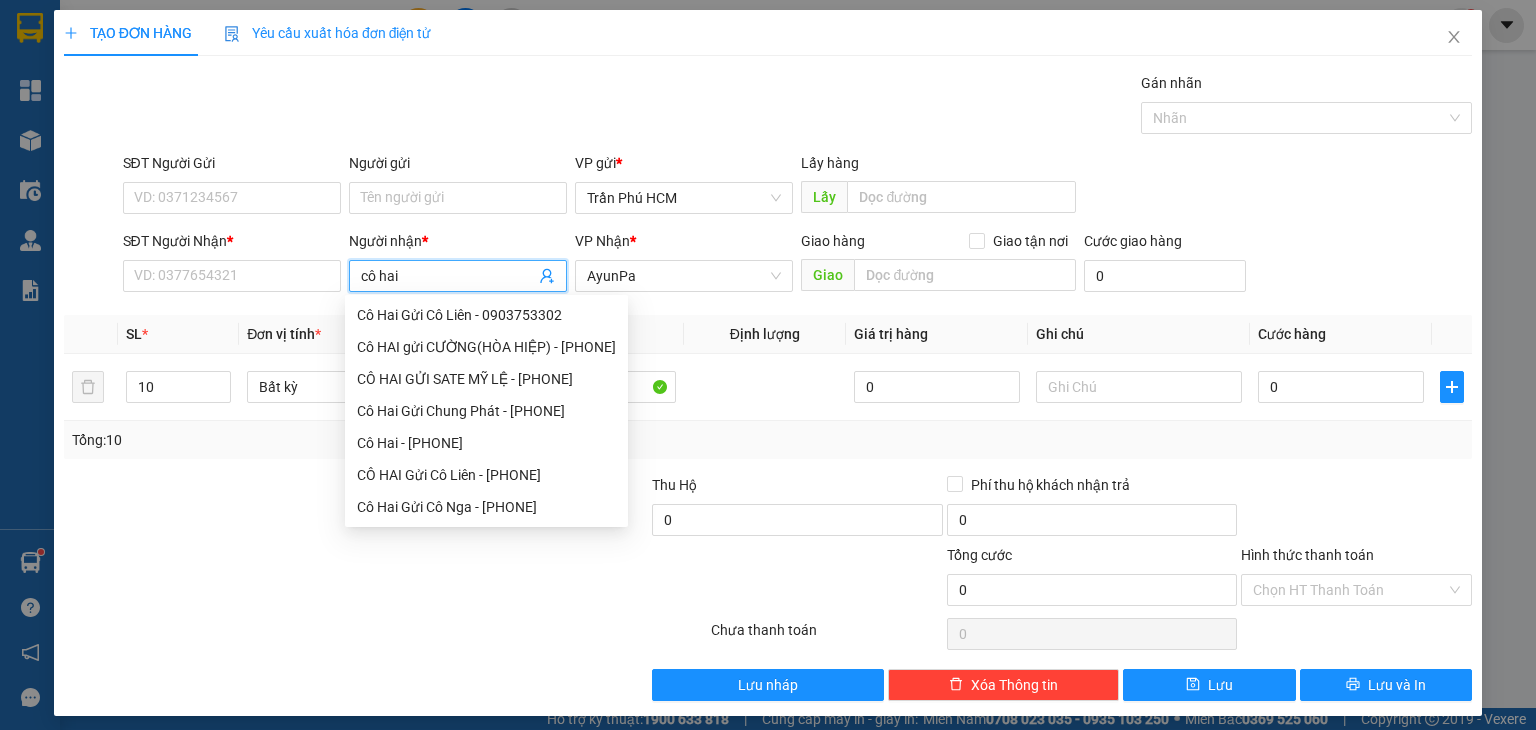 click on "Cô Hai - [PHONE]" at bounding box center (486, 443) 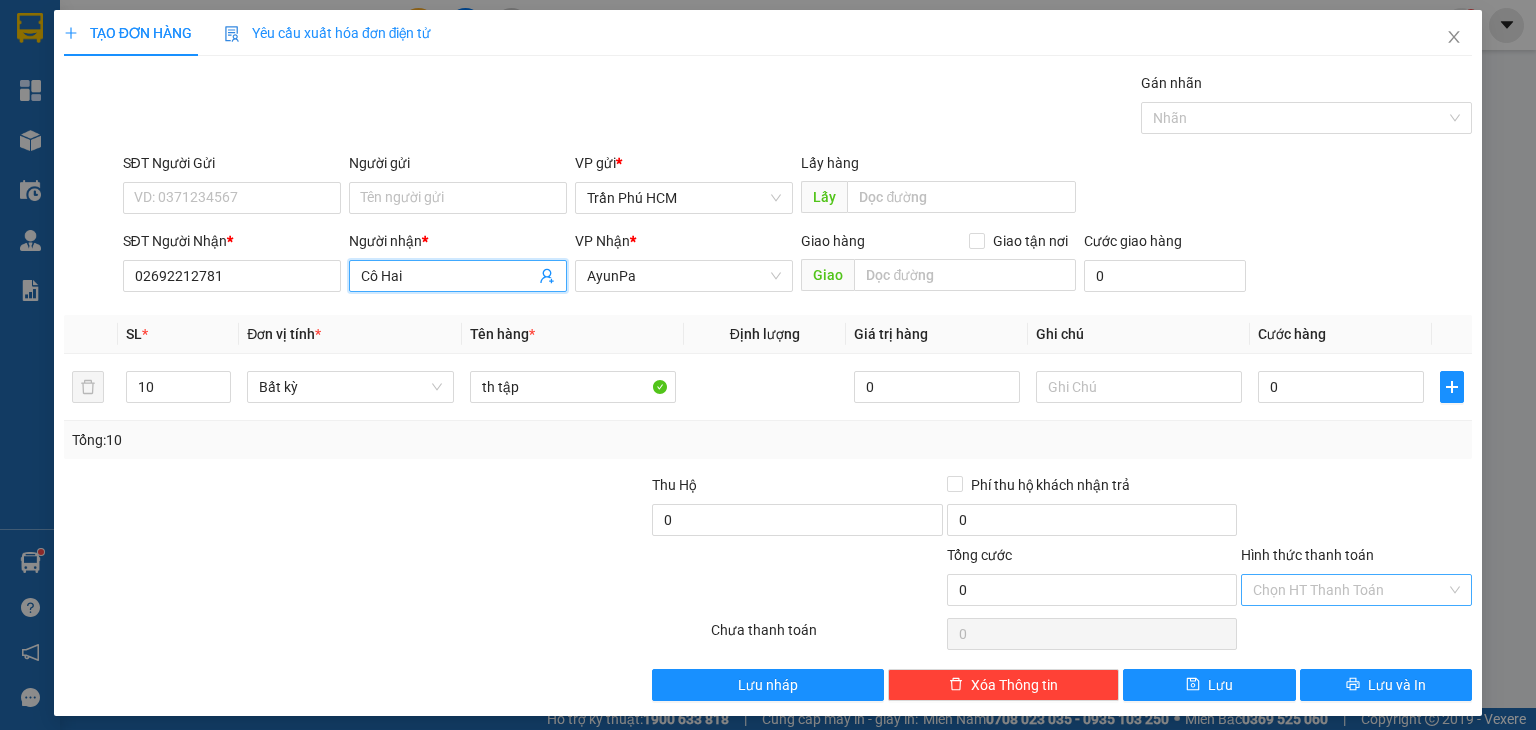 type on "Cô Hai" 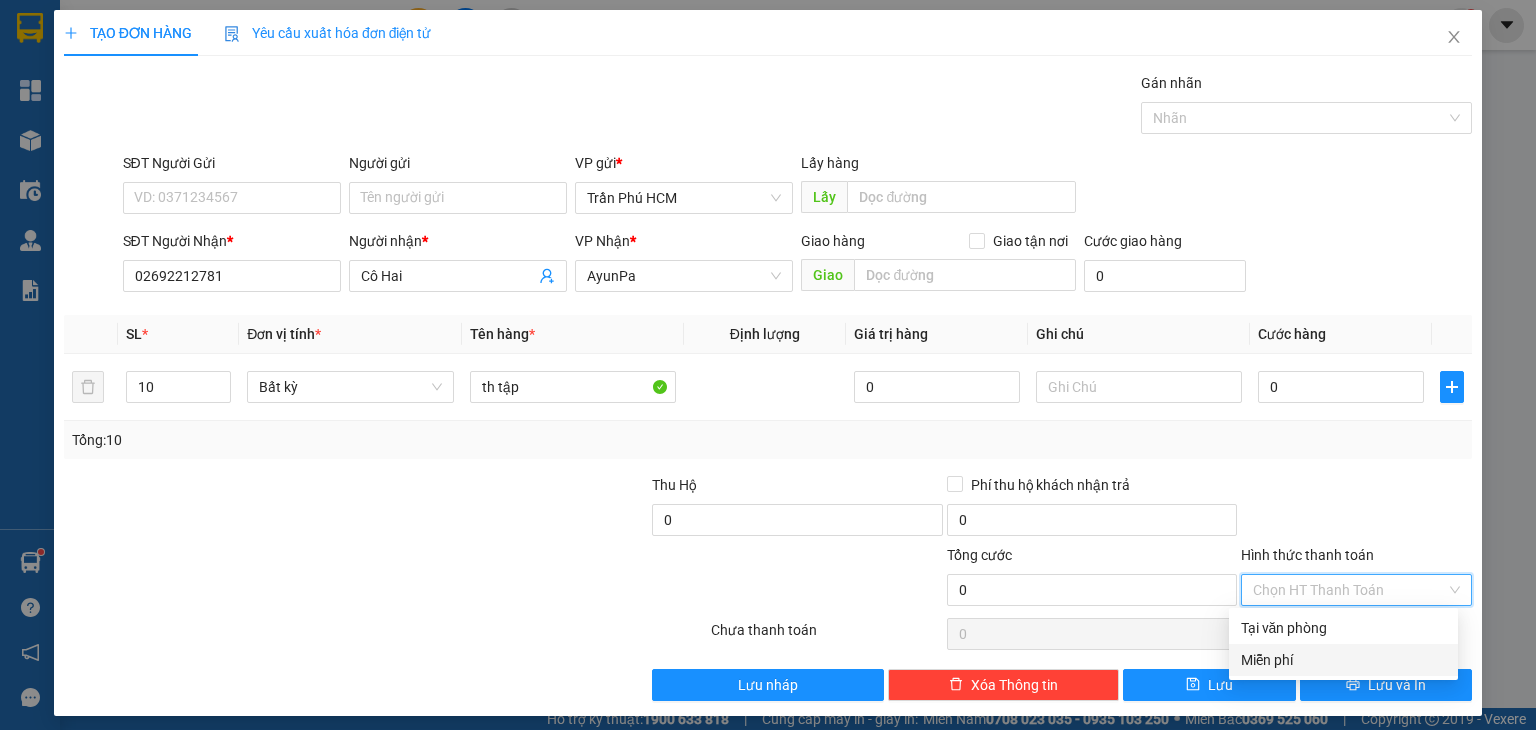 click on "Miễn phí" at bounding box center (1343, 660) 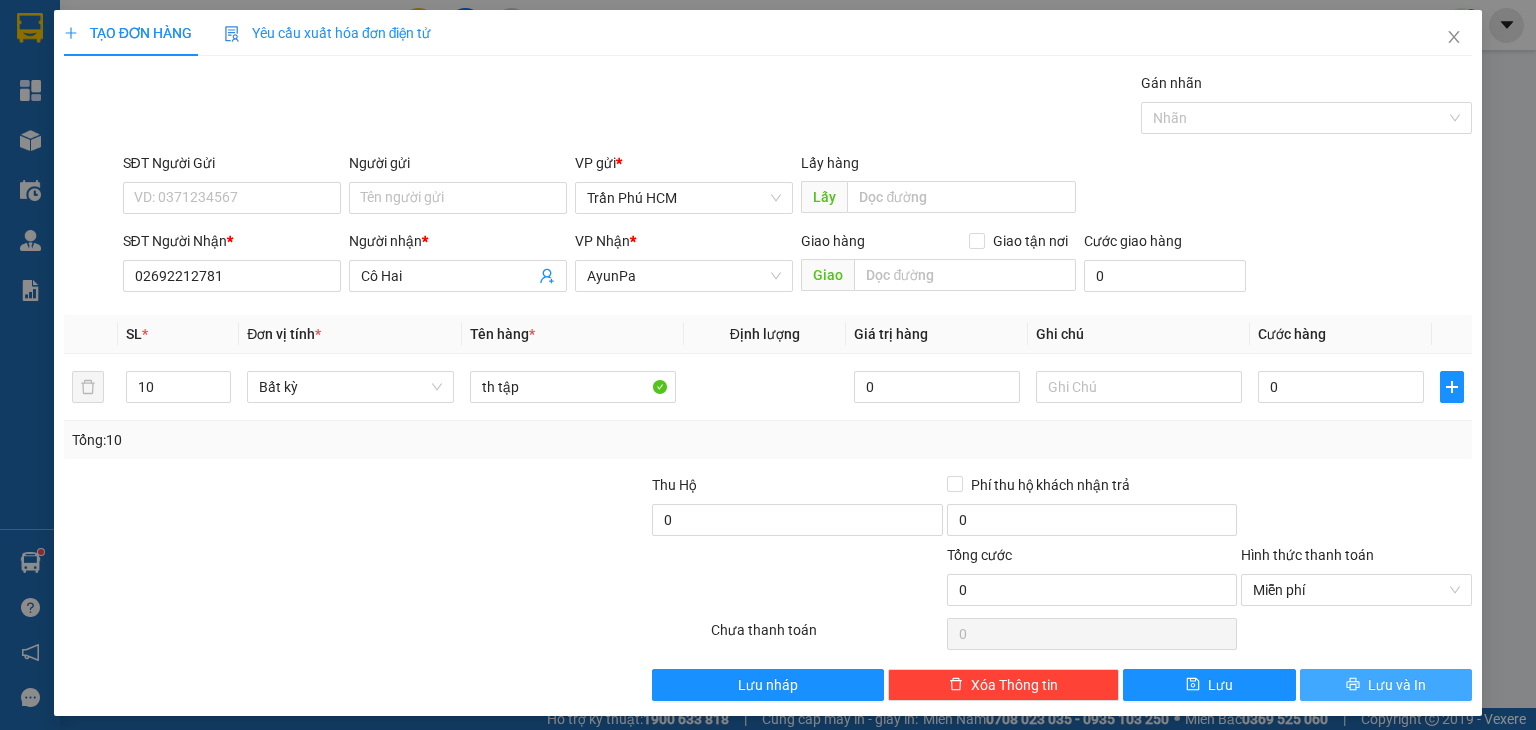 click on "Lưu và In" at bounding box center [1386, 685] 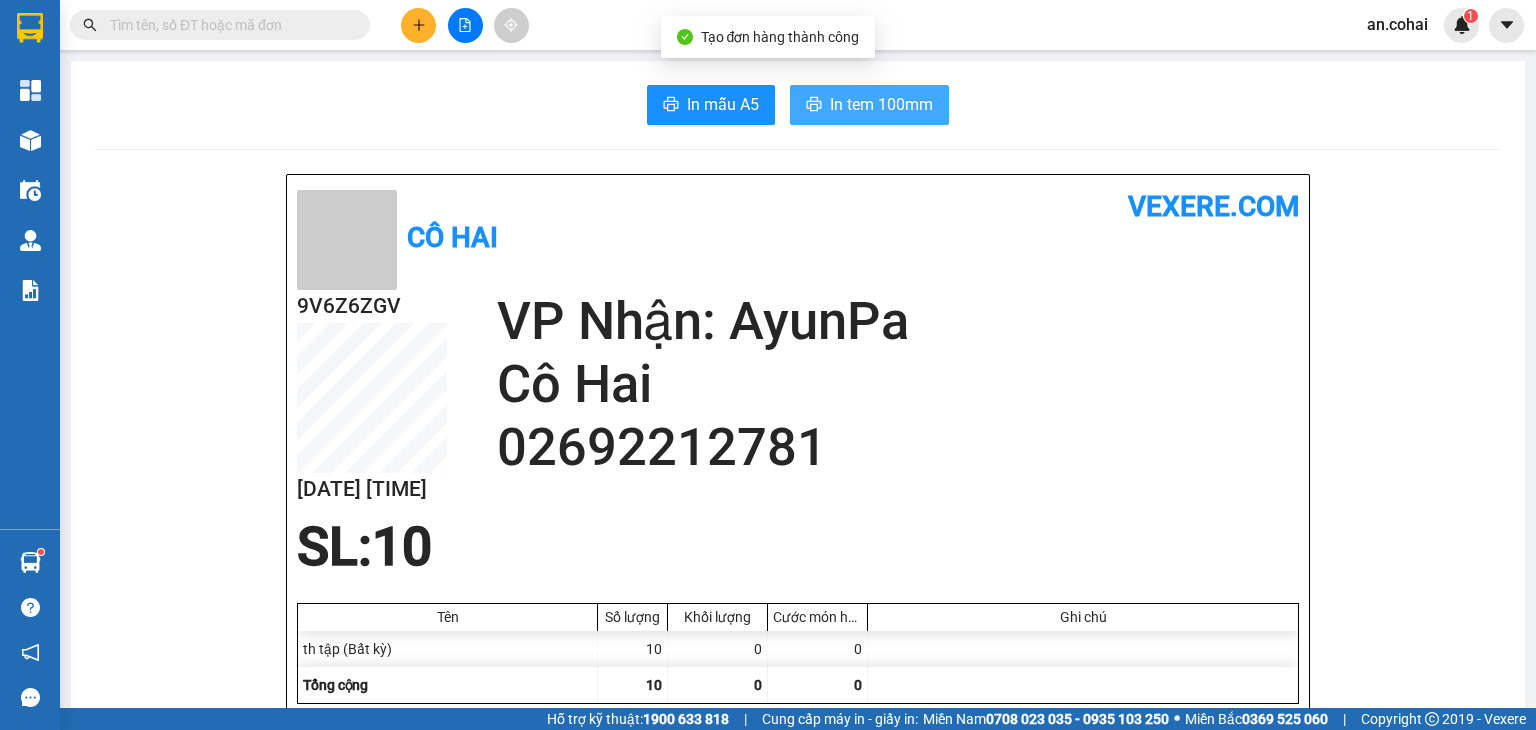 click on "In tem 100mm" at bounding box center (869, 105) 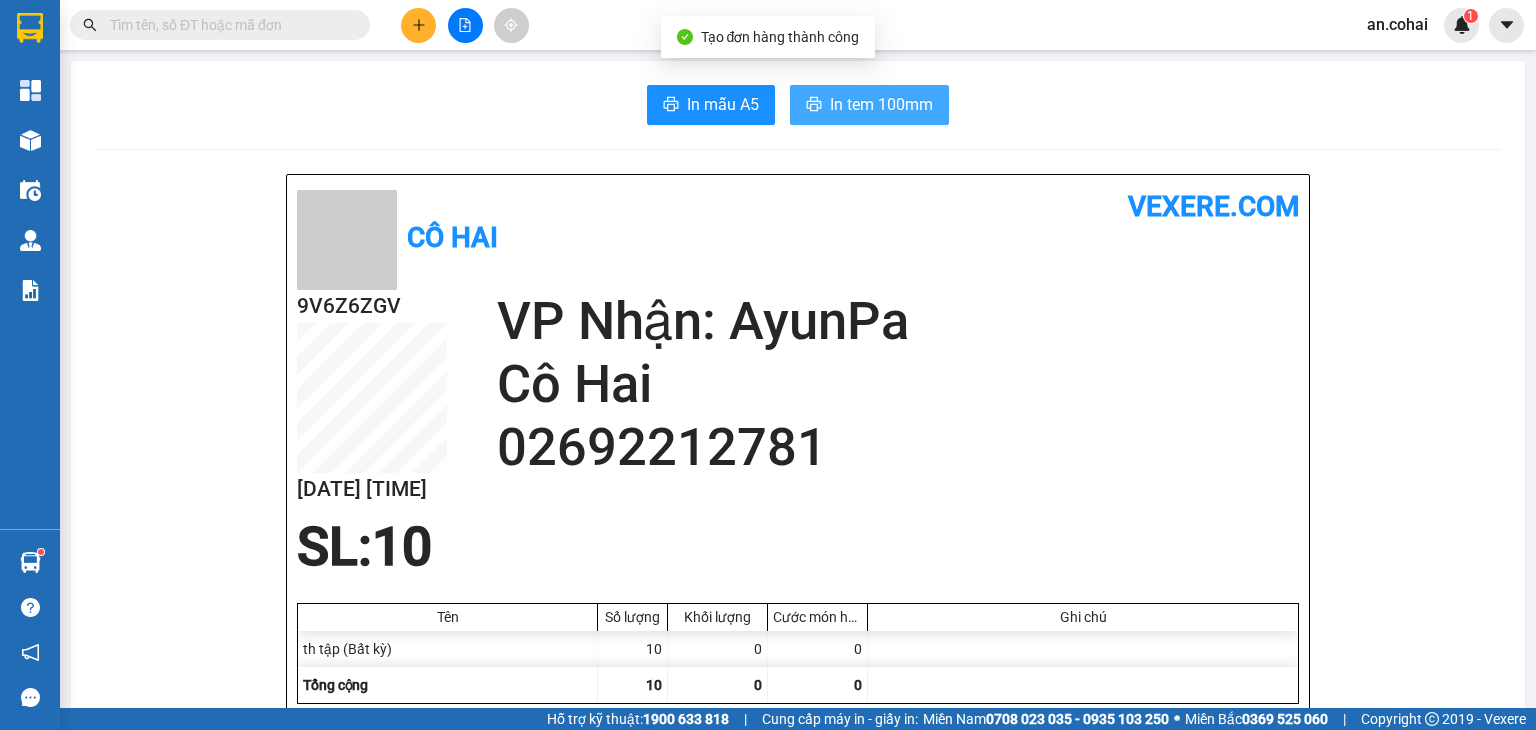 scroll, scrollTop: 0, scrollLeft: 0, axis: both 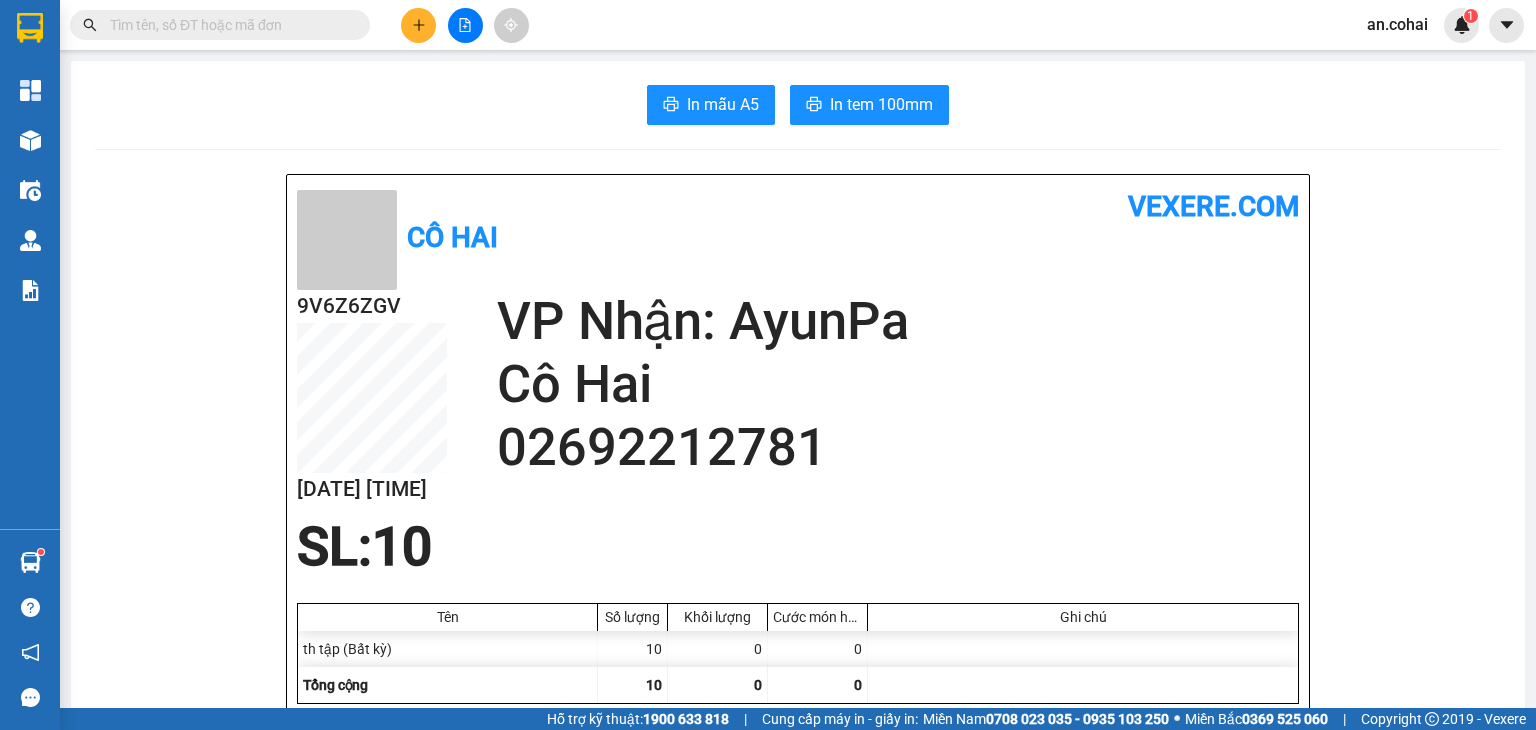click on "Cô Hai vexere.com 9V6Z6ZGV [DD]/[MM] [TIME] VP Nhận: AyunPa Cô Hai [PHONE] SL: 10 Tên Số lượng Khối lượng Cước món hàng Ghi chú th tập (Bất kỳ) 10 0 0 Tổng cộng 10 0 0 Loading... VP gửi : Trần Phú [CITY] Cô Hai 319 Trần Phú, Phường 8 [PHONE] Biên Nhận Hàng Hóa Xe CÔ HAI Vexere.com (c) 2017 GỬI : Trần Phú [CITY] 319 Trần Phú, Phường 8 [PHONE], [PHONE], [PHONE], [PHONE] 9V6Z6ZGV NHẬN : AyunPa 96 Hùng Vương Ayun Pa, [PHONE] Người nhận : Cô Hai [PHONE] Tên (giá trị hàng) SL KG/Món Loại hàng gửi Cước món hàng Ghi chú th tập (Bất kỳ) 10 0 0 Tổng cộng 10 0 0 Loading... Tổng phải thu: 0 [TIME], ngày [DD] tháng [MM] năm [YYYY] NV nhận hàng [NAME] Quy định nhận/gửi hàng : Nếu mất Nhà xe chỉ đền tối đa gấp đôi giá cước nhà xe thông báo/thu Cô Hai vexere.com 9V6Z6ZGV [DD]/[MM]/[YYYY] [TIME]" at bounding box center [798, 1352] 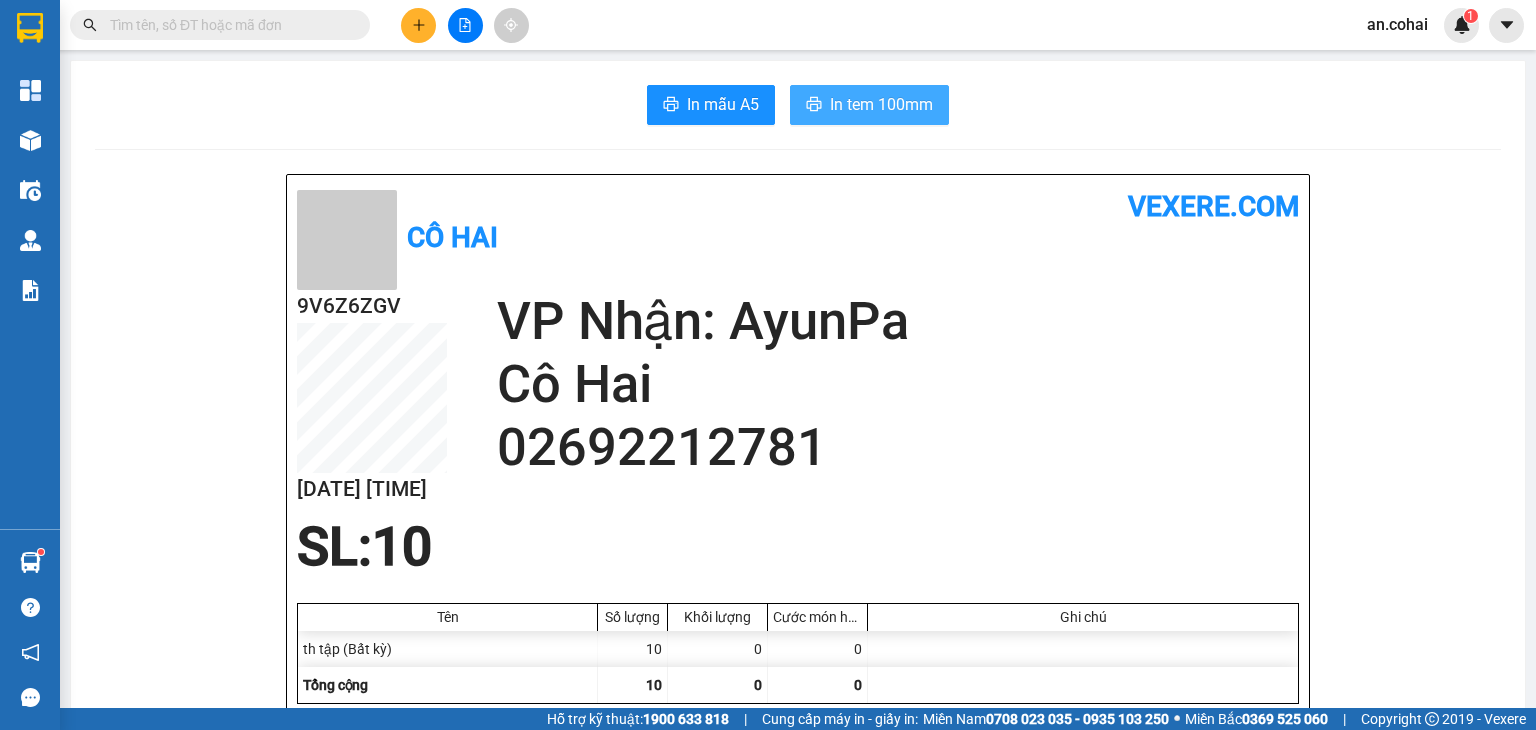 click on "In tem 100mm" at bounding box center [881, 104] 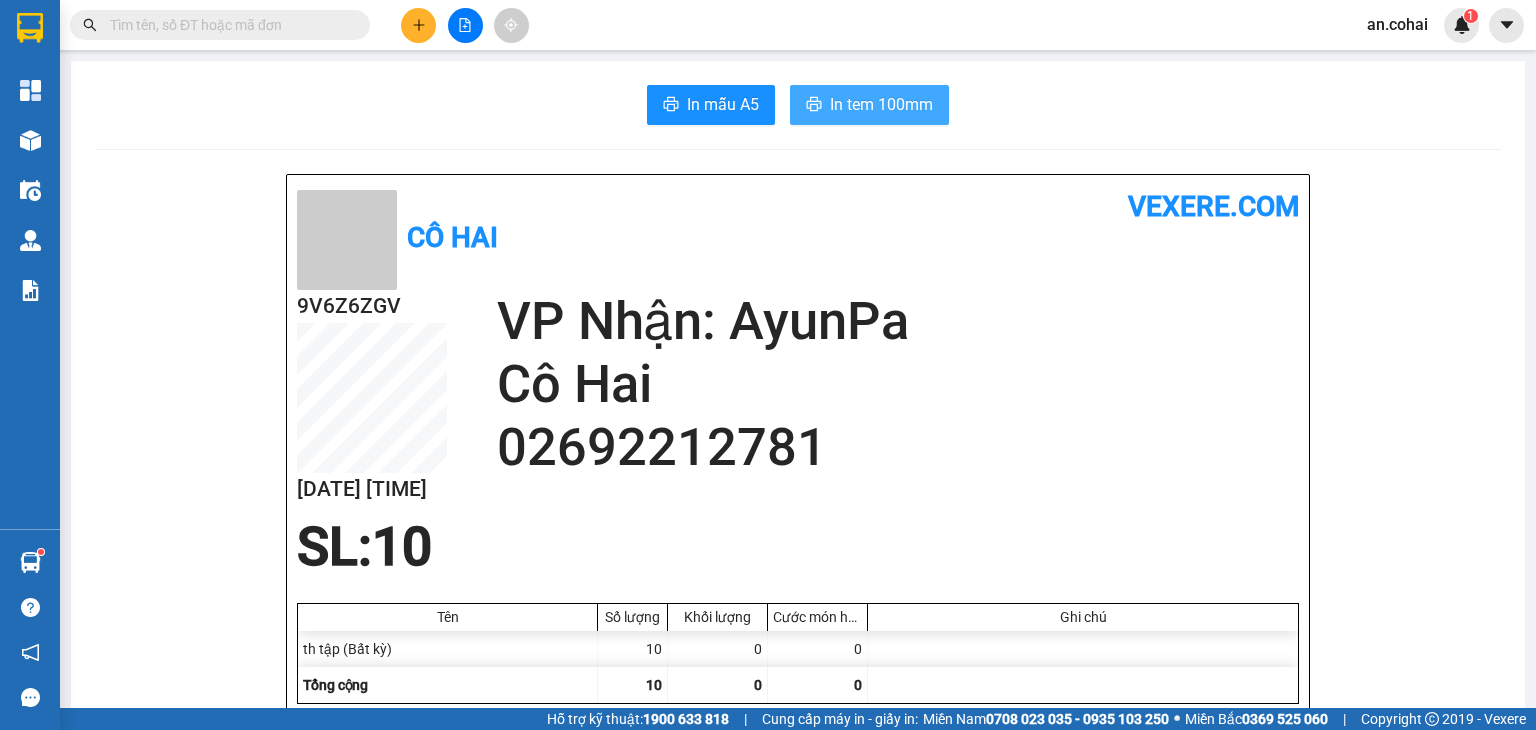 scroll, scrollTop: 0, scrollLeft: 0, axis: both 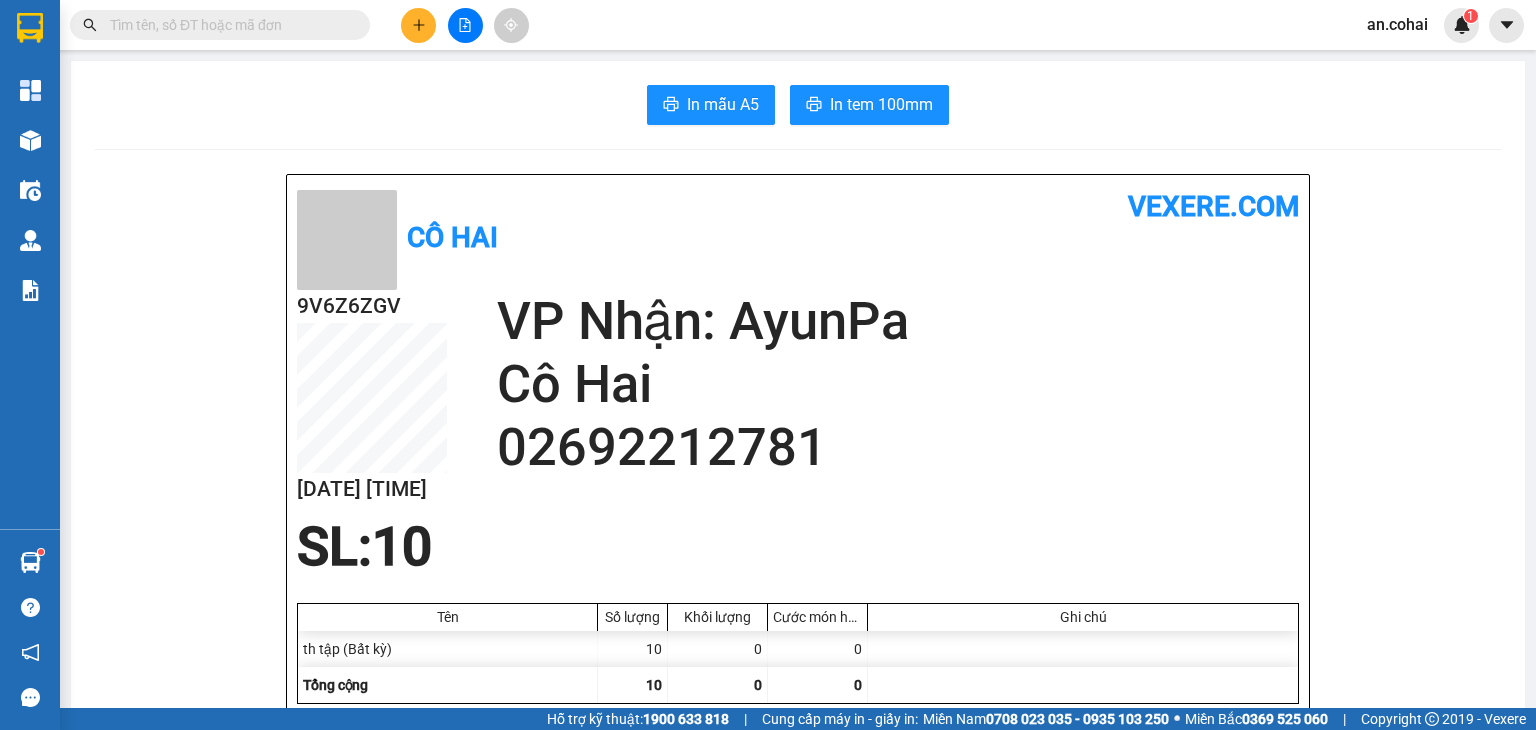 click at bounding box center (418, 25) 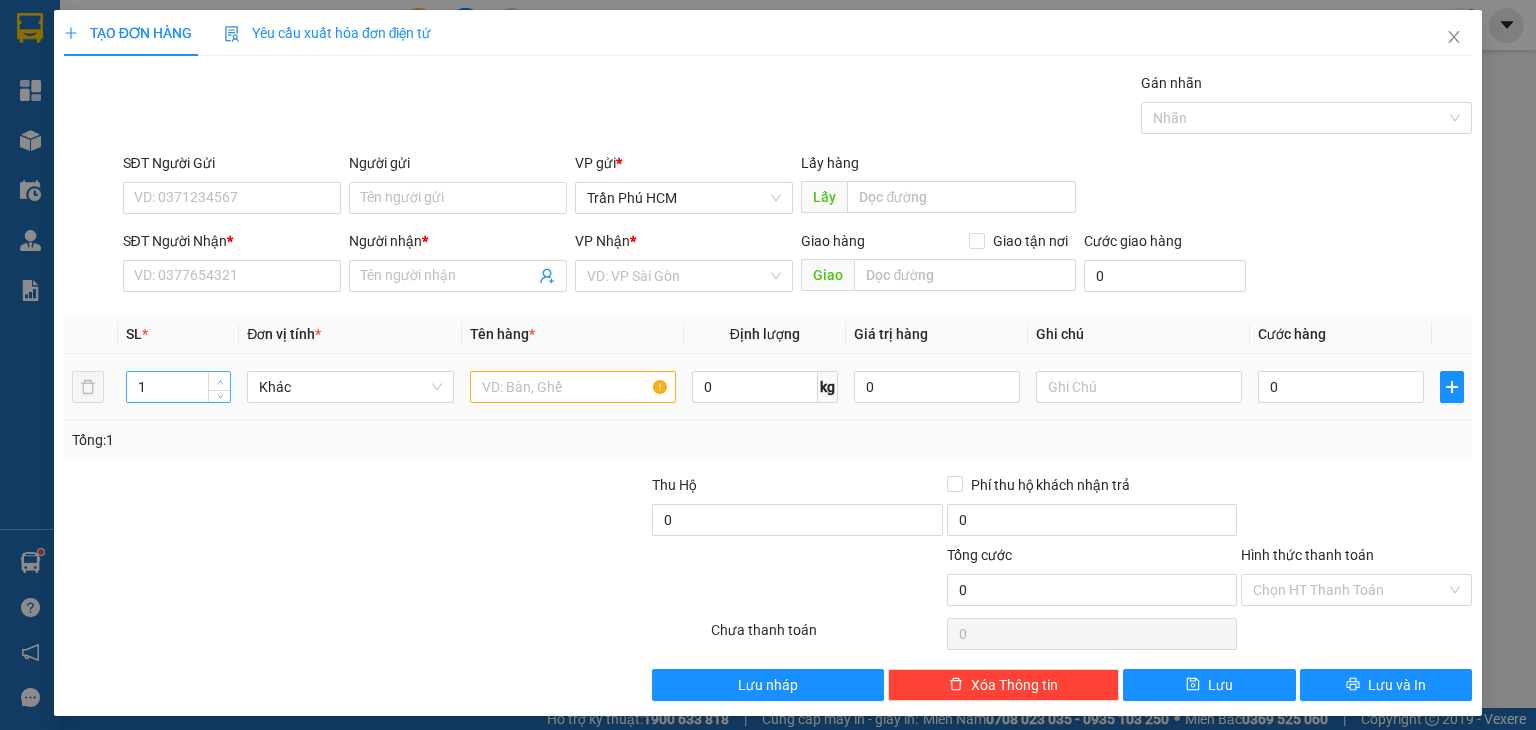 type on "2" 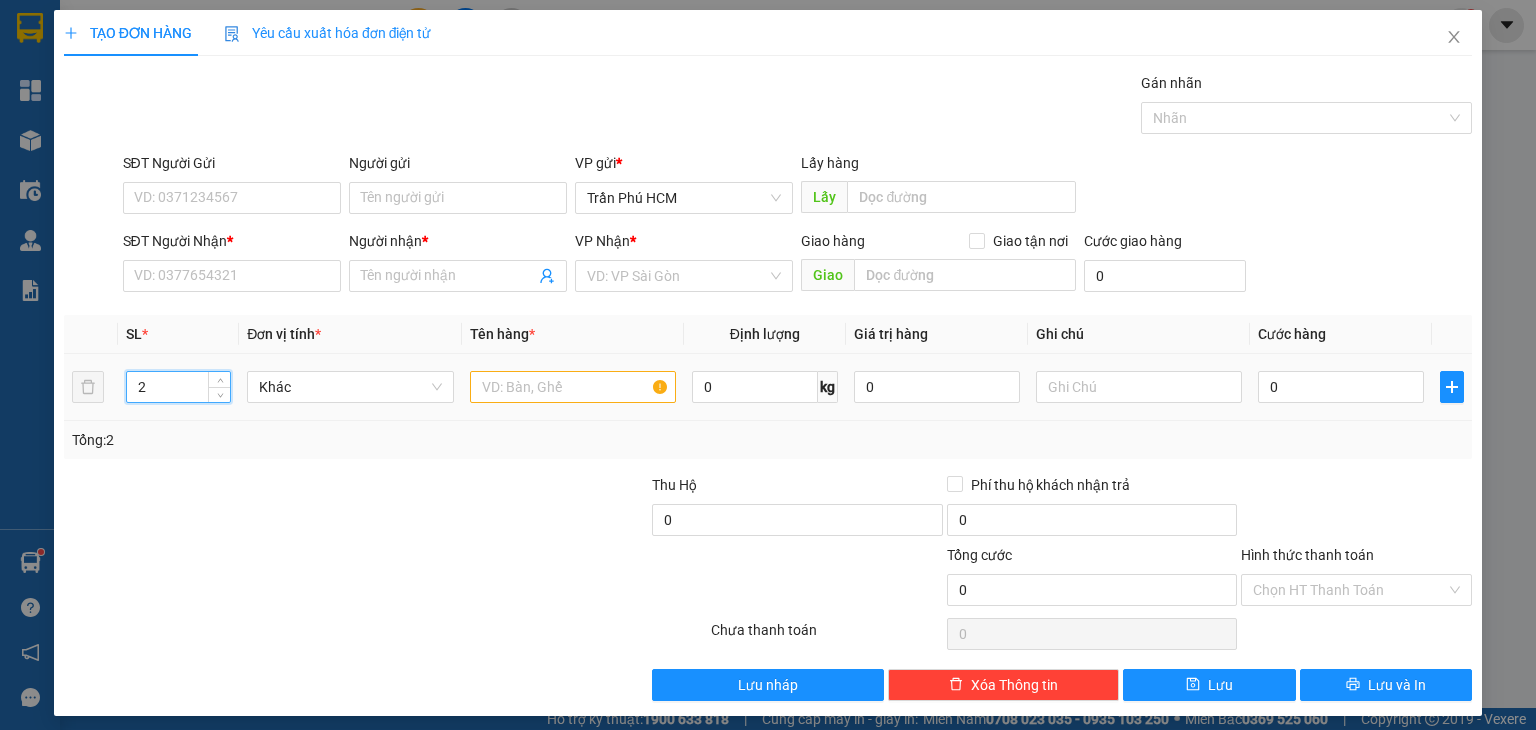 drag, startPoint x: 220, startPoint y: 378, endPoint x: 356, endPoint y: 356, distance: 137.76791 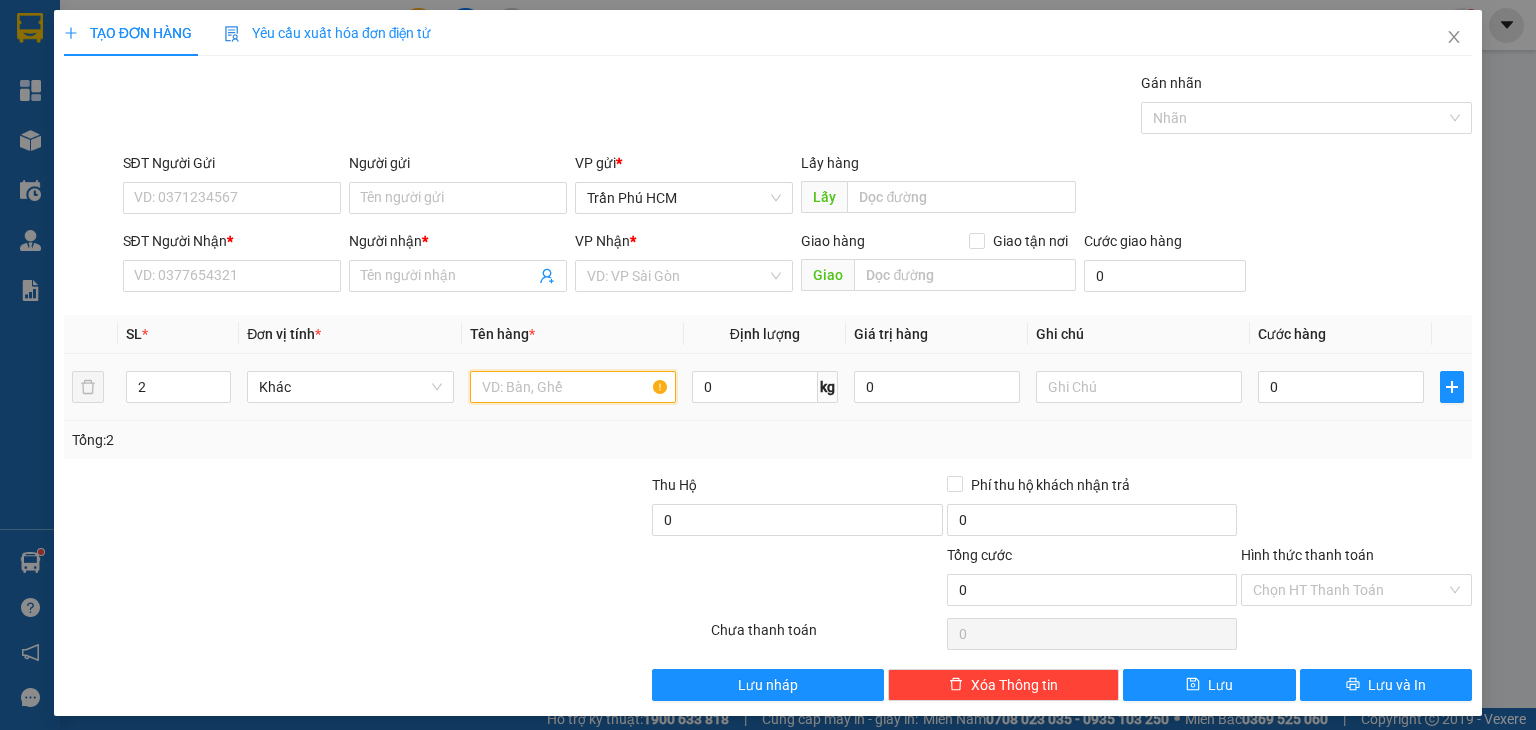 click at bounding box center [573, 387] 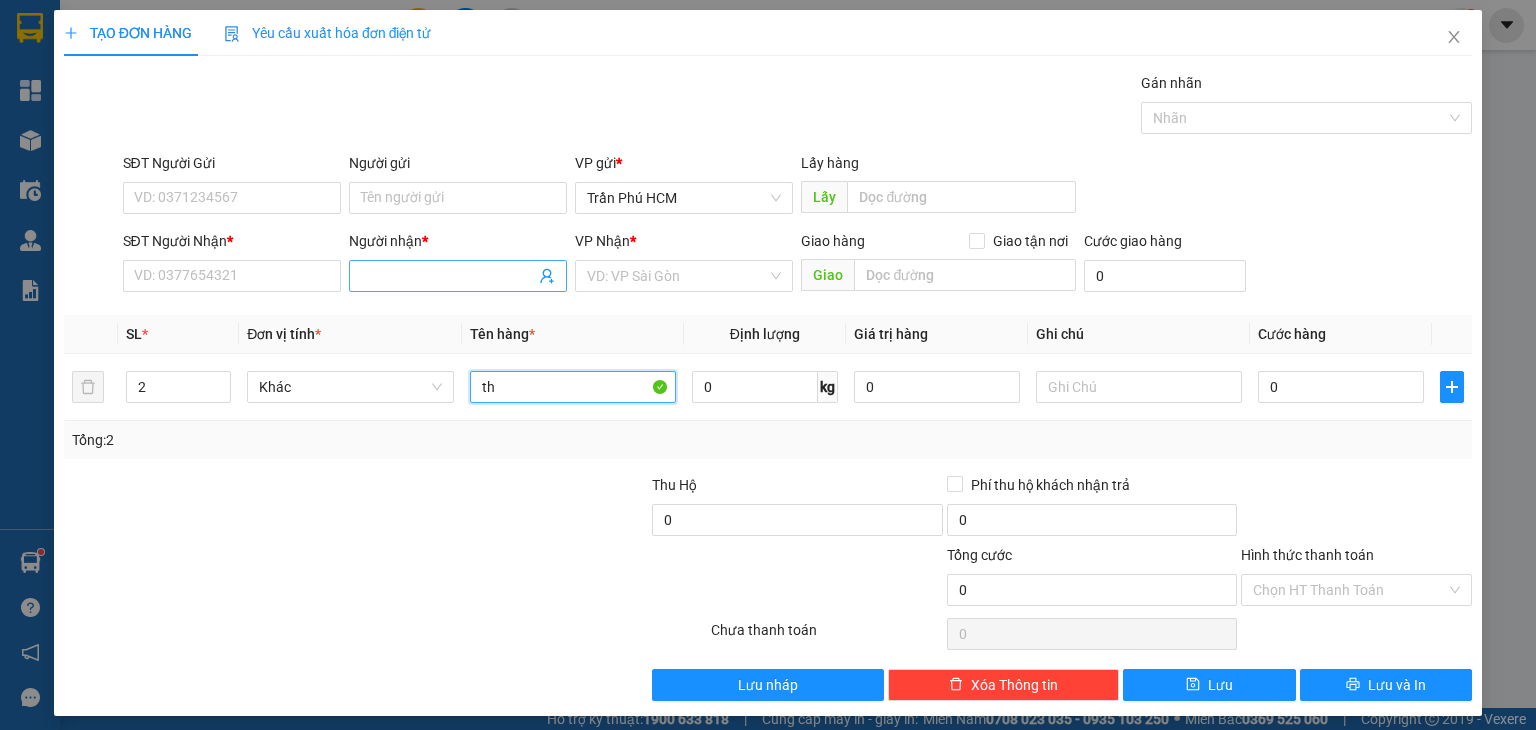 type on "th" 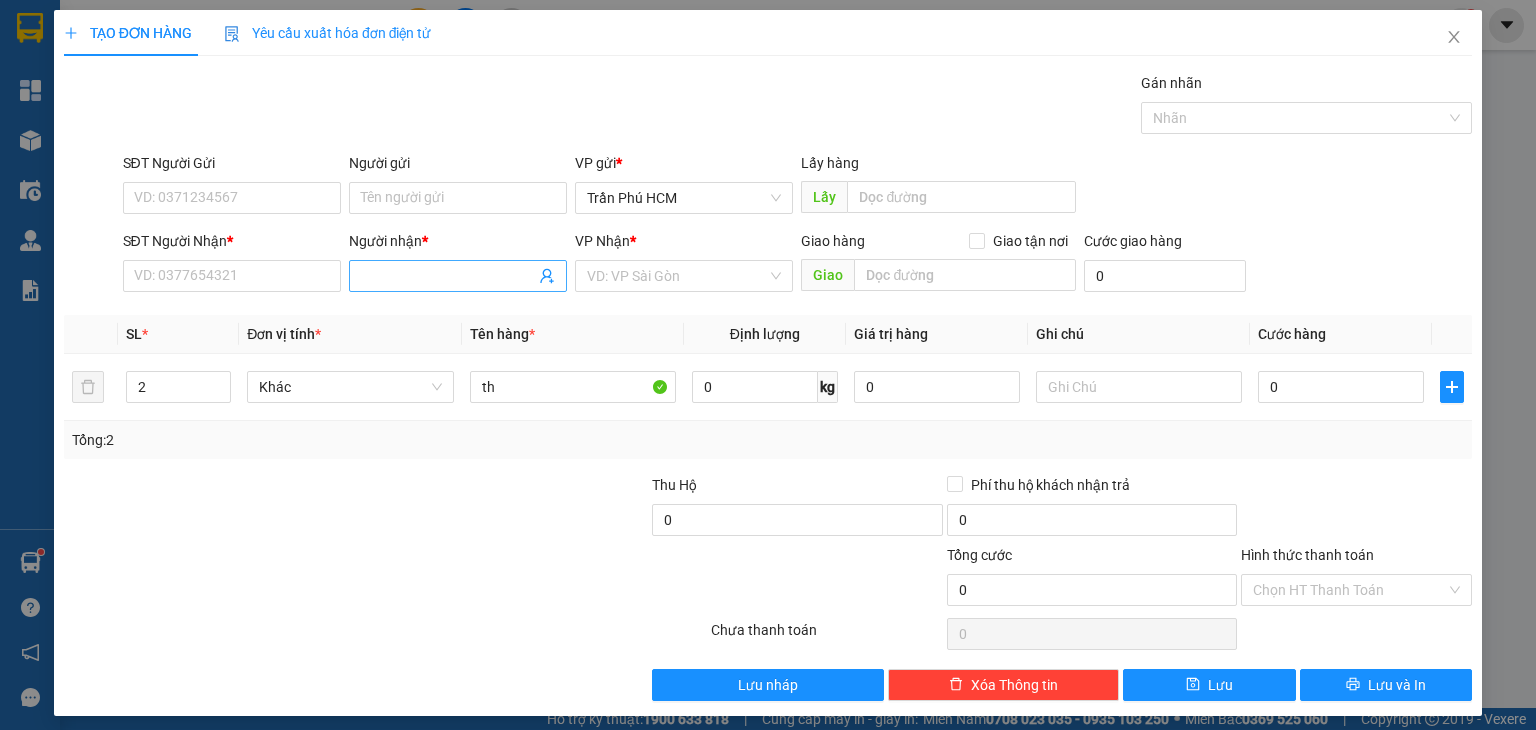 click on "Người nhận  *" at bounding box center [448, 276] 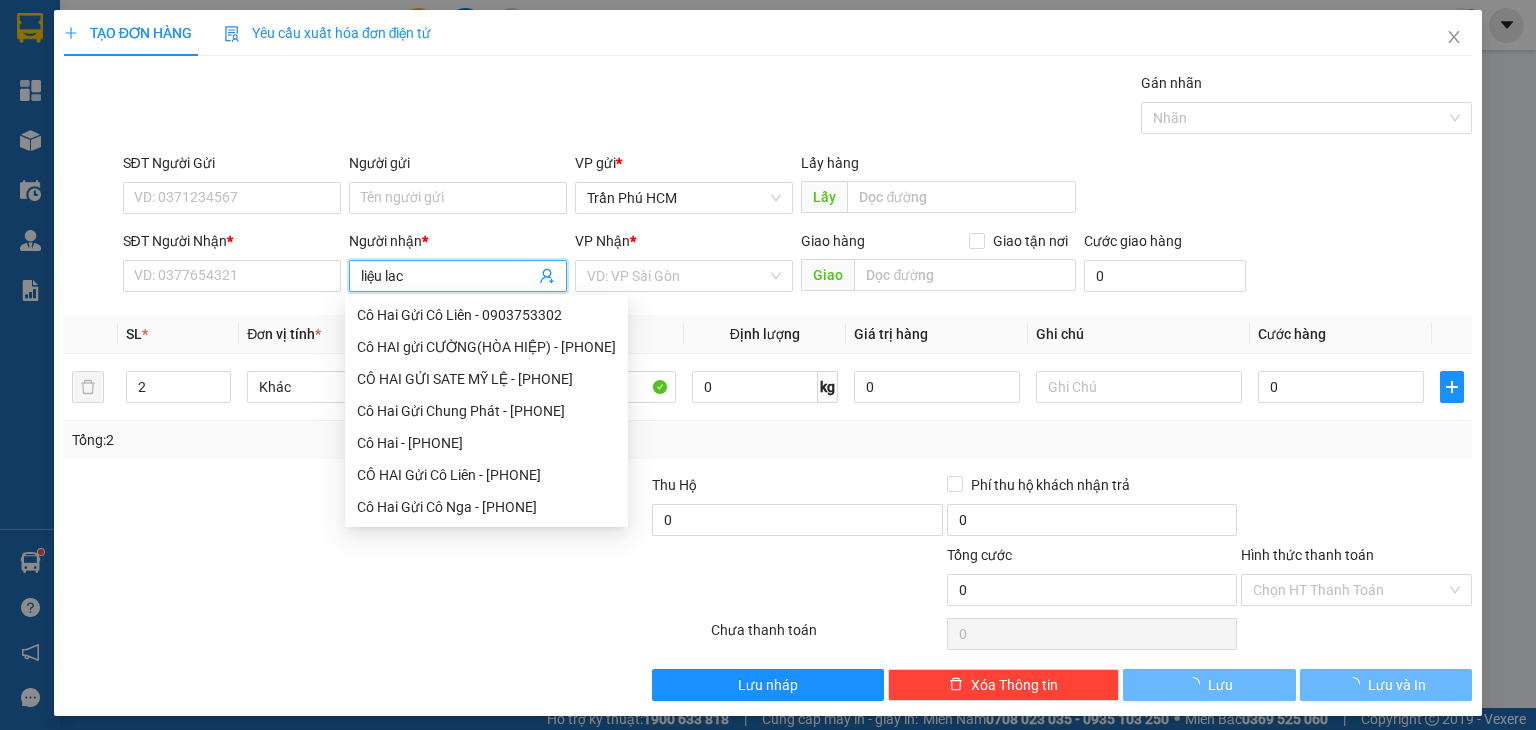 type on "liệu lạc" 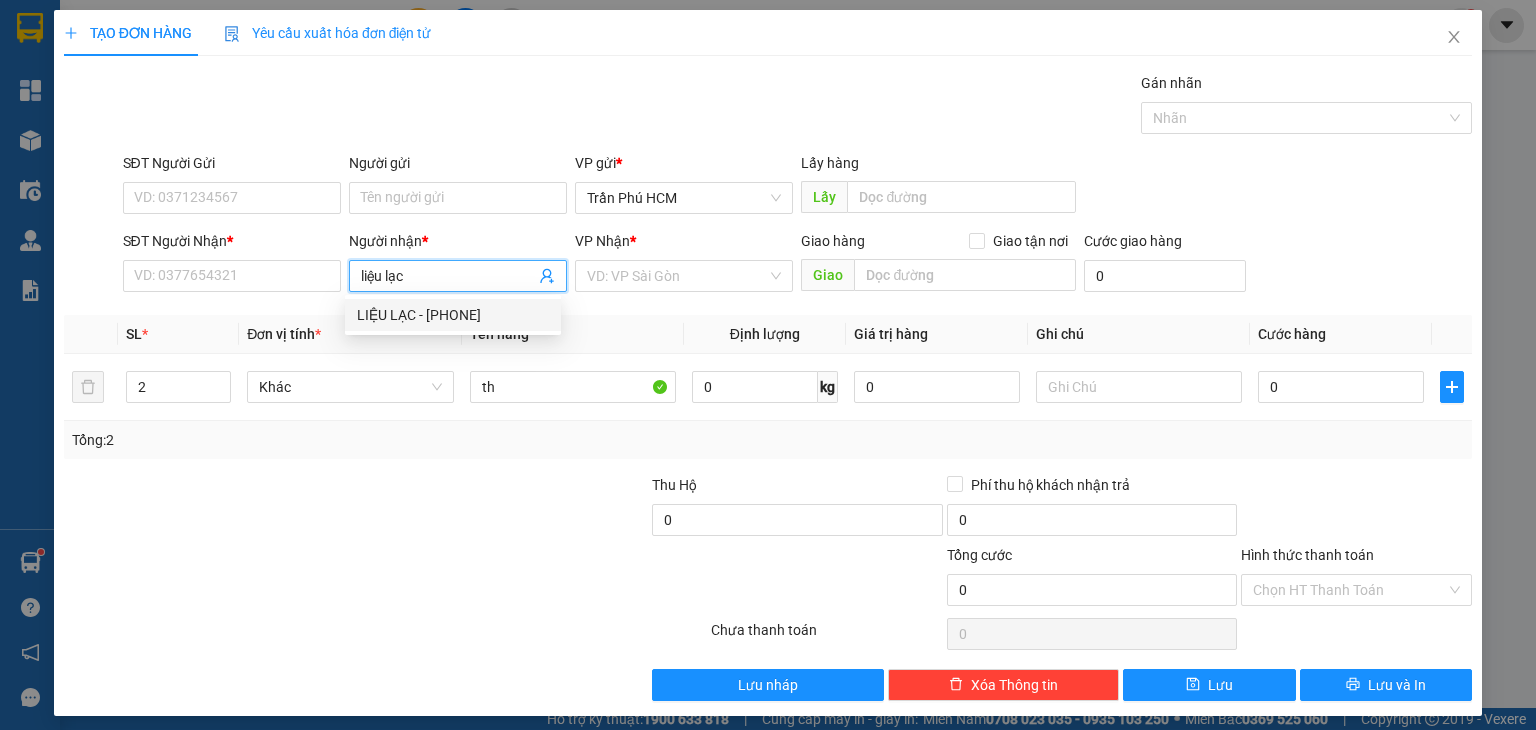 click on "LIỆU LẠC - [PHONE]" at bounding box center (453, 315) 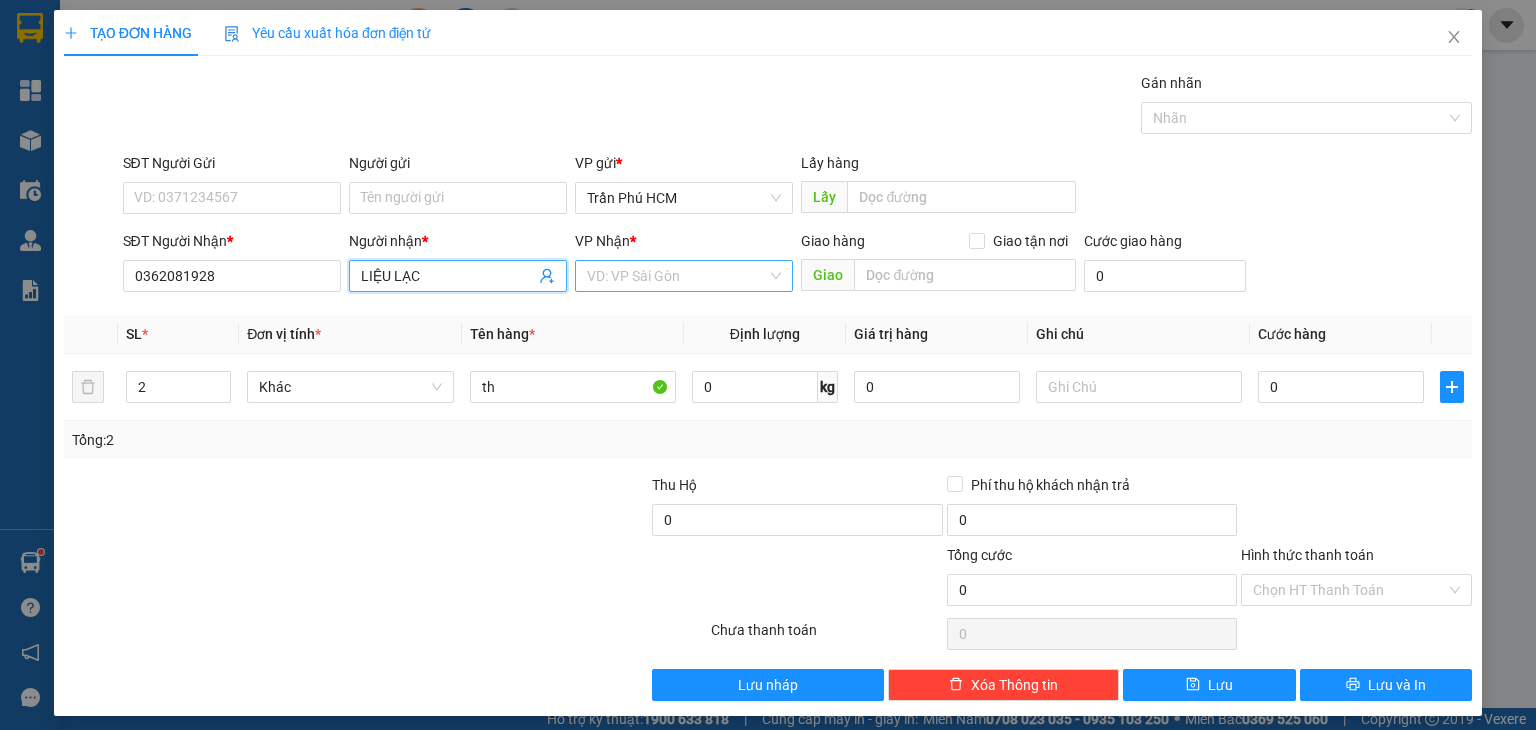 type on "LIỆU LẠC" 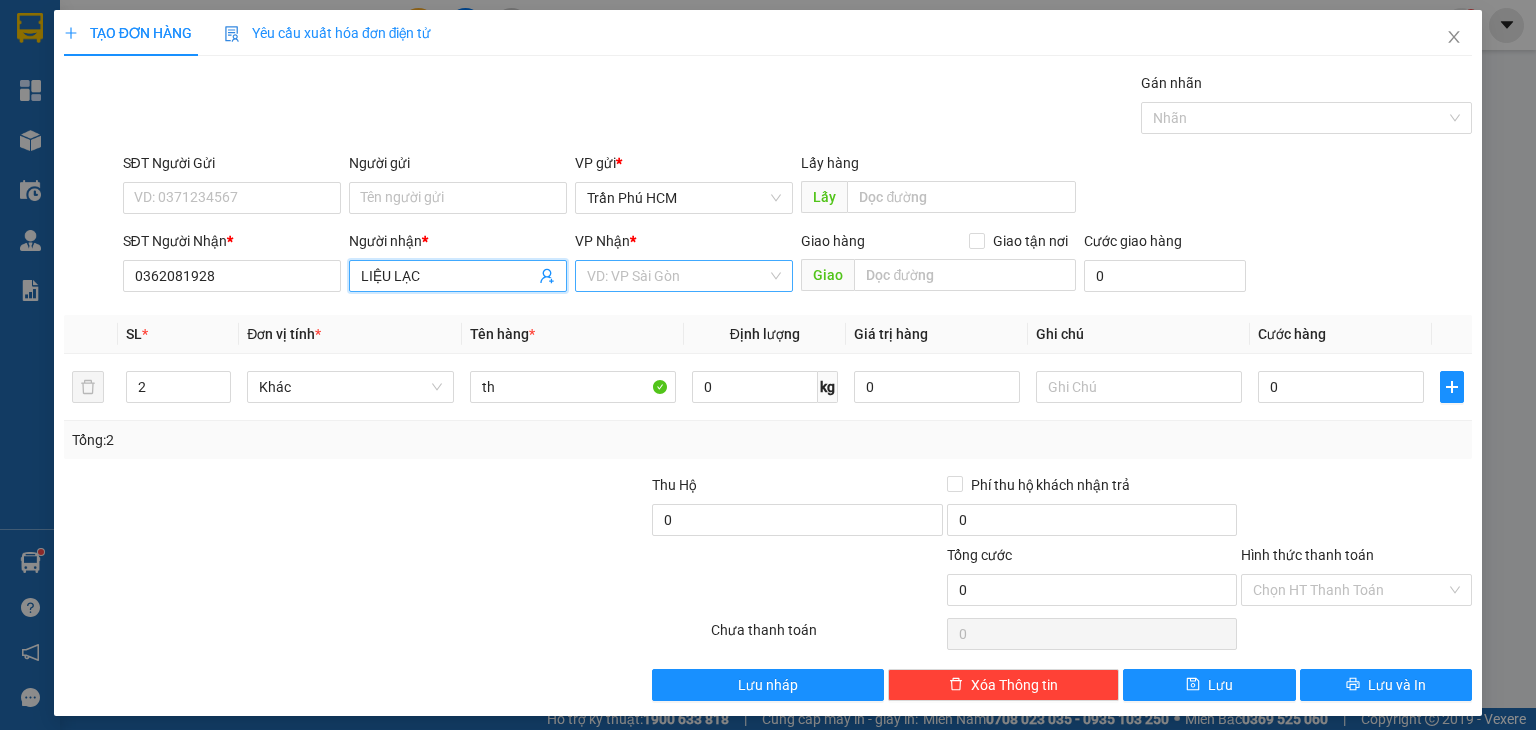 click at bounding box center (677, 276) 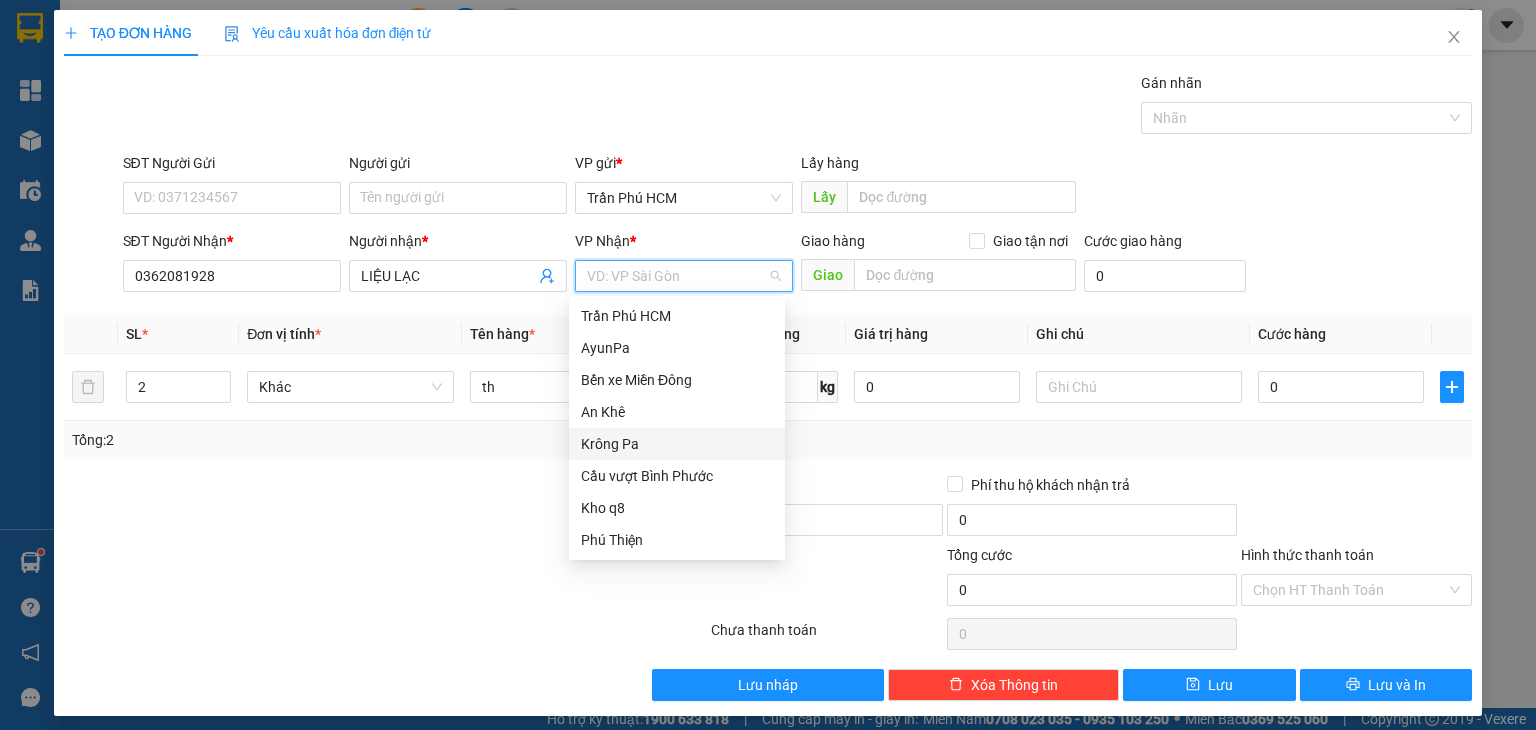 drag, startPoint x: 640, startPoint y: 444, endPoint x: 761, endPoint y: 311, distance: 179.80545 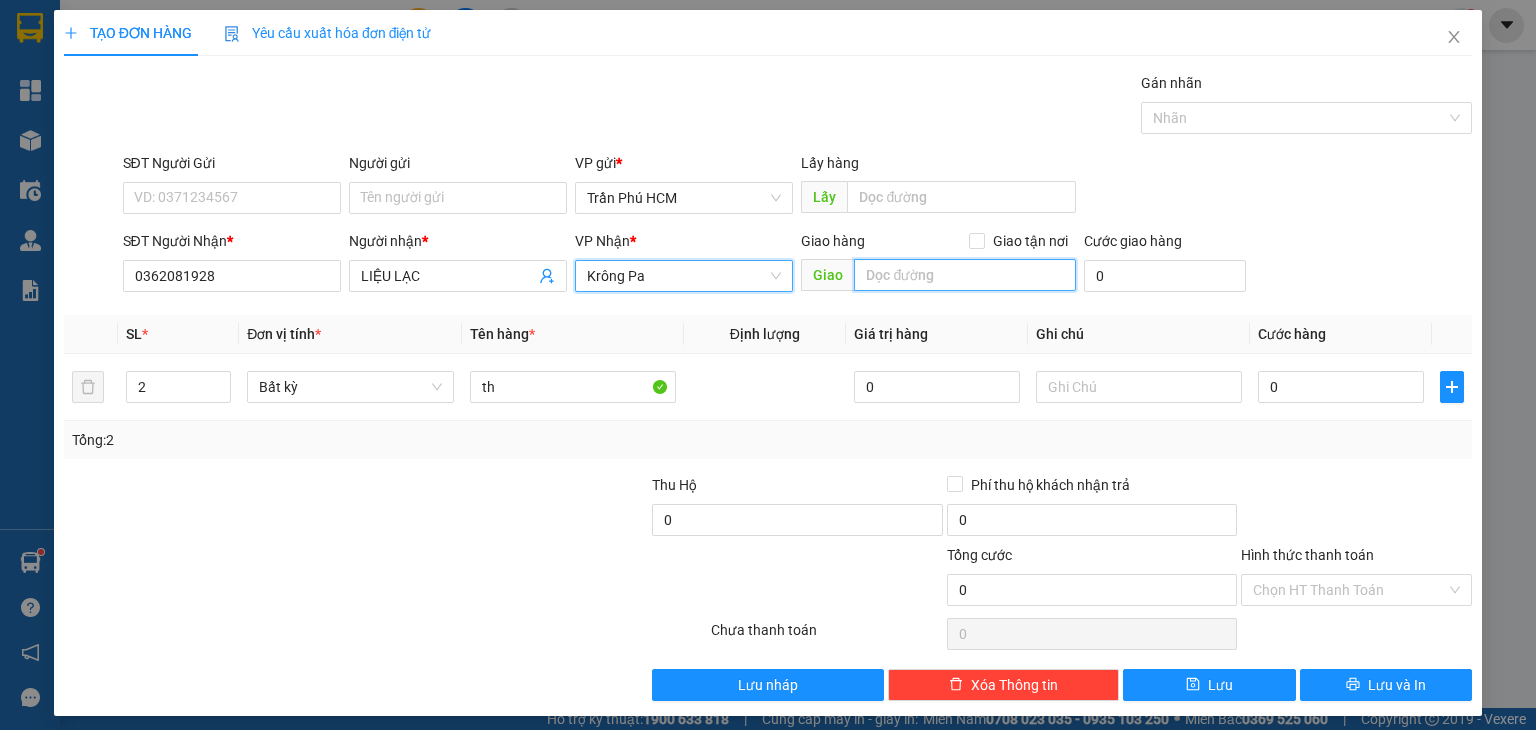 click at bounding box center [965, 275] 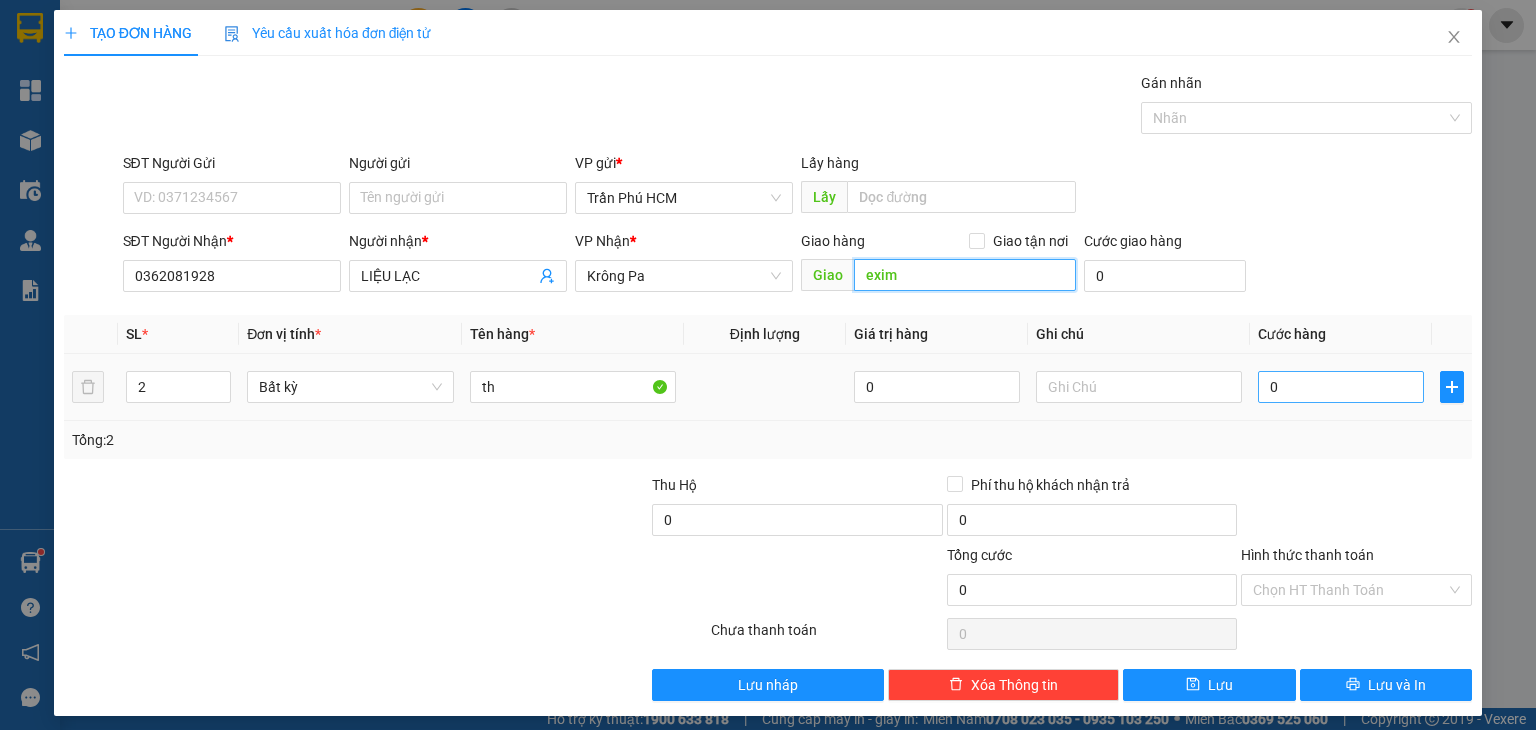 type on "exim" 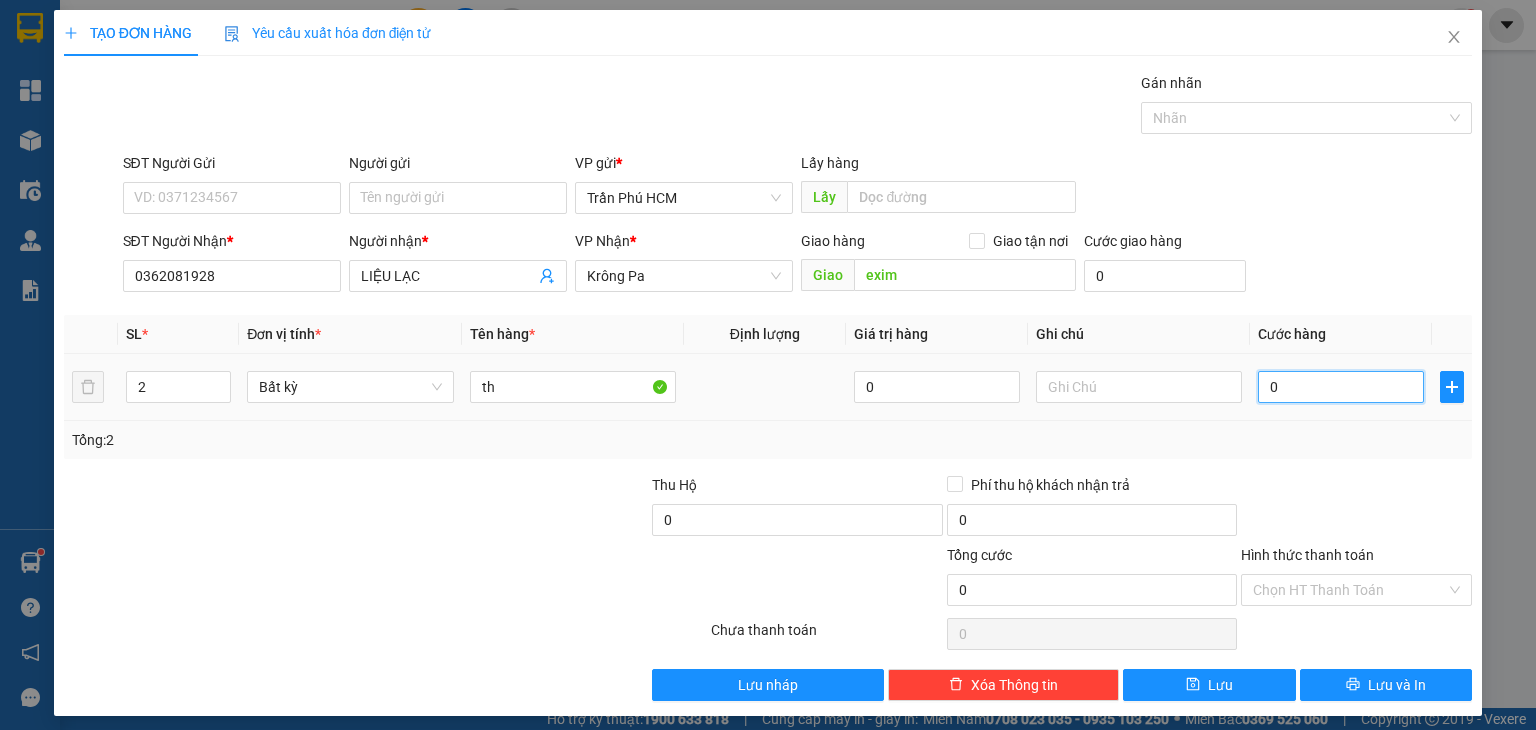 click on "0" at bounding box center (1341, 387) 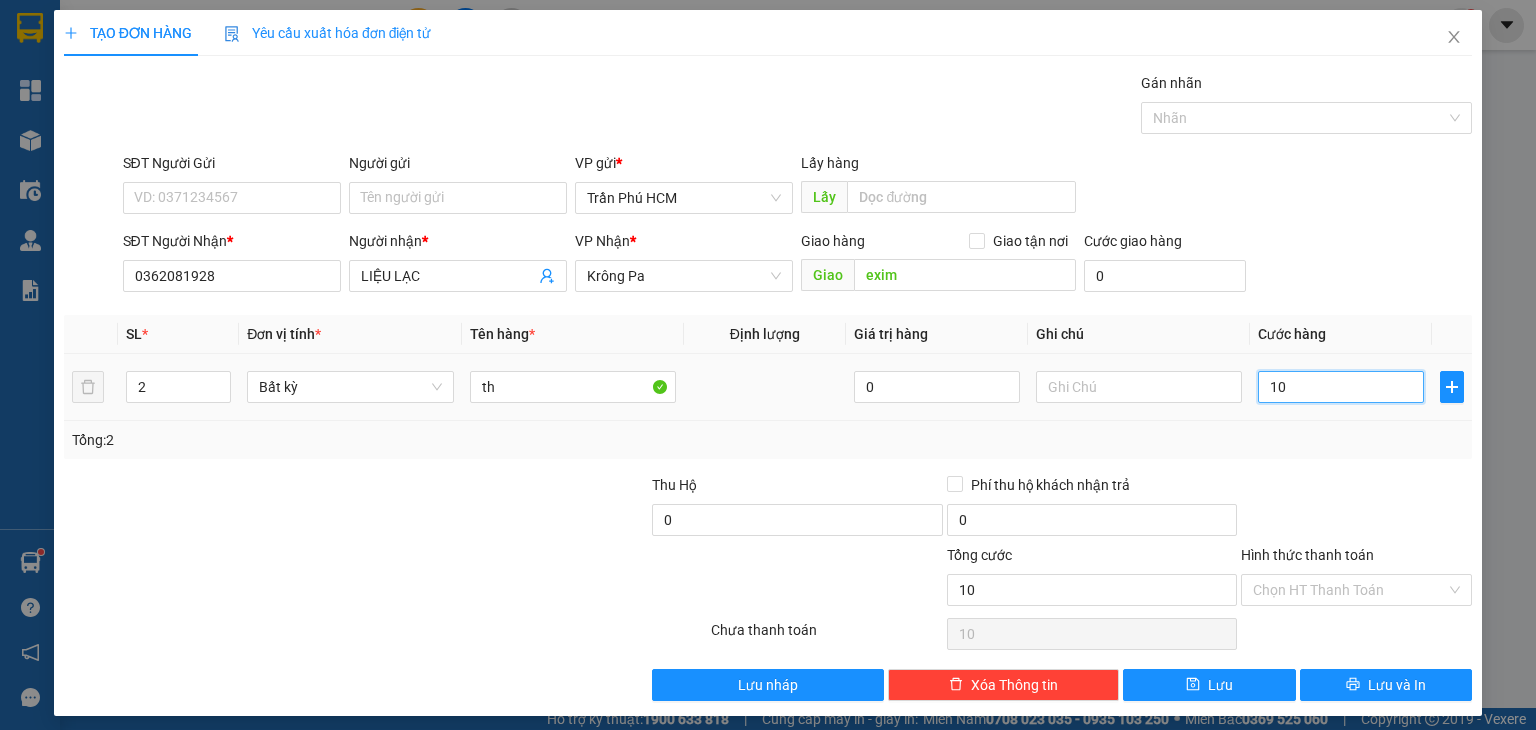 type on "140" 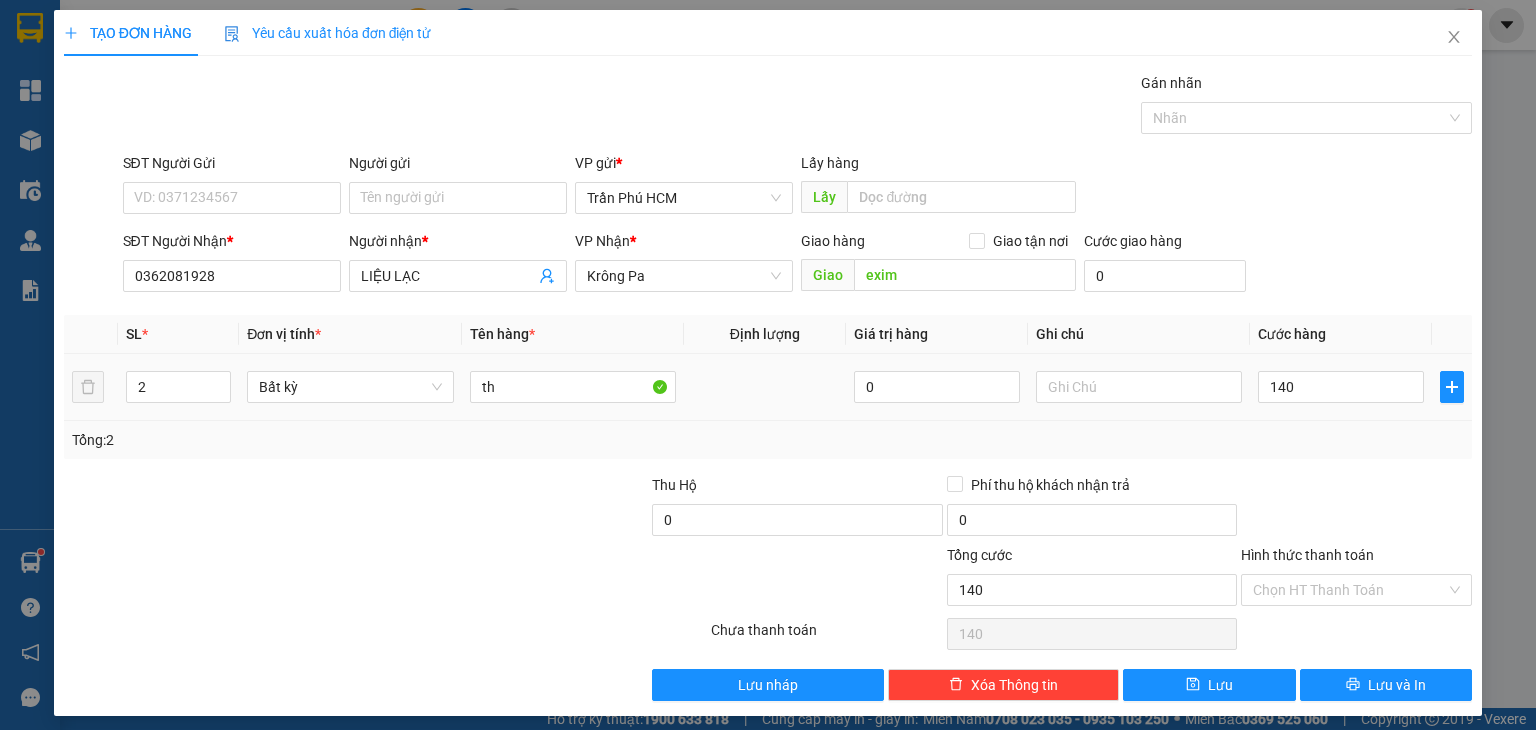 type on "140.000" 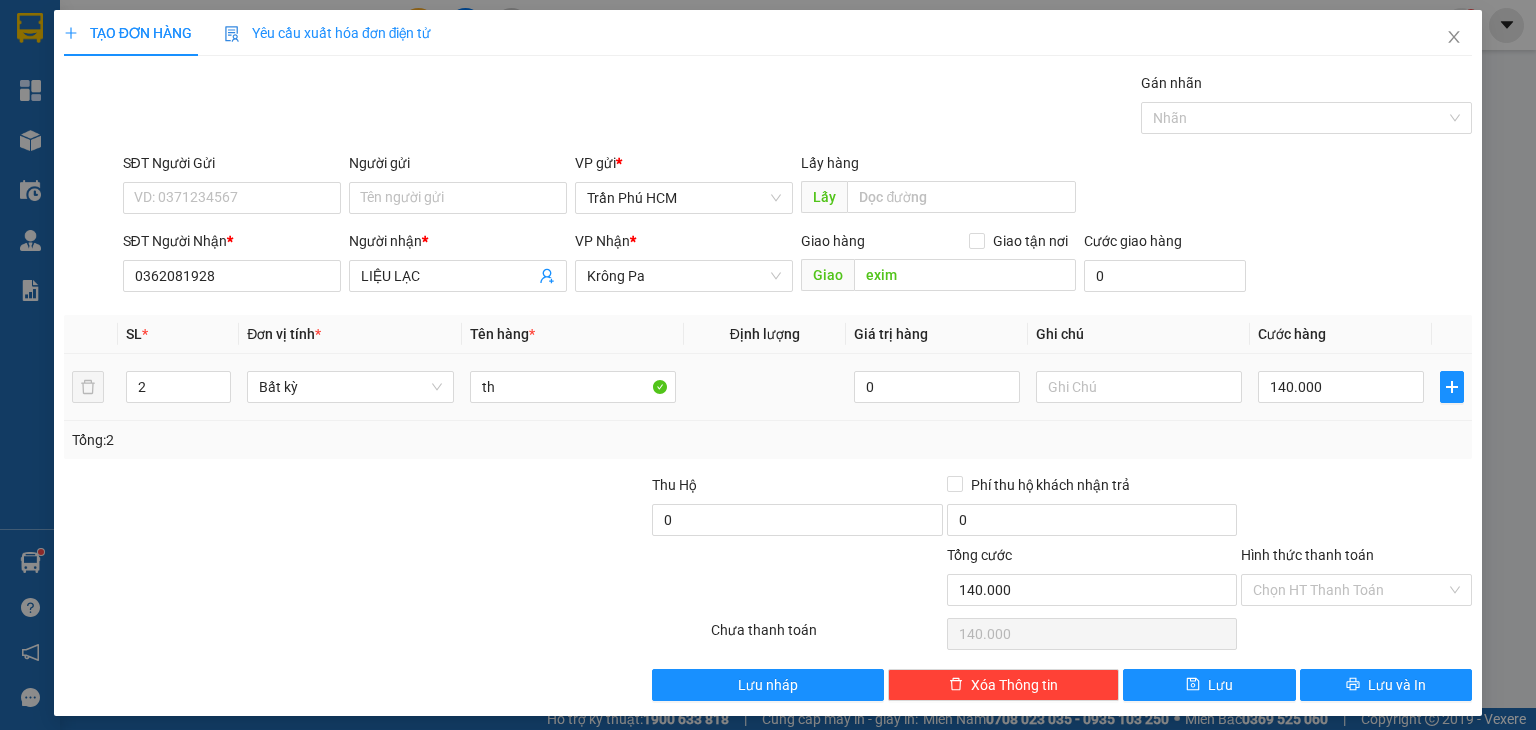 click on "140.000" at bounding box center (1341, 387) 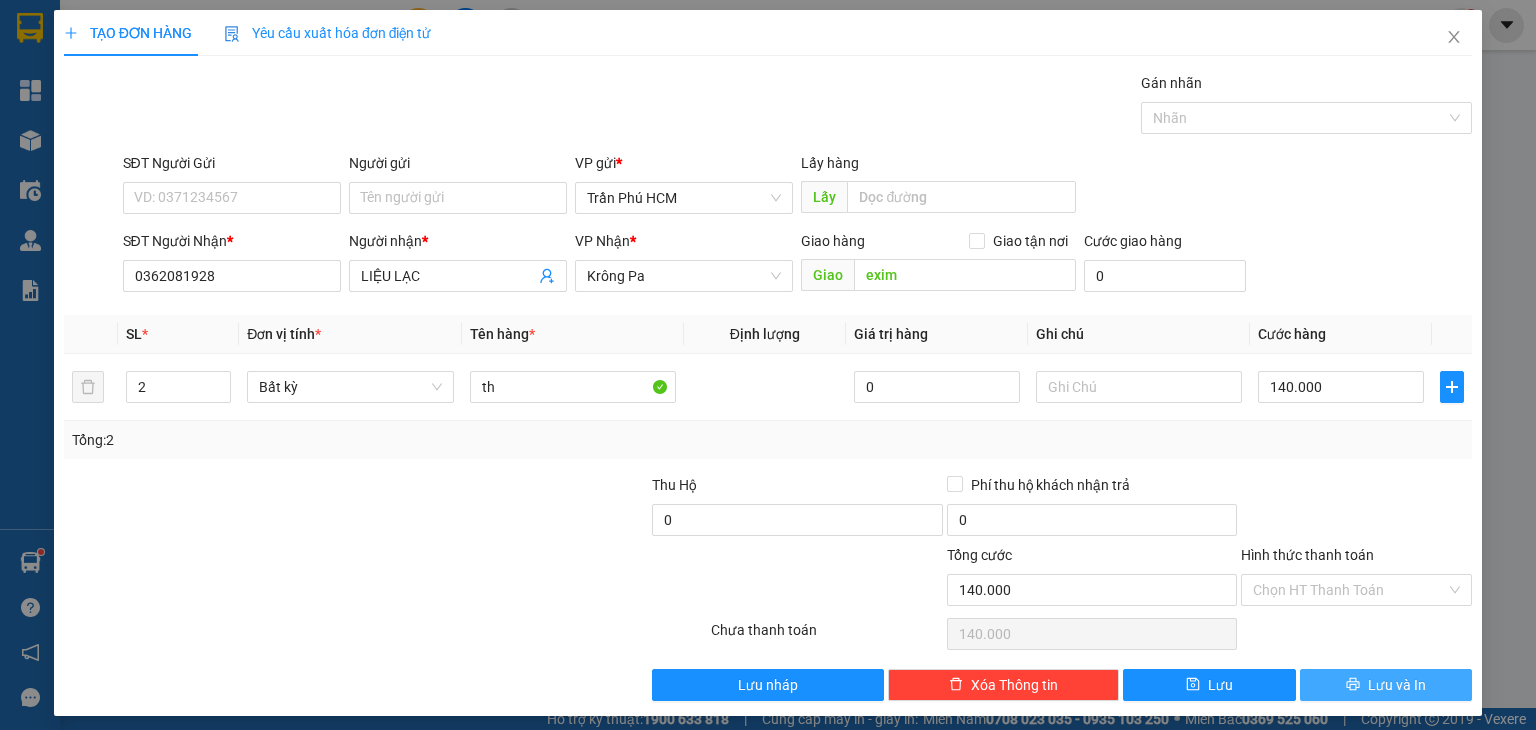 click on "Lưu và In" at bounding box center [1397, 685] 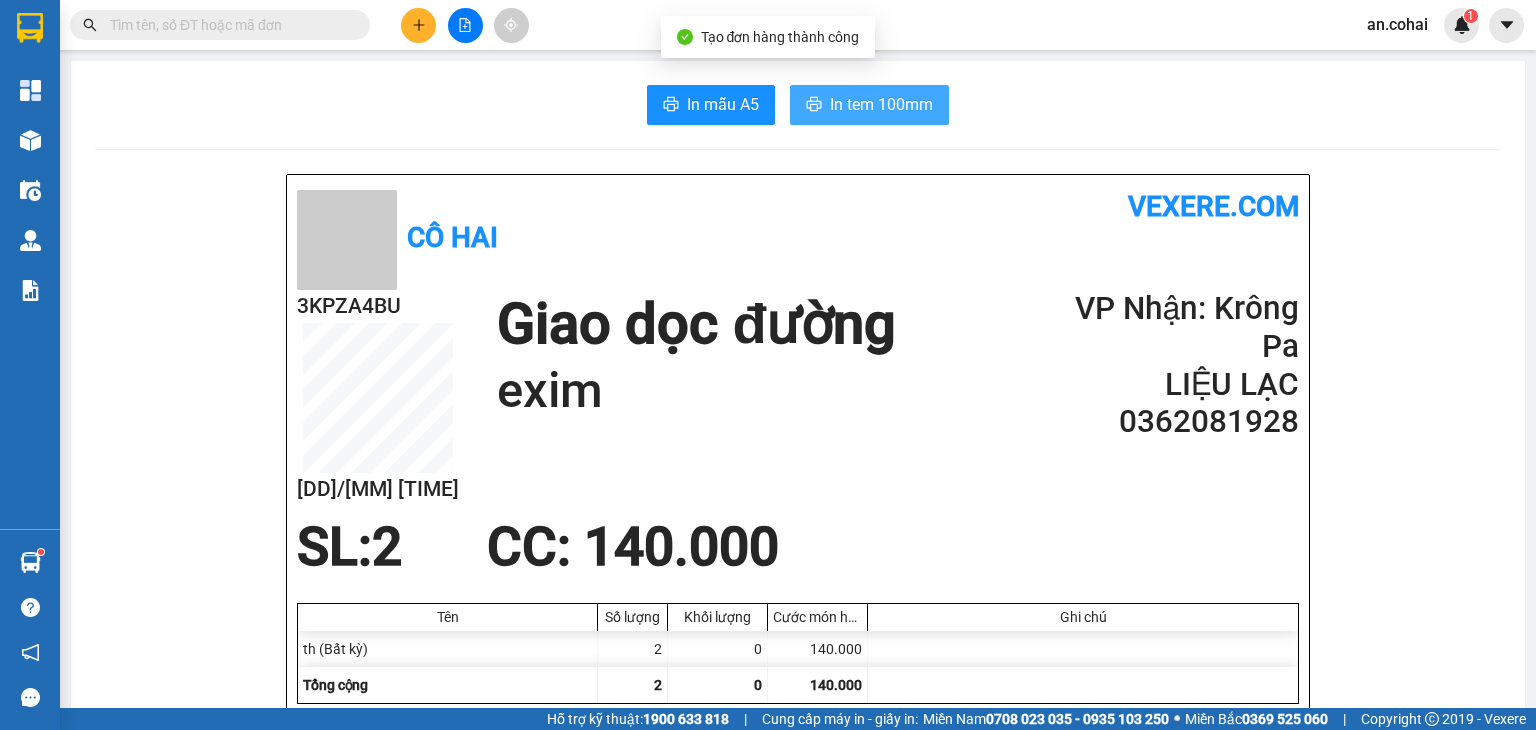 click on "In tem 100mm" at bounding box center (881, 104) 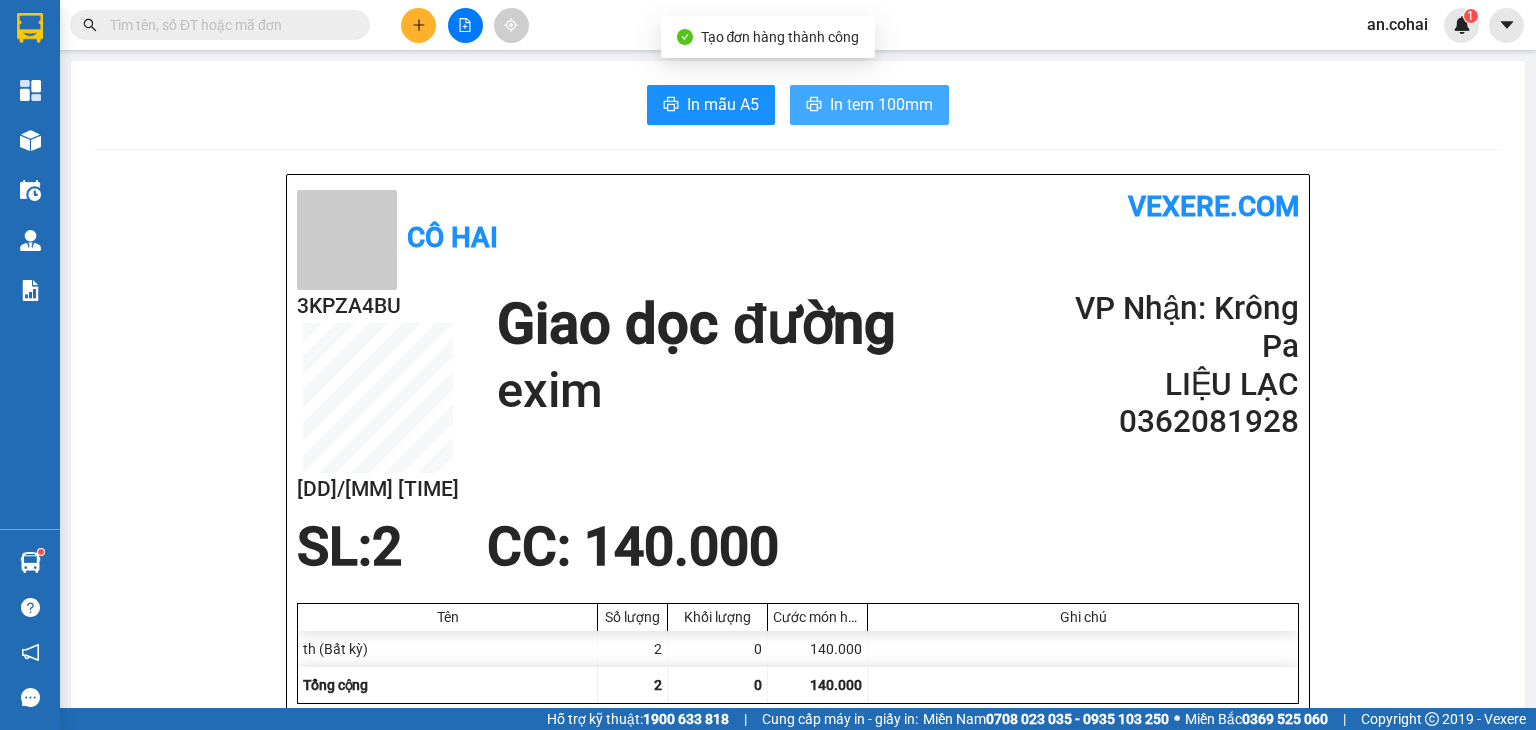 scroll, scrollTop: 0, scrollLeft: 0, axis: both 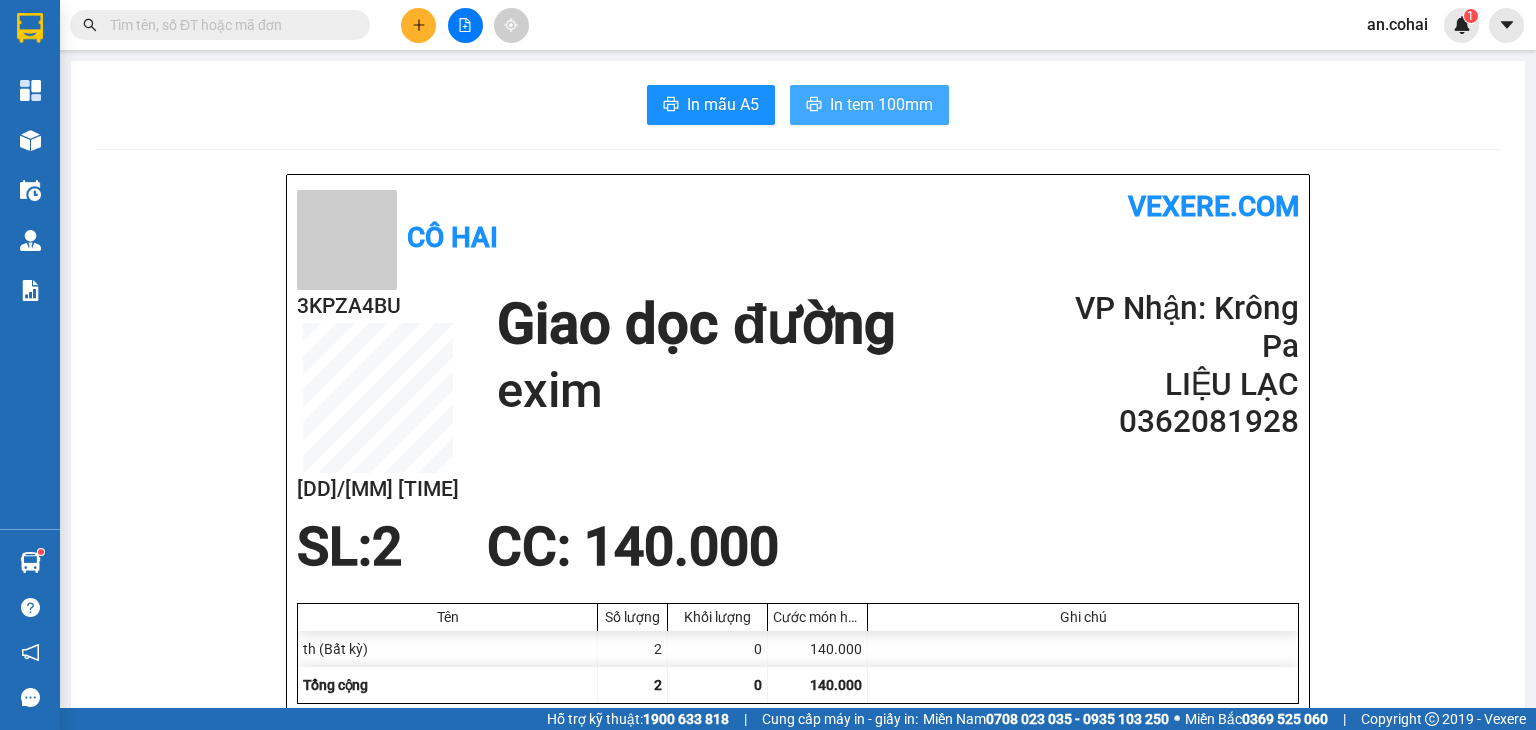 click on "In tem 100mm" at bounding box center (881, 104) 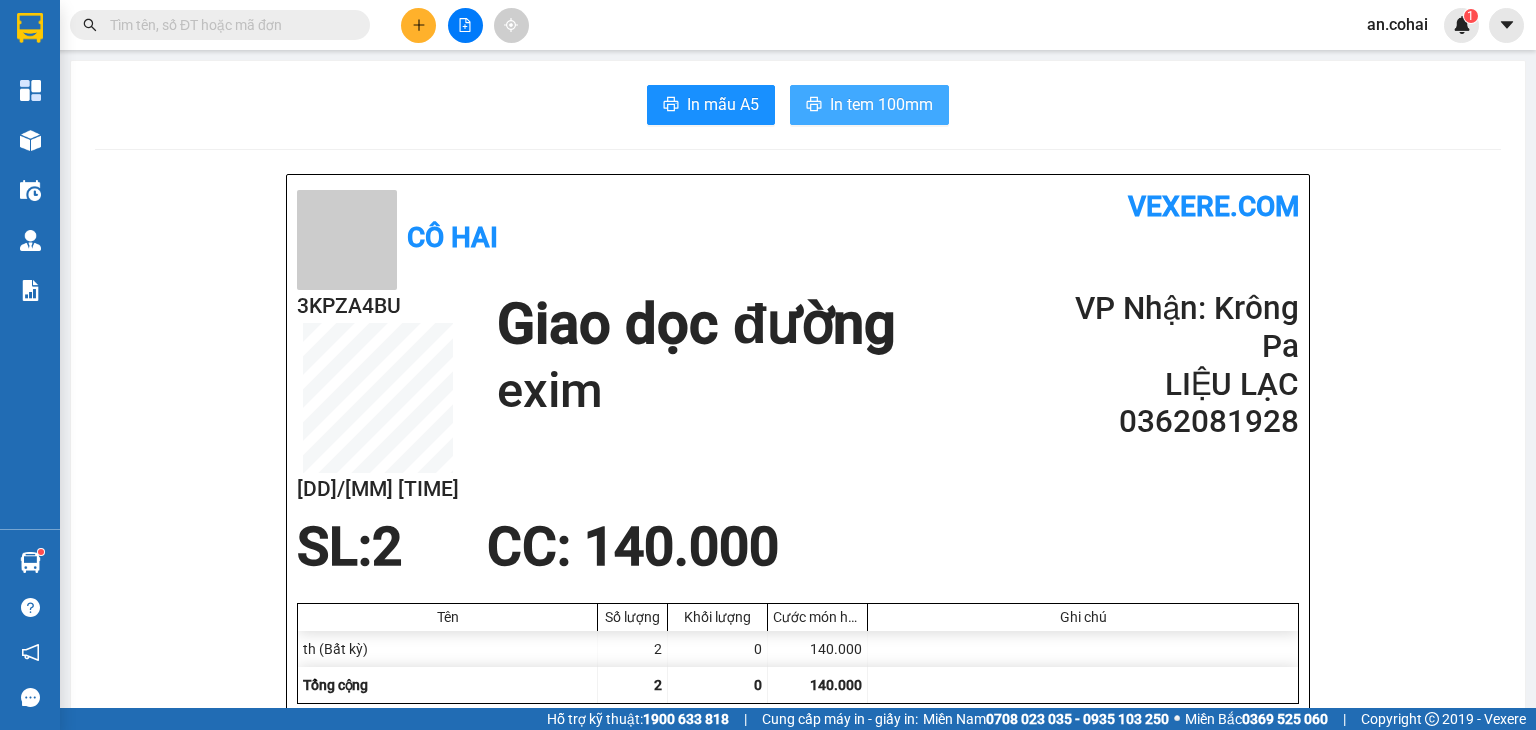 scroll, scrollTop: 0, scrollLeft: 0, axis: both 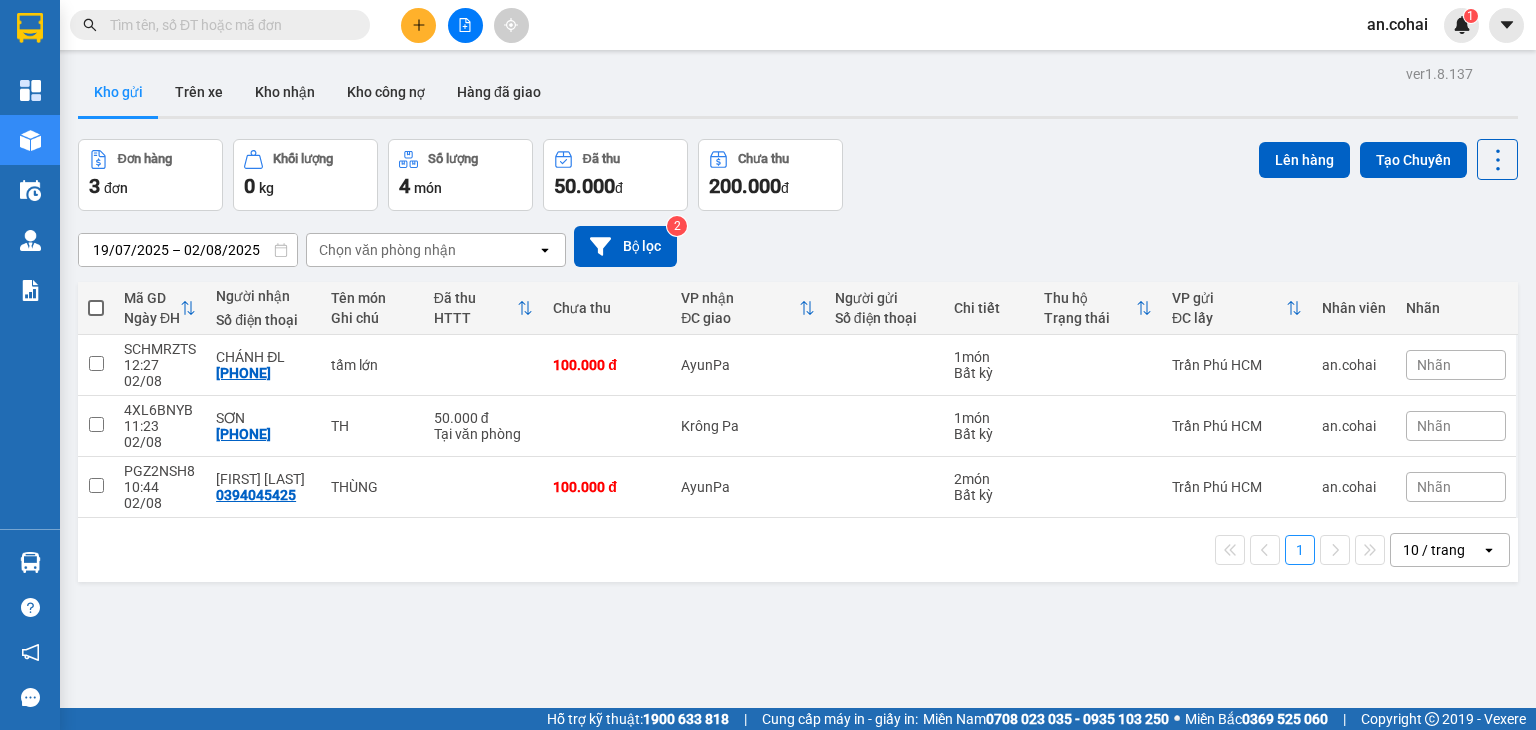 click at bounding box center (228, 25) 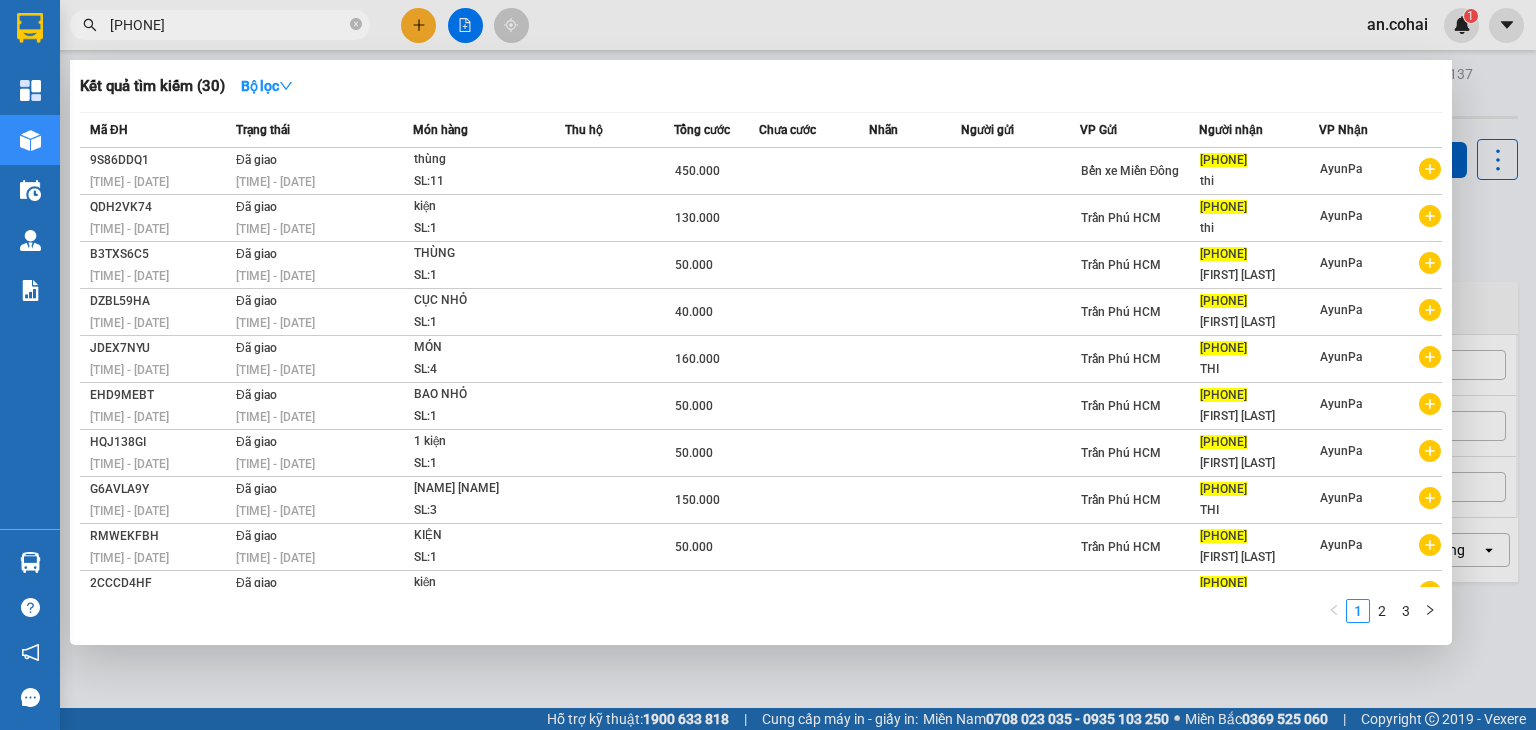 type on "[PHONE]" 